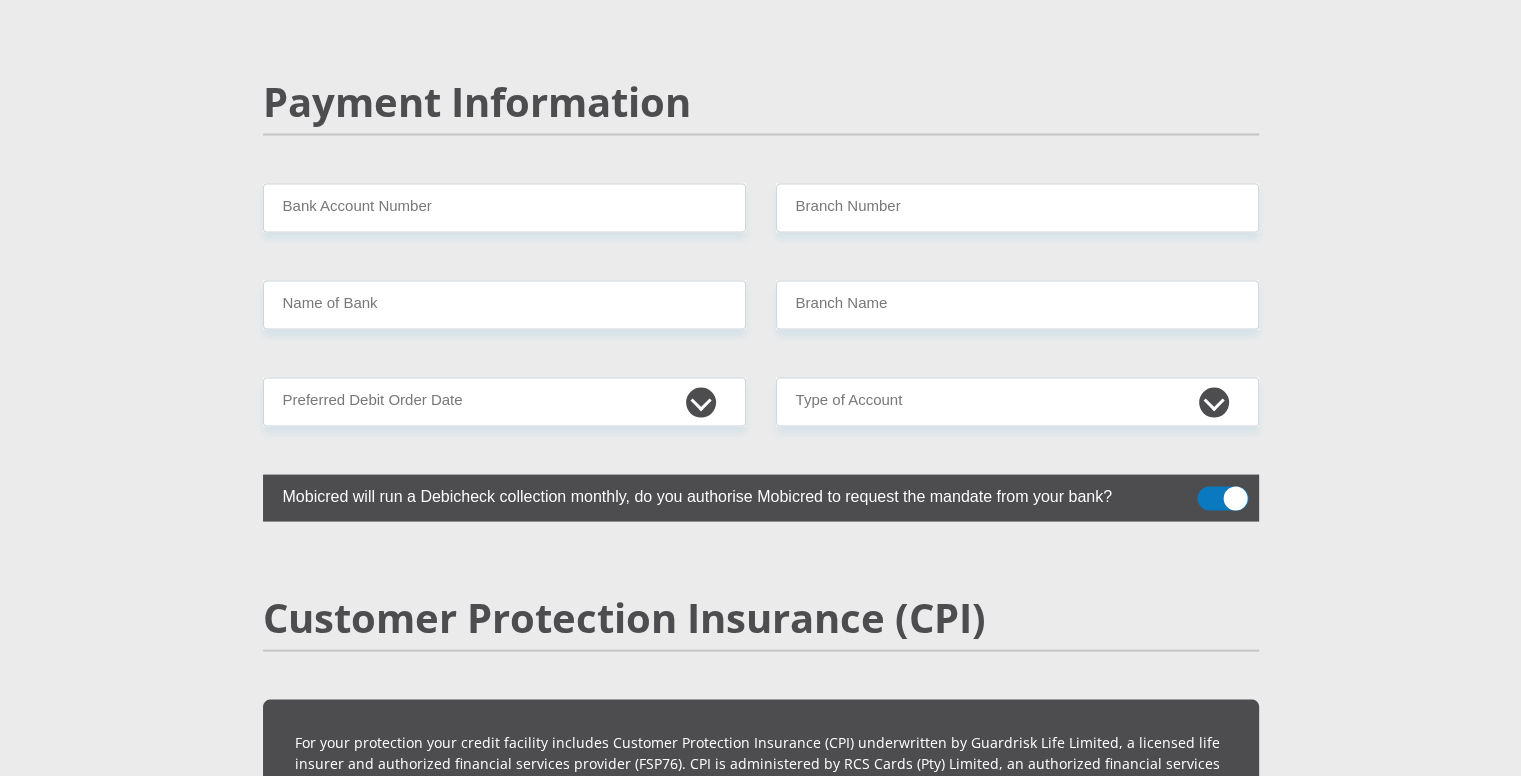 scroll, scrollTop: 3881, scrollLeft: 0, axis: vertical 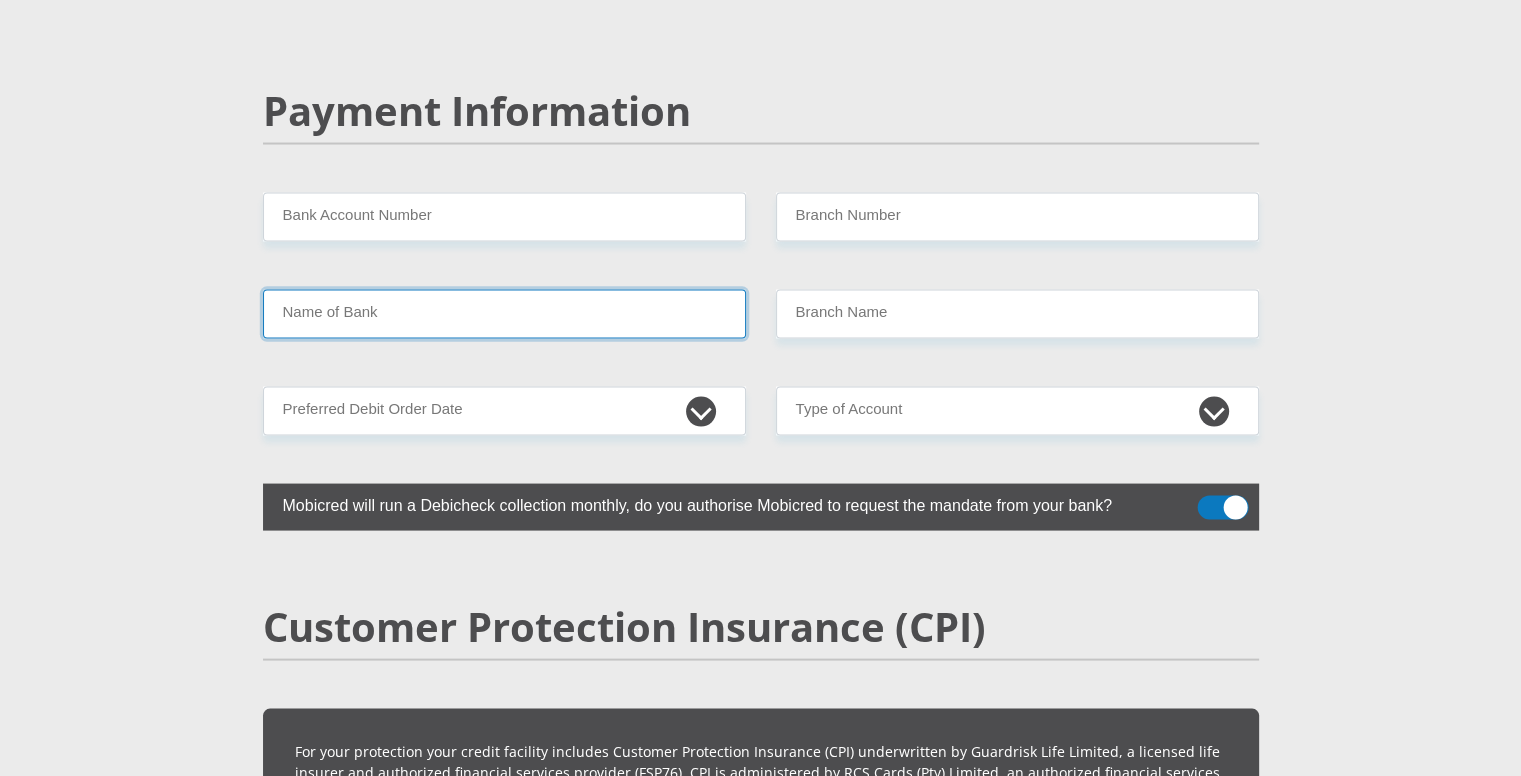 click on "Name of Bank" at bounding box center [504, 314] 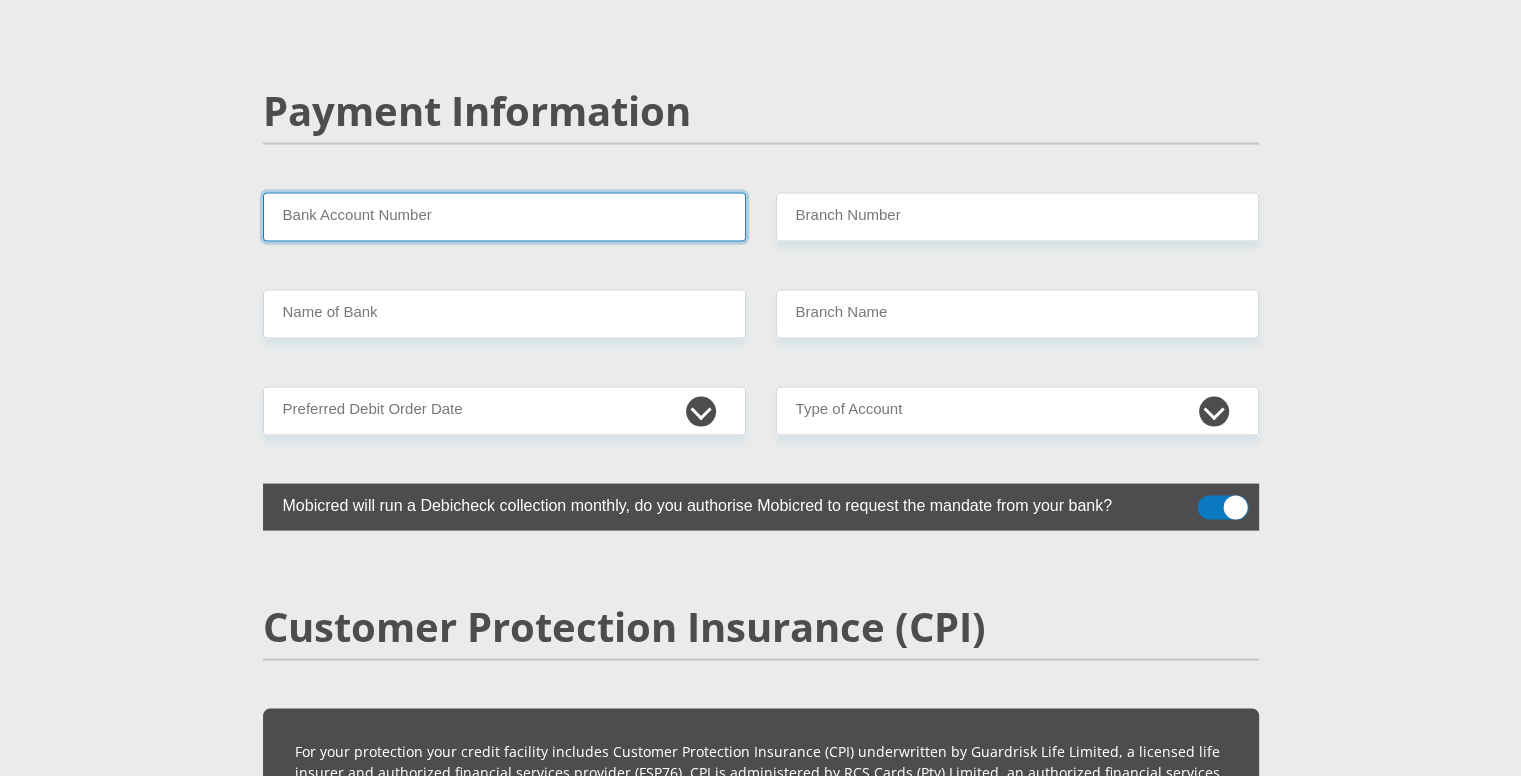 click on "Bank Account Number" at bounding box center [504, 217] 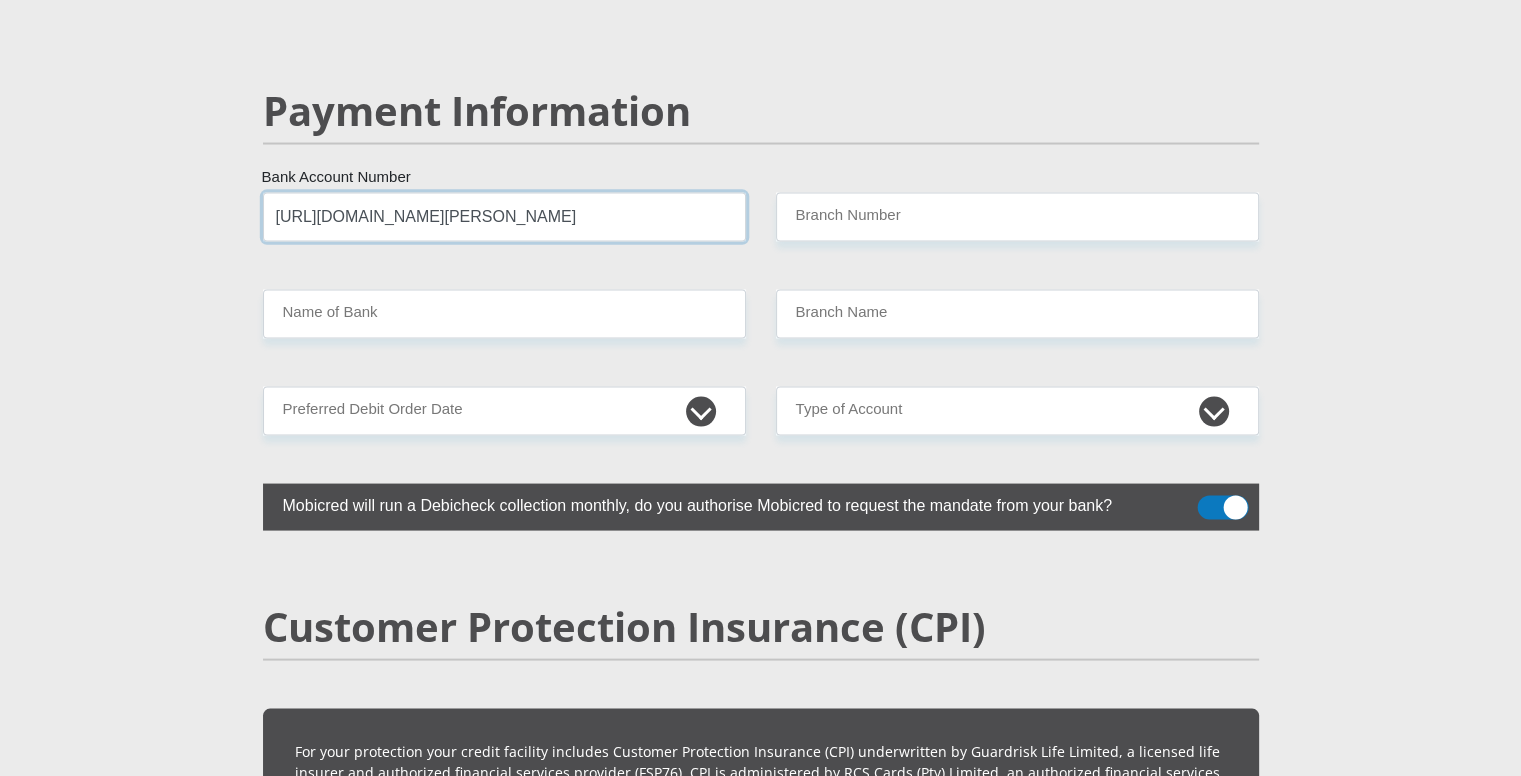 scroll, scrollTop: 0, scrollLeft: 0, axis: both 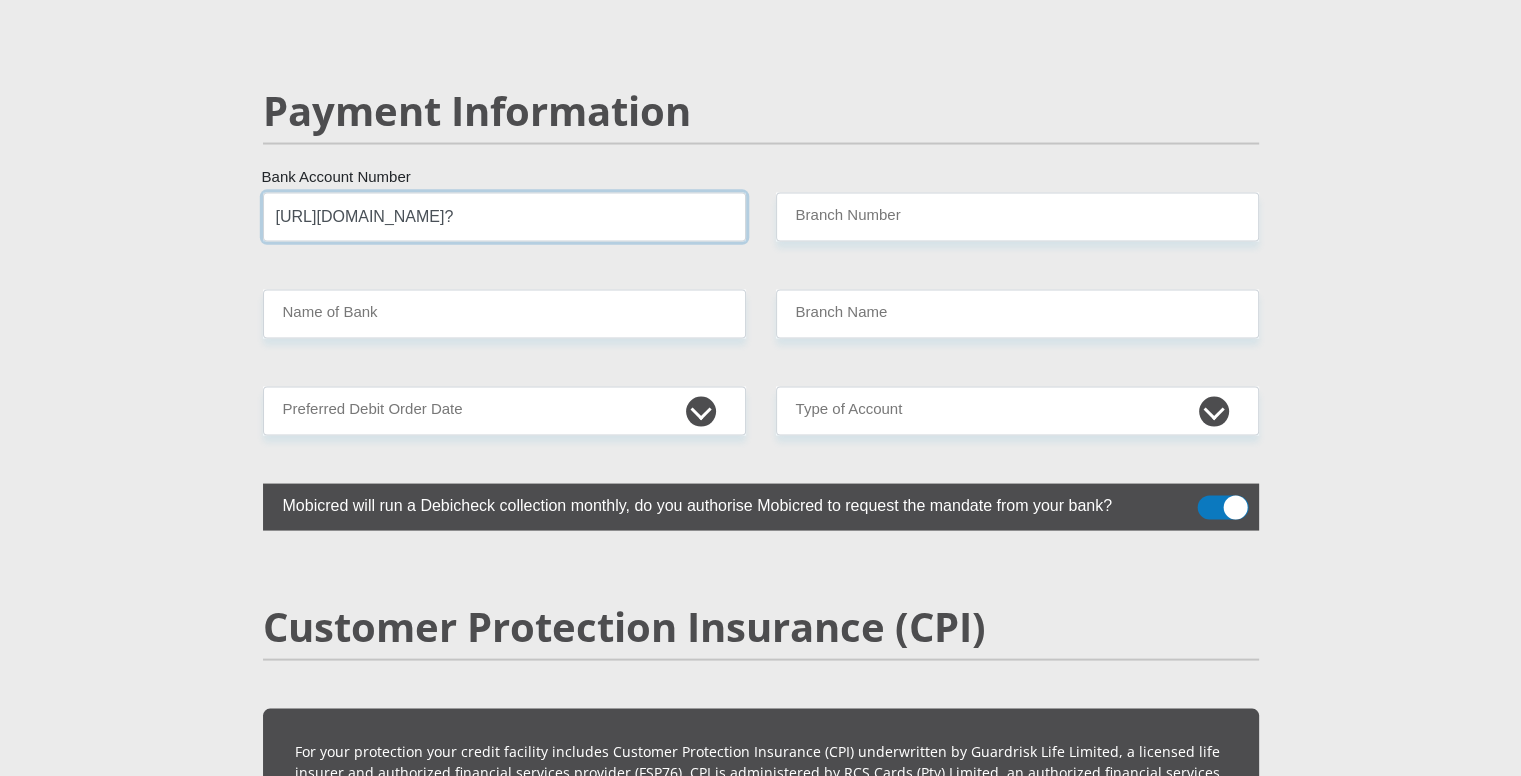 click on "[URL][DOMAIN_NAME]?" at bounding box center (504, 217) 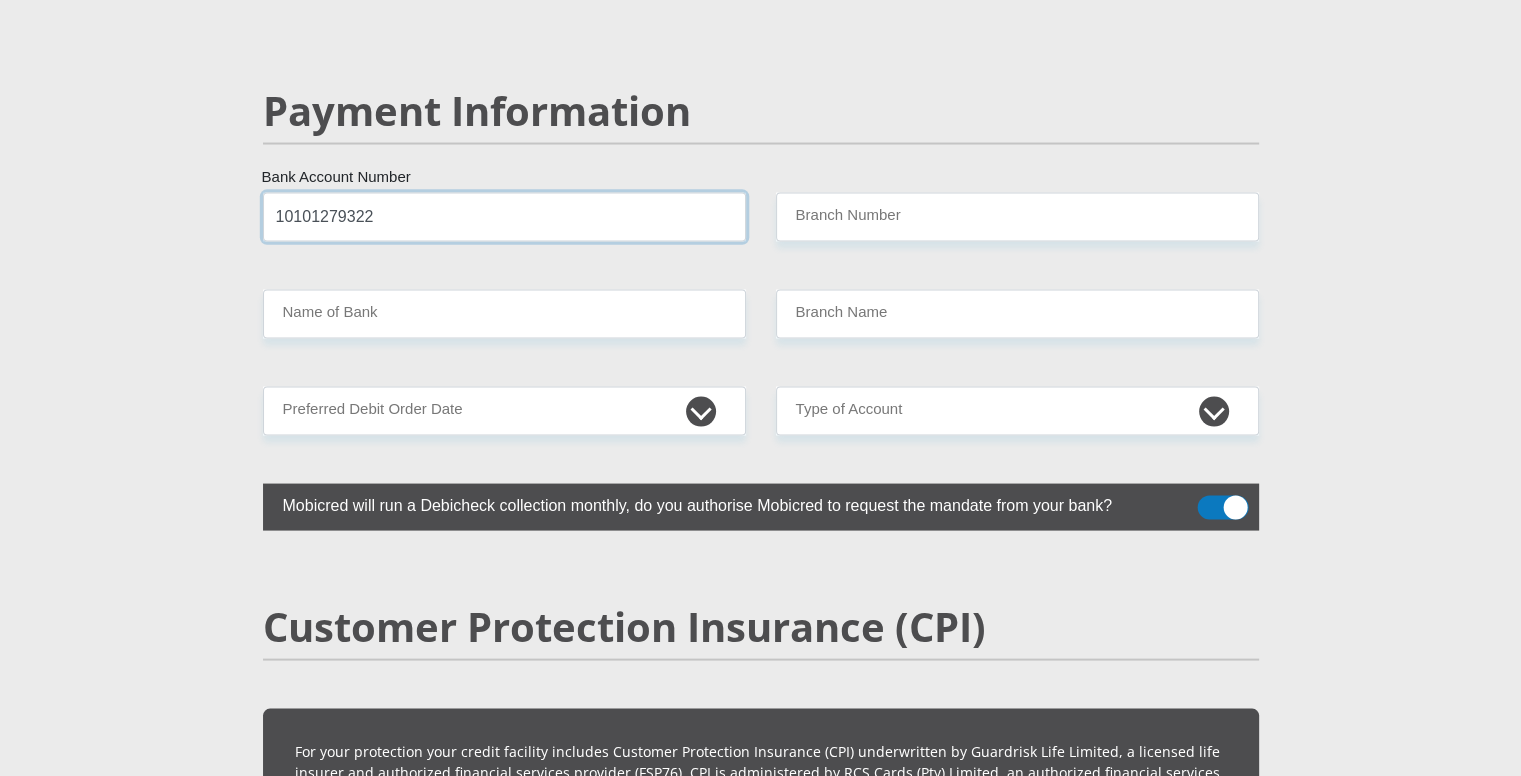 type on "10101279322" 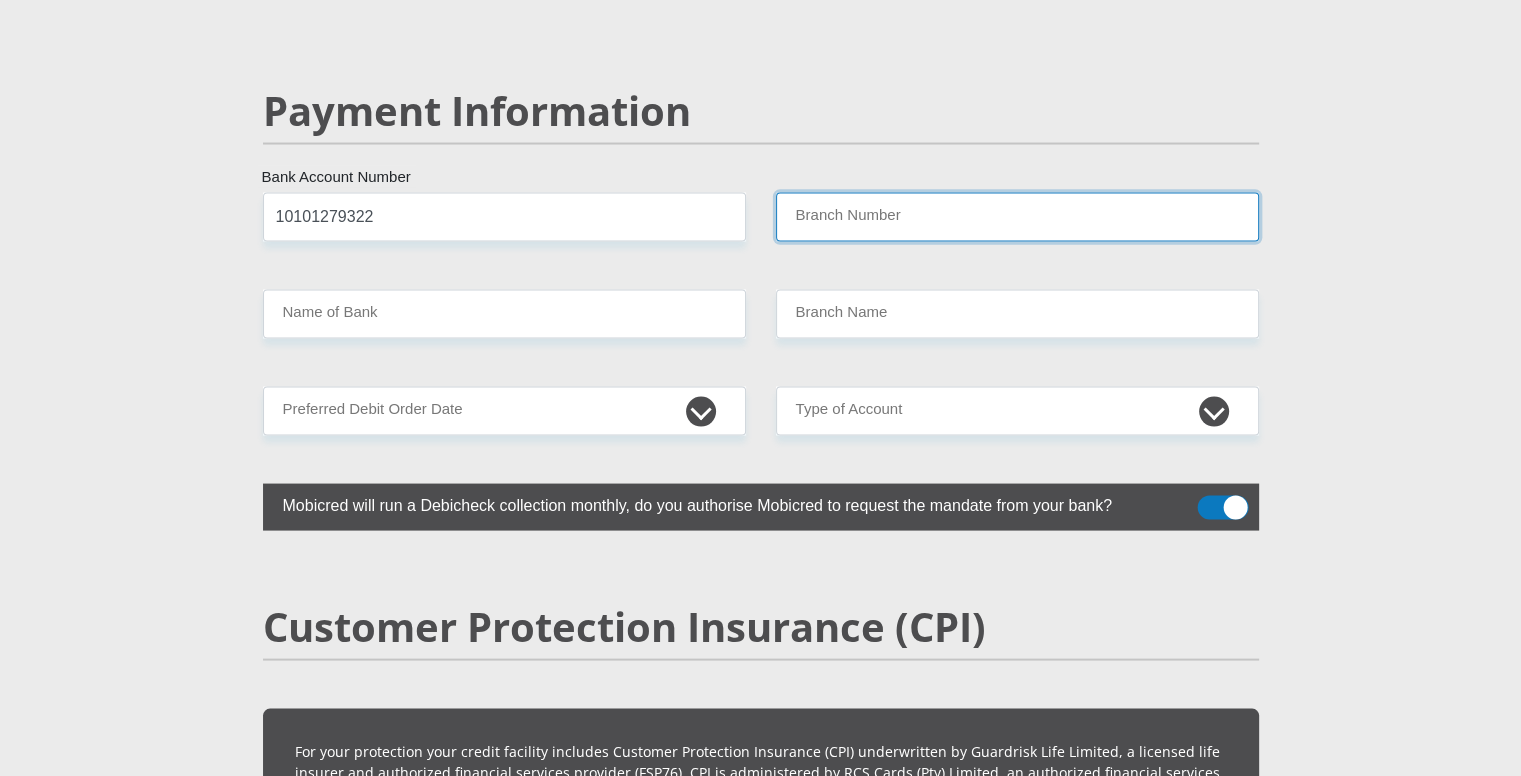 click on "Branch Number" at bounding box center (1017, 217) 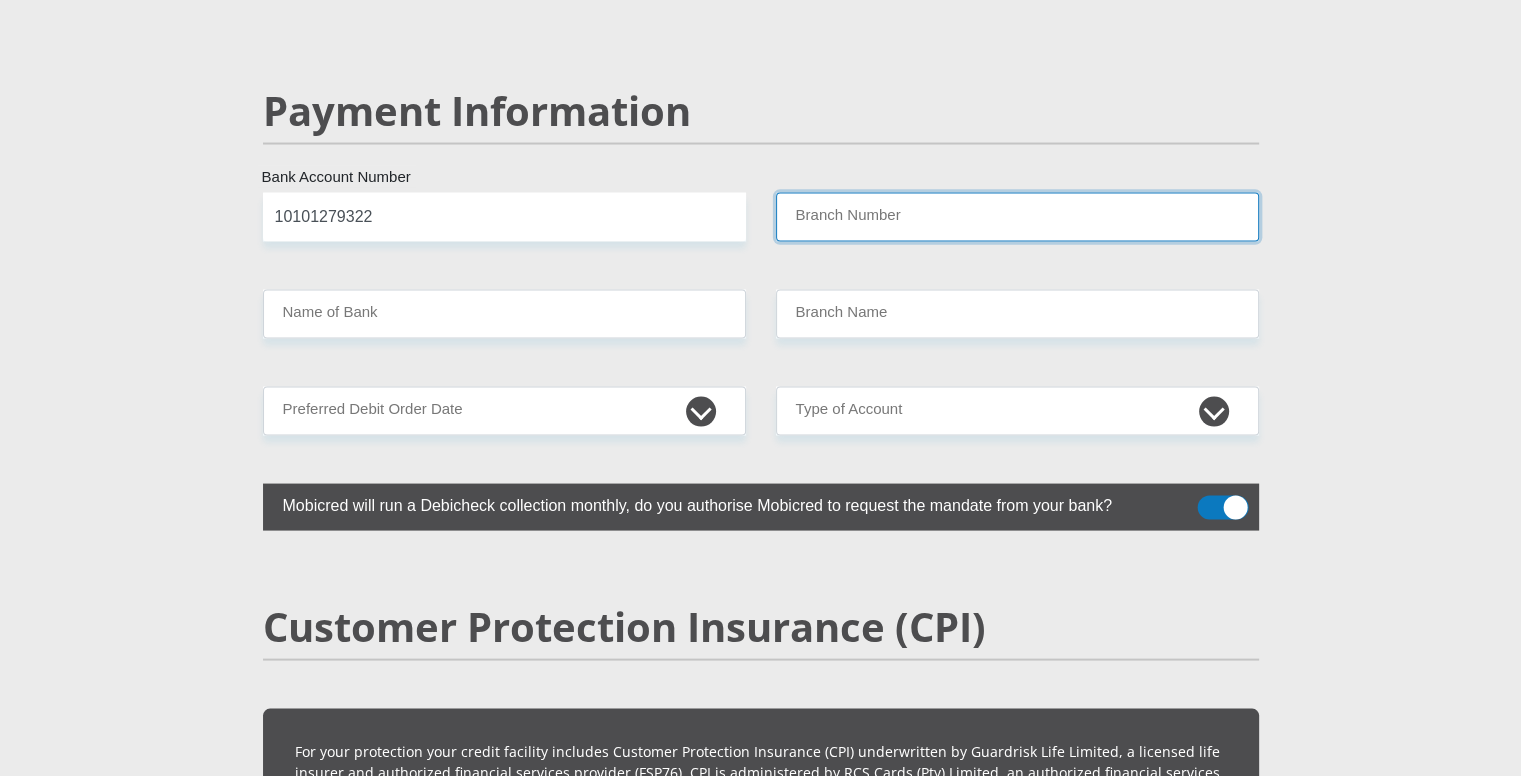 click on "Branch Number" at bounding box center (1017, 217) 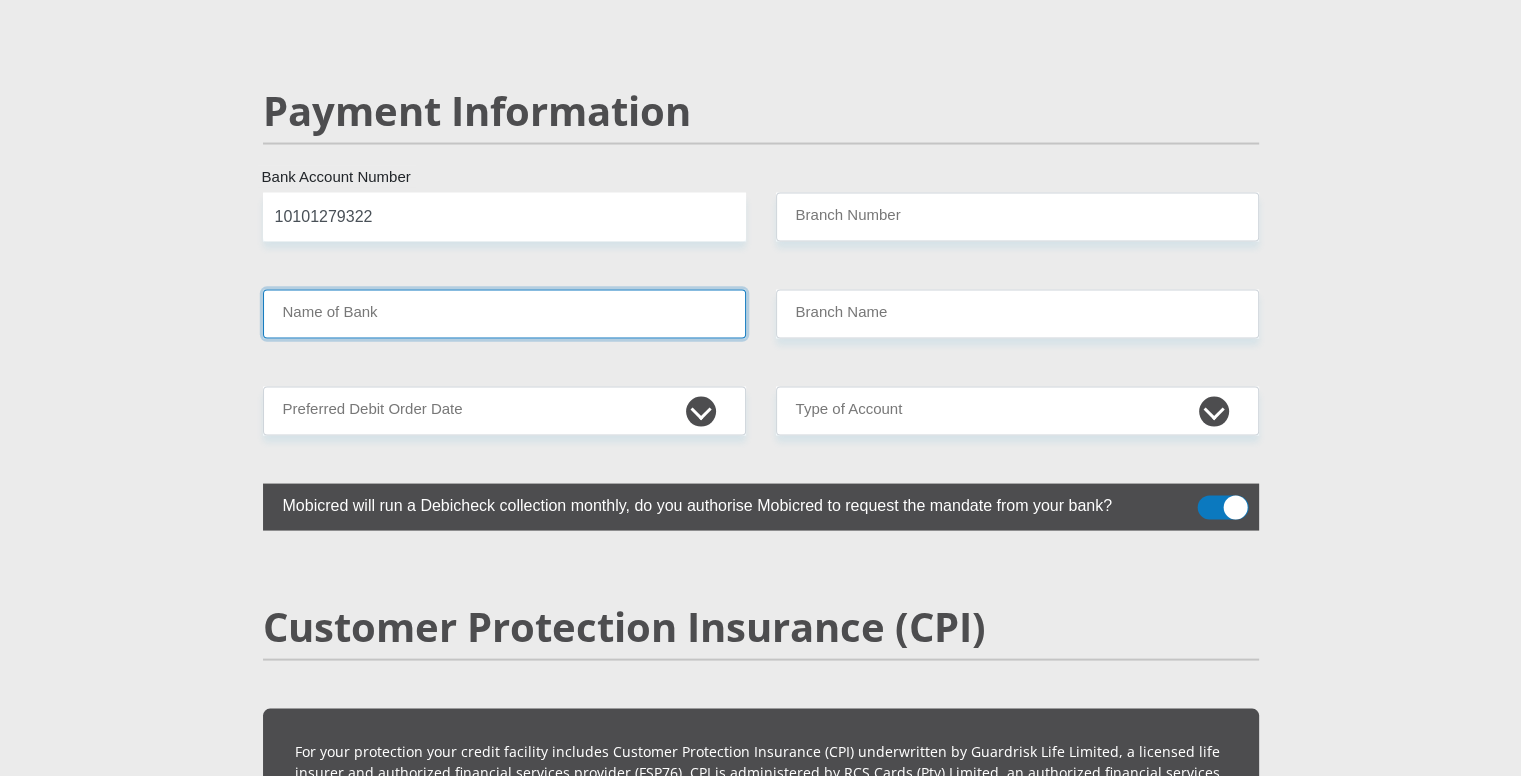 click on "Name of Bank" at bounding box center (504, 314) 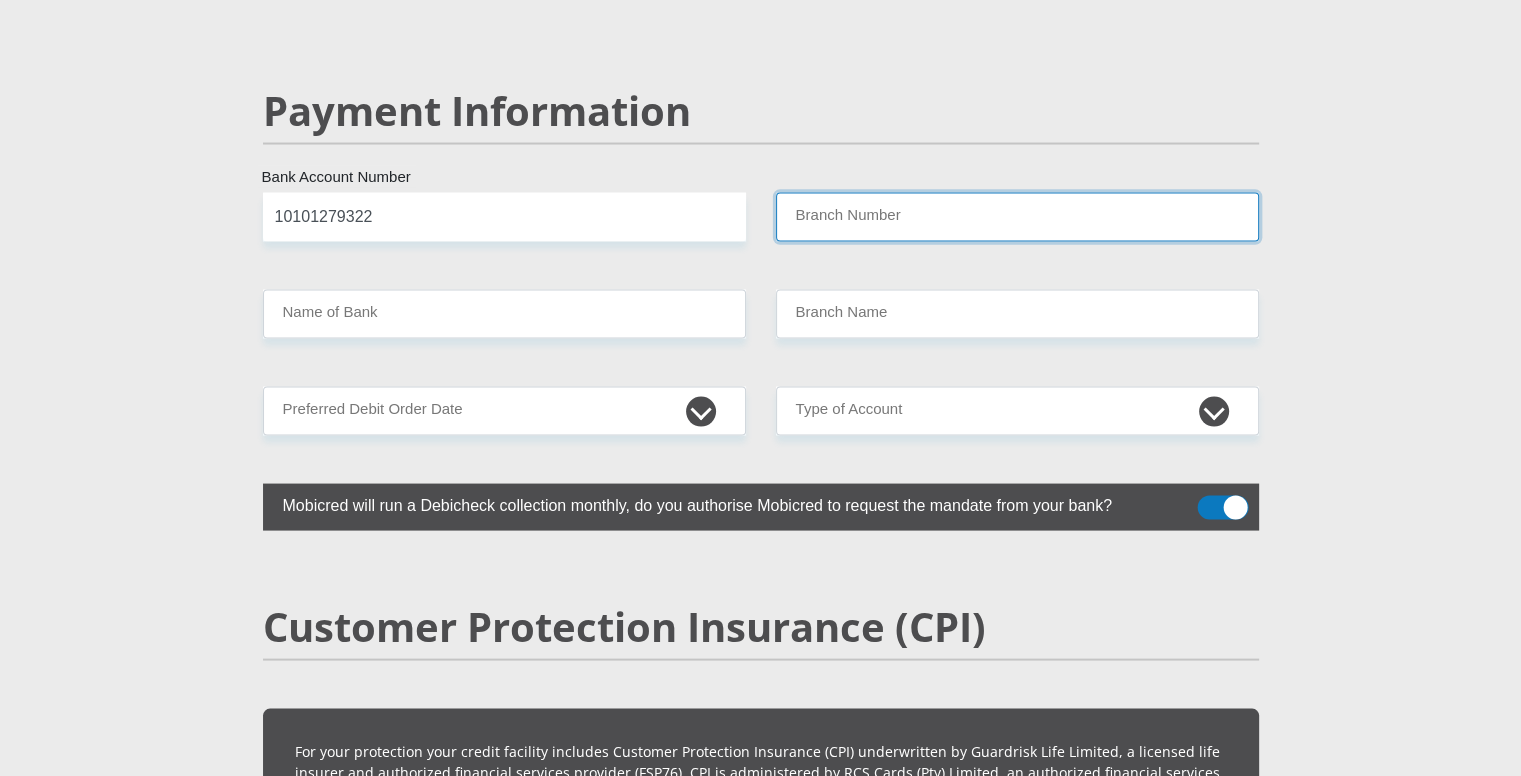 click on "Branch Number" at bounding box center (1017, 217) 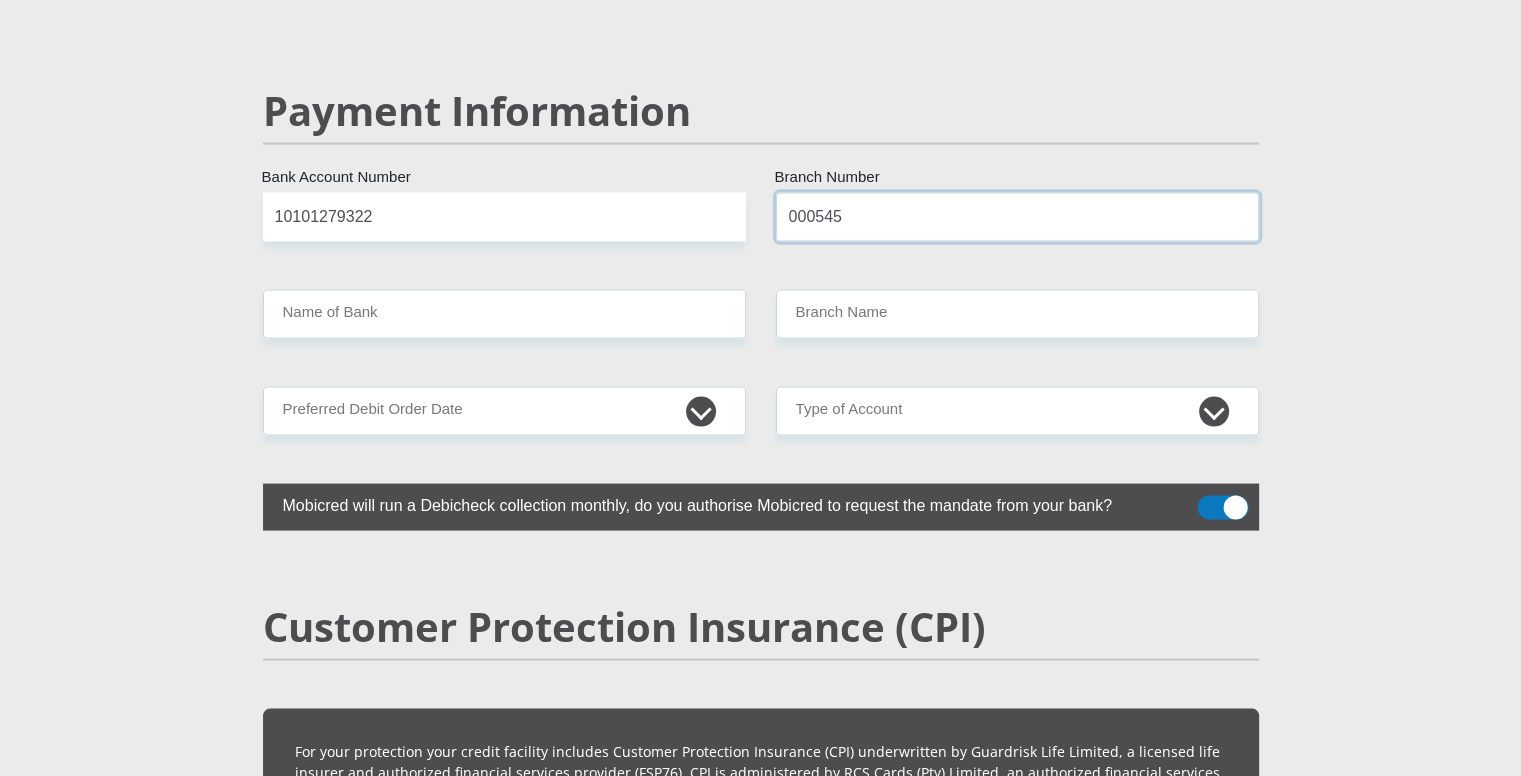 type on "000545" 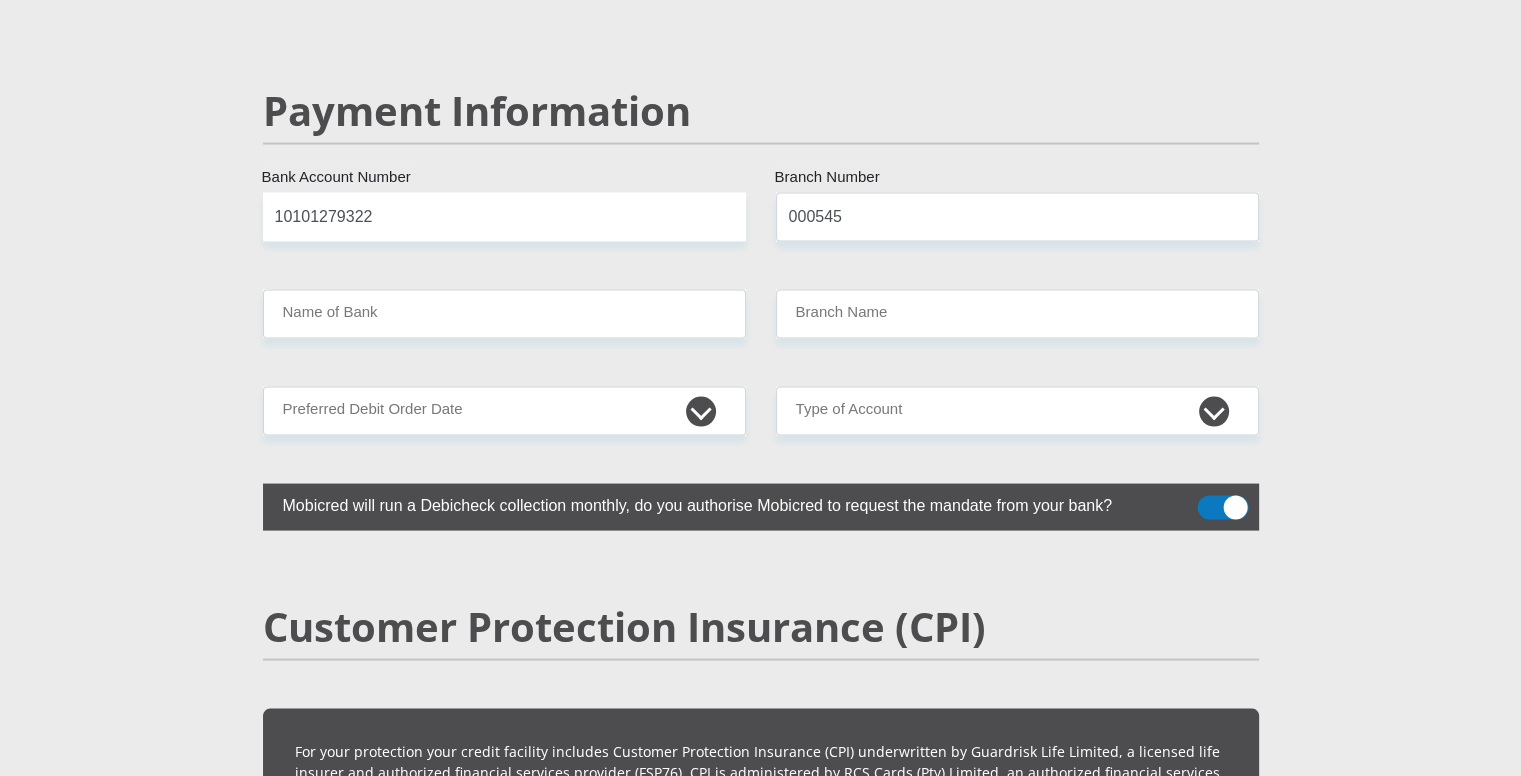 click on "Mr
Ms
Mrs
Dr
[PERSON_NAME]
Title
First Name
Surname
South African ID Number
Please input valid ID number
[GEOGRAPHIC_DATA]
[GEOGRAPHIC_DATA]
[GEOGRAPHIC_DATA]
[GEOGRAPHIC_DATA]
[GEOGRAPHIC_DATA]
[GEOGRAPHIC_DATA] [GEOGRAPHIC_DATA]
[GEOGRAPHIC_DATA]
[GEOGRAPHIC_DATA]
[GEOGRAPHIC_DATA]
[GEOGRAPHIC_DATA]
[GEOGRAPHIC_DATA]
[GEOGRAPHIC_DATA]
[GEOGRAPHIC_DATA]" at bounding box center [761, -691] 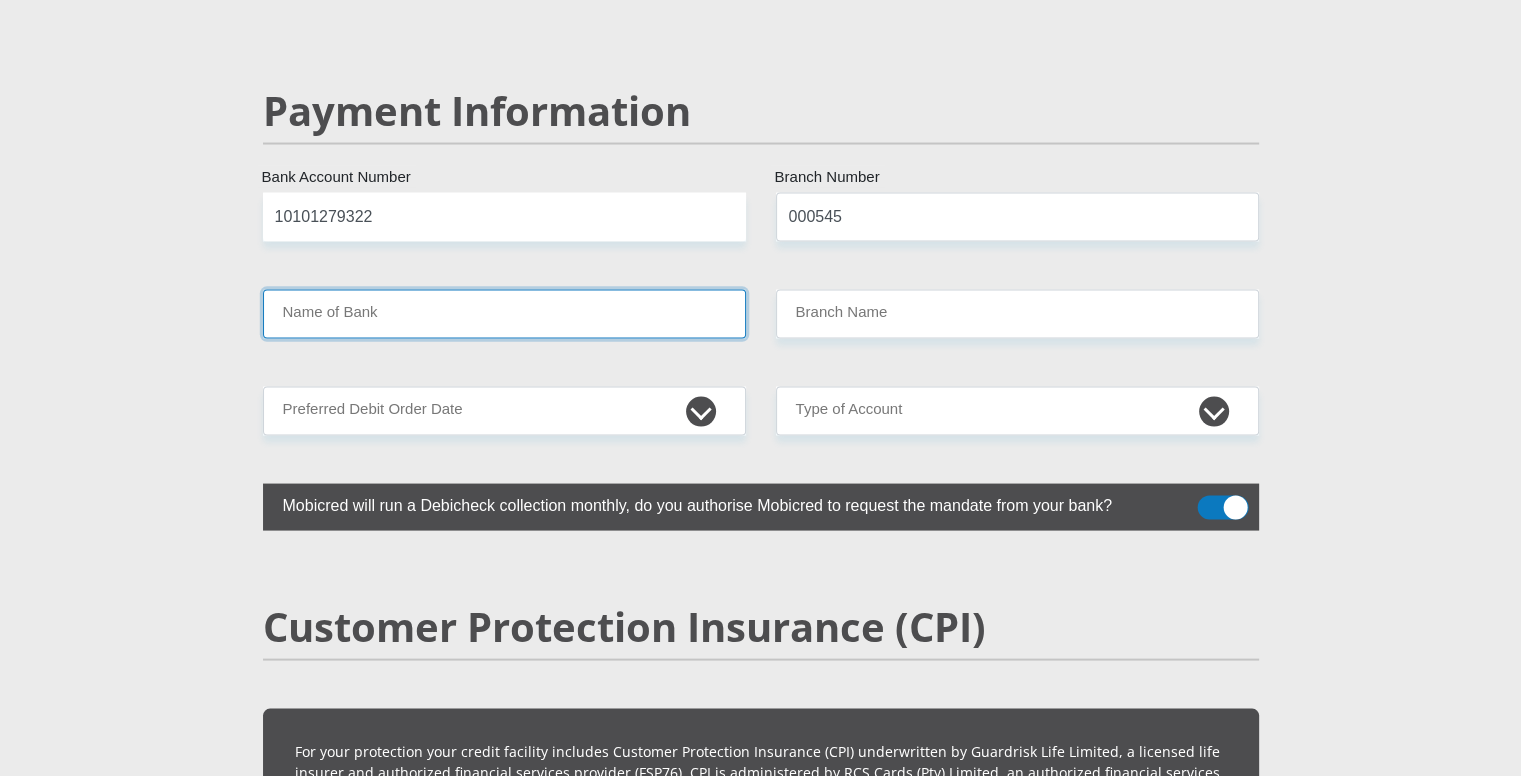 click on "Name of Bank" at bounding box center [504, 314] 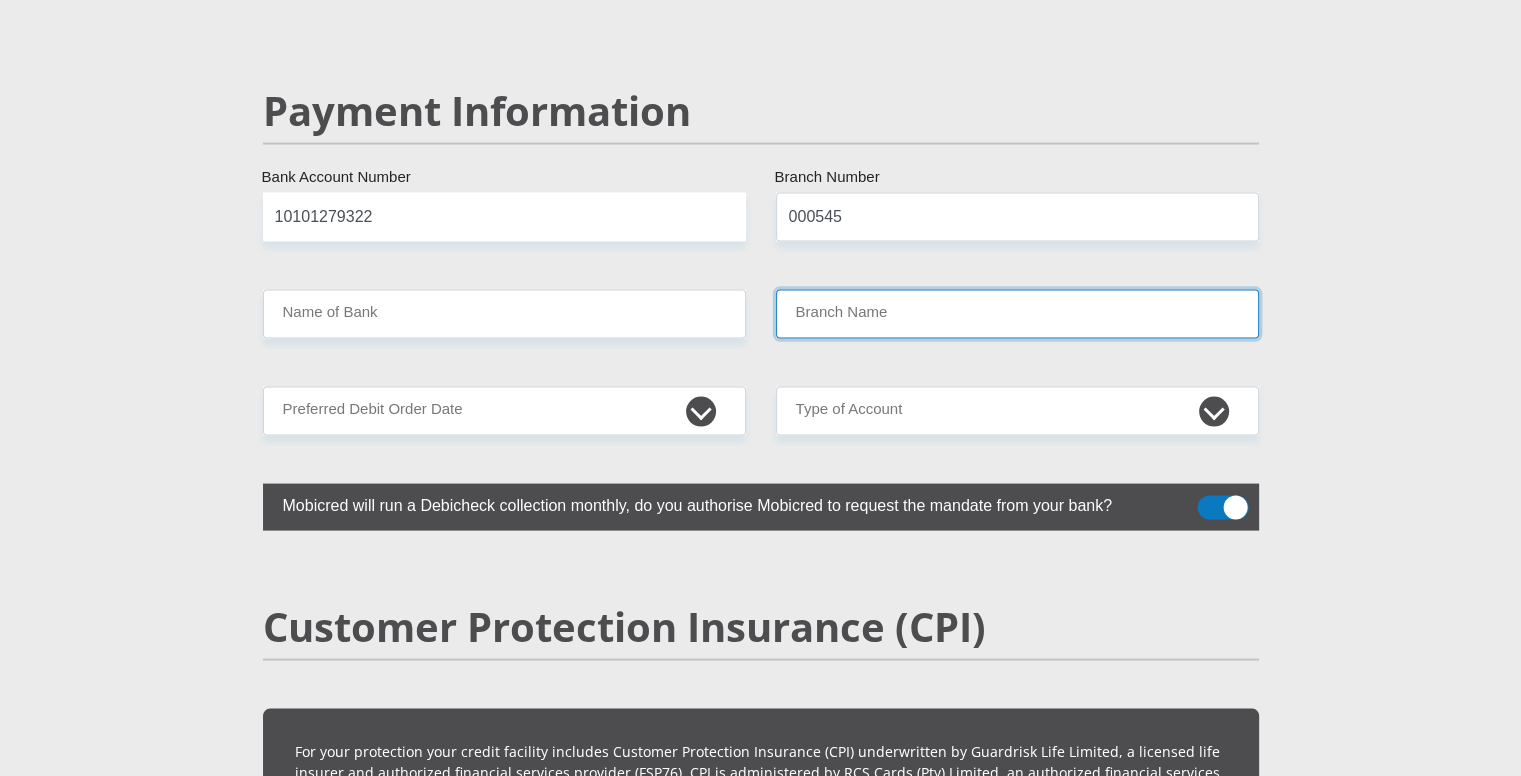 click on "Branch Name" at bounding box center (1017, 314) 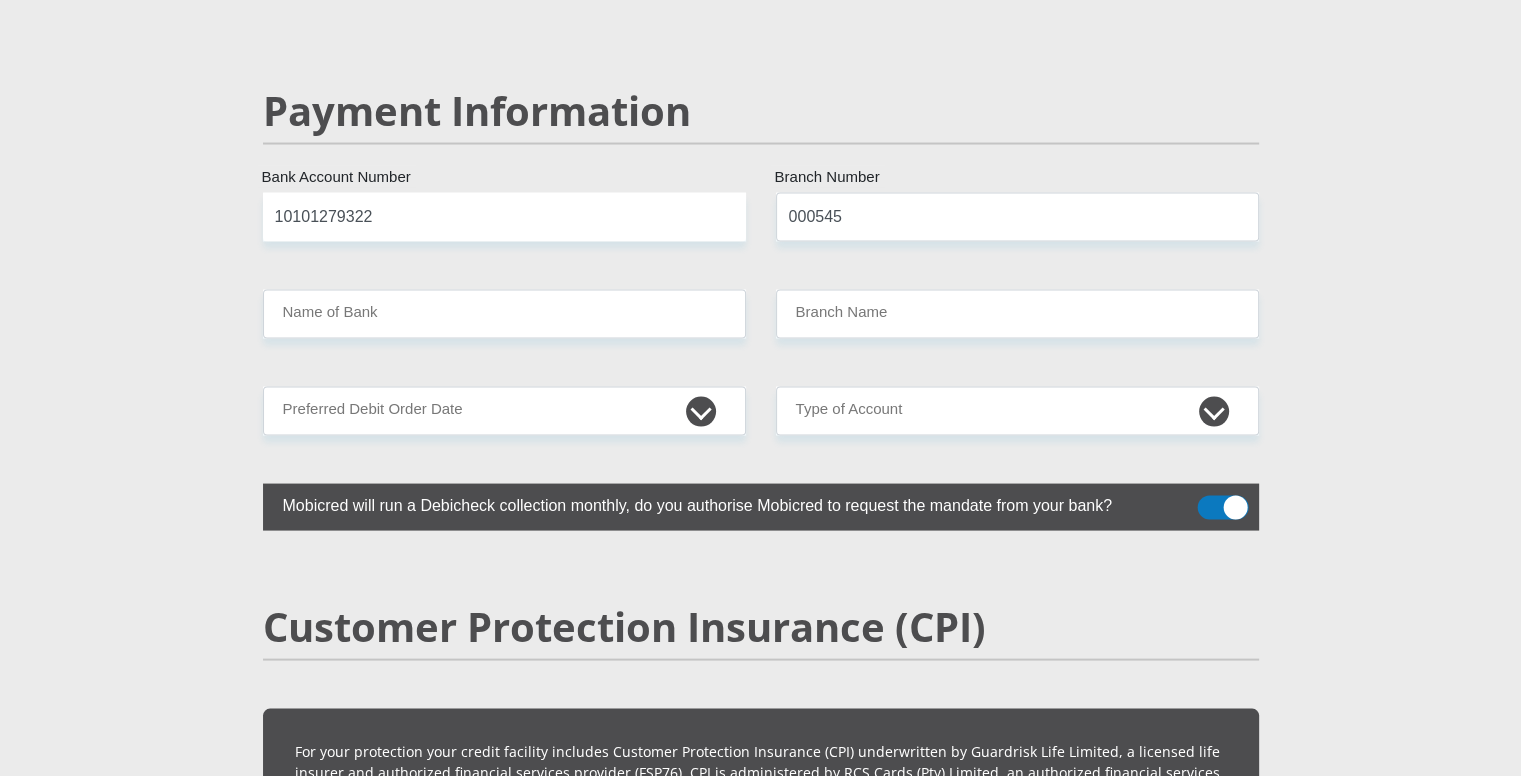 click on "Mr
Ms
Mrs
Dr
[PERSON_NAME]
Title
First Name
Surname
South African ID Number
Please input valid ID number
[GEOGRAPHIC_DATA]
[GEOGRAPHIC_DATA]
[GEOGRAPHIC_DATA]
[GEOGRAPHIC_DATA]
[GEOGRAPHIC_DATA]
[GEOGRAPHIC_DATA] [GEOGRAPHIC_DATA]
[GEOGRAPHIC_DATA]
[GEOGRAPHIC_DATA]
[GEOGRAPHIC_DATA]
[GEOGRAPHIC_DATA]
[GEOGRAPHIC_DATA]
[GEOGRAPHIC_DATA]
[GEOGRAPHIC_DATA]" at bounding box center (761, -691) 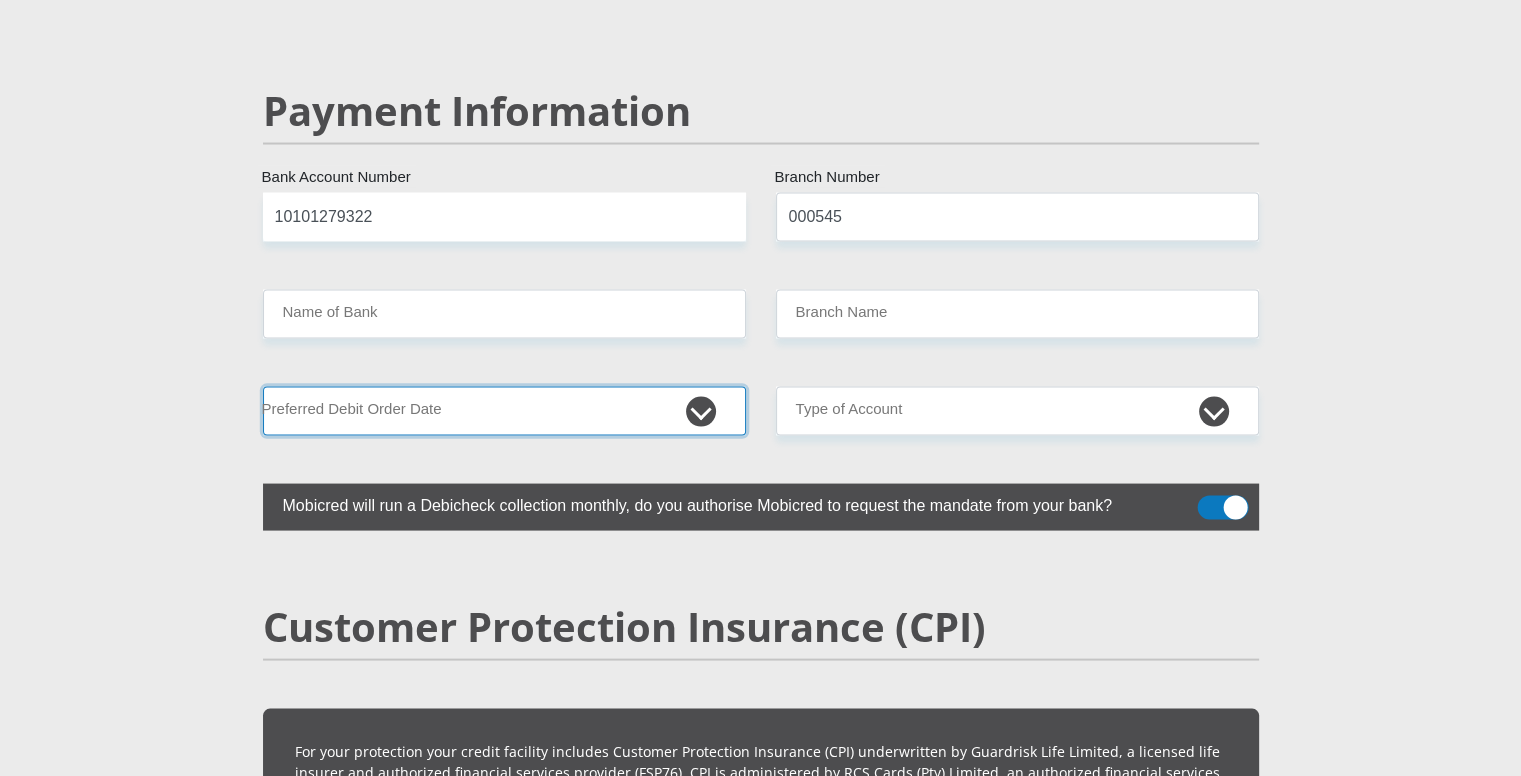 click on "1st
2nd
3rd
4th
5th
7th
18th
19th
20th
21st
22nd
23rd
24th
25th
26th
27th
28th
29th
30th" at bounding box center (504, 411) 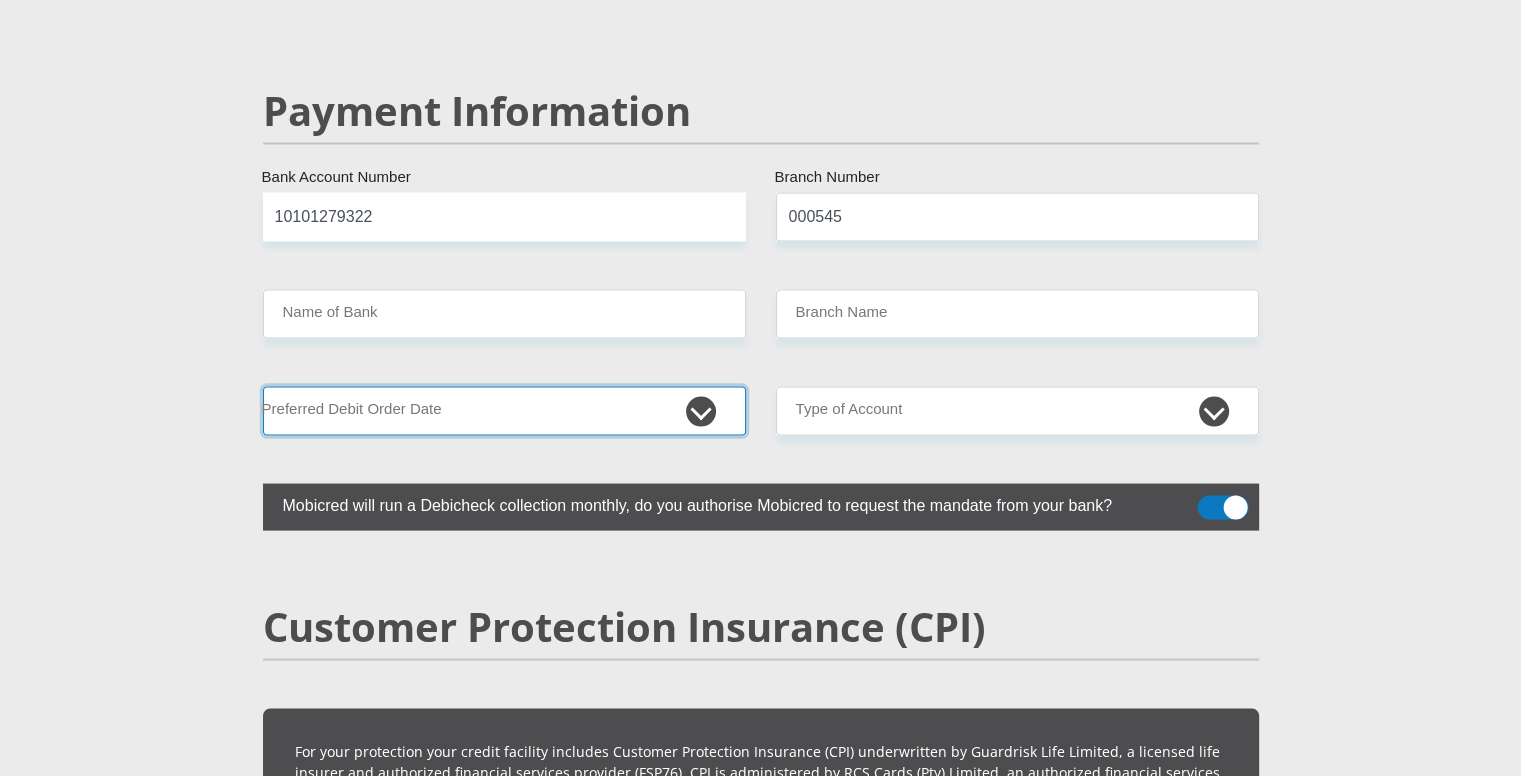 select on "5" 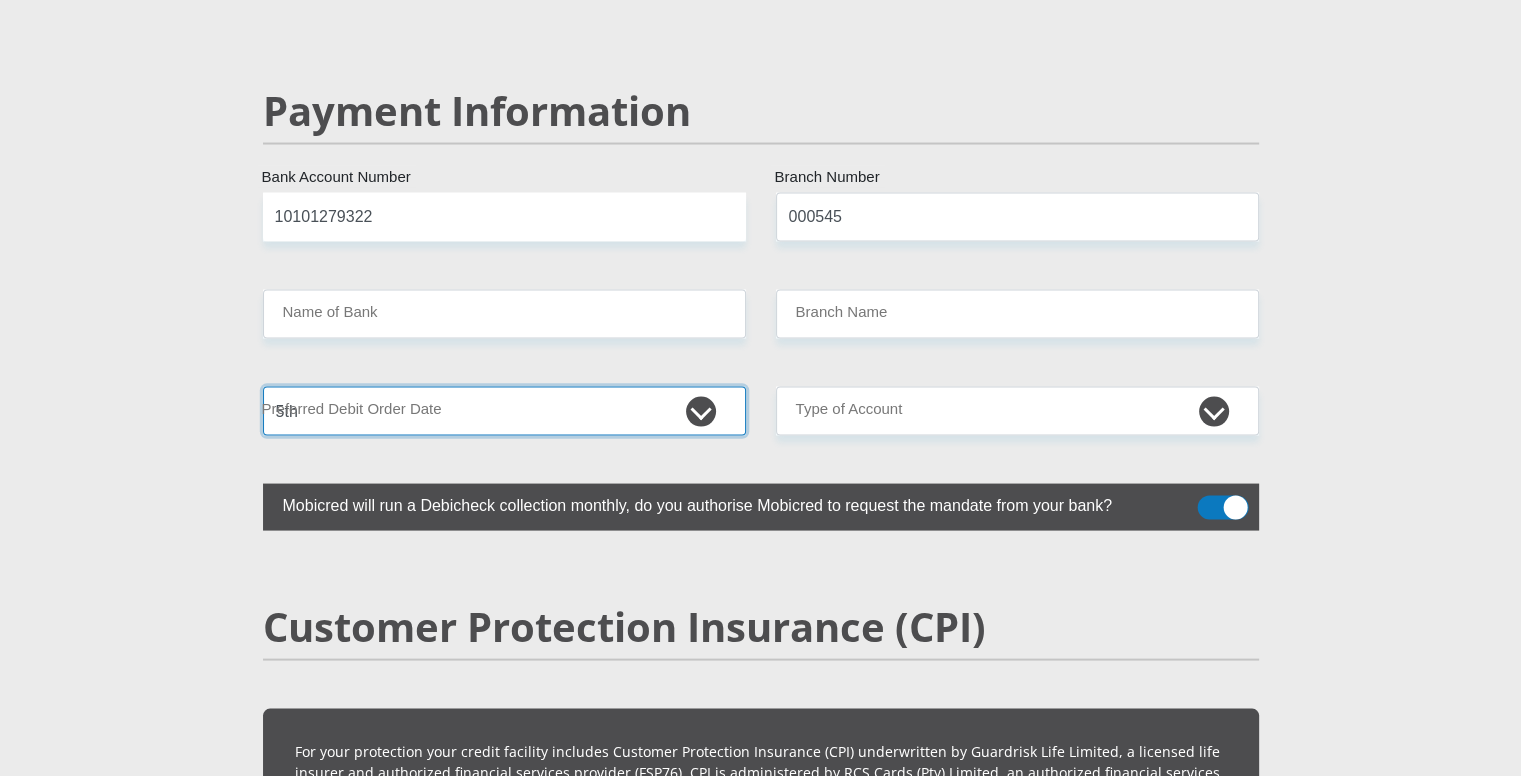 click on "1st
2nd
3rd
4th
5th
7th
18th
19th
20th
21st
22nd
23rd
24th
25th
26th
27th
28th
29th
30th" at bounding box center [504, 411] 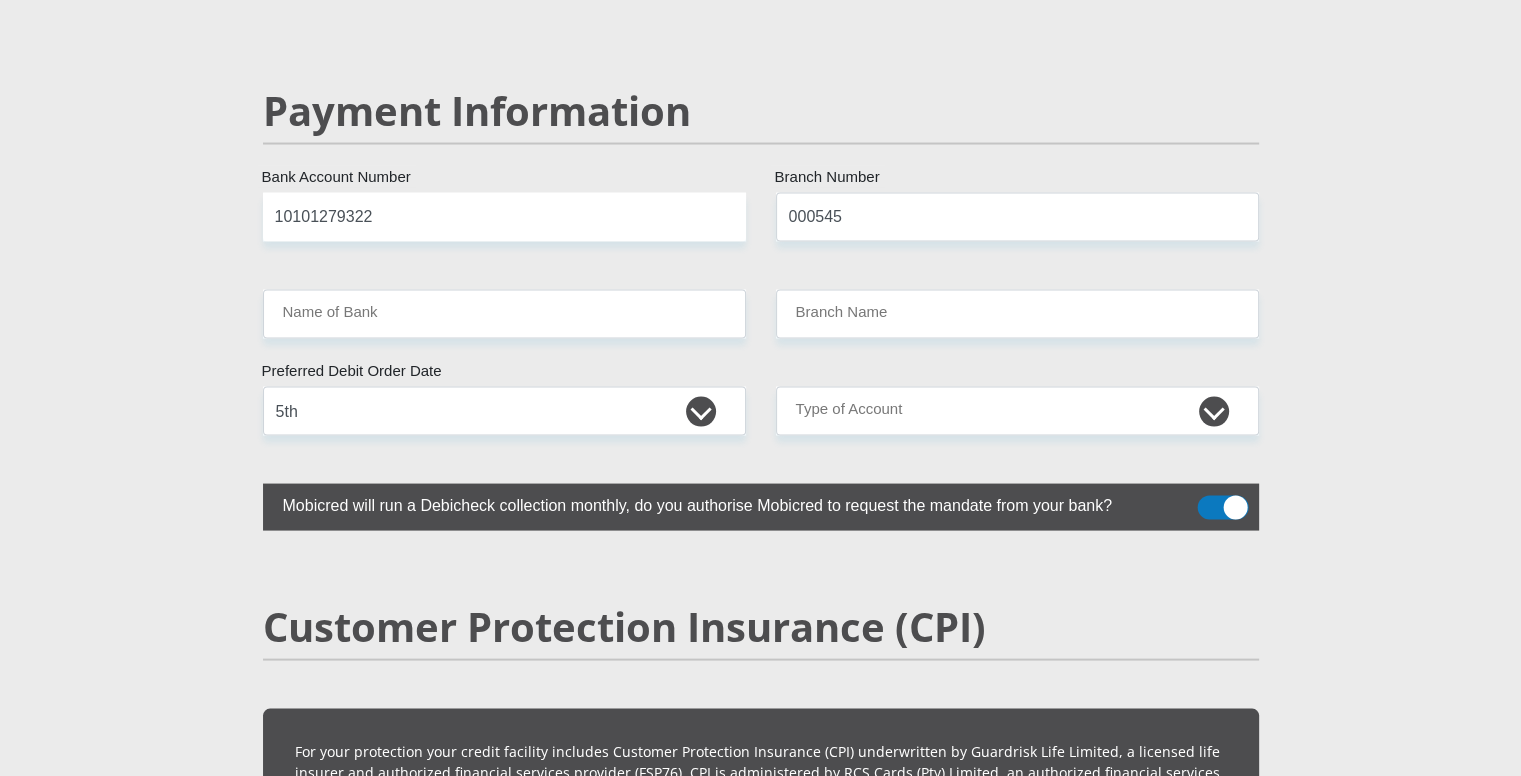 click on "Mr
Ms
Mrs
Dr
[PERSON_NAME]
Title
First Name
Surname
South African ID Number
Please input valid ID number
[GEOGRAPHIC_DATA]
[GEOGRAPHIC_DATA]
[GEOGRAPHIC_DATA]
[GEOGRAPHIC_DATA]
[GEOGRAPHIC_DATA]
[GEOGRAPHIC_DATA] [GEOGRAPHIC_DATA]
[GEOGRAPHIC_DATA]
[GEOGRAPHIC_DATA]
[GEOGRAPHIC_DATA]
[GEOGRAPHIC_DATA]
[GEOGRAPHIC_DATA]
[GEOGRAPHIC_DATA]
[GEOGRAPHIC_DATA]" at bounding box center (761, -691) 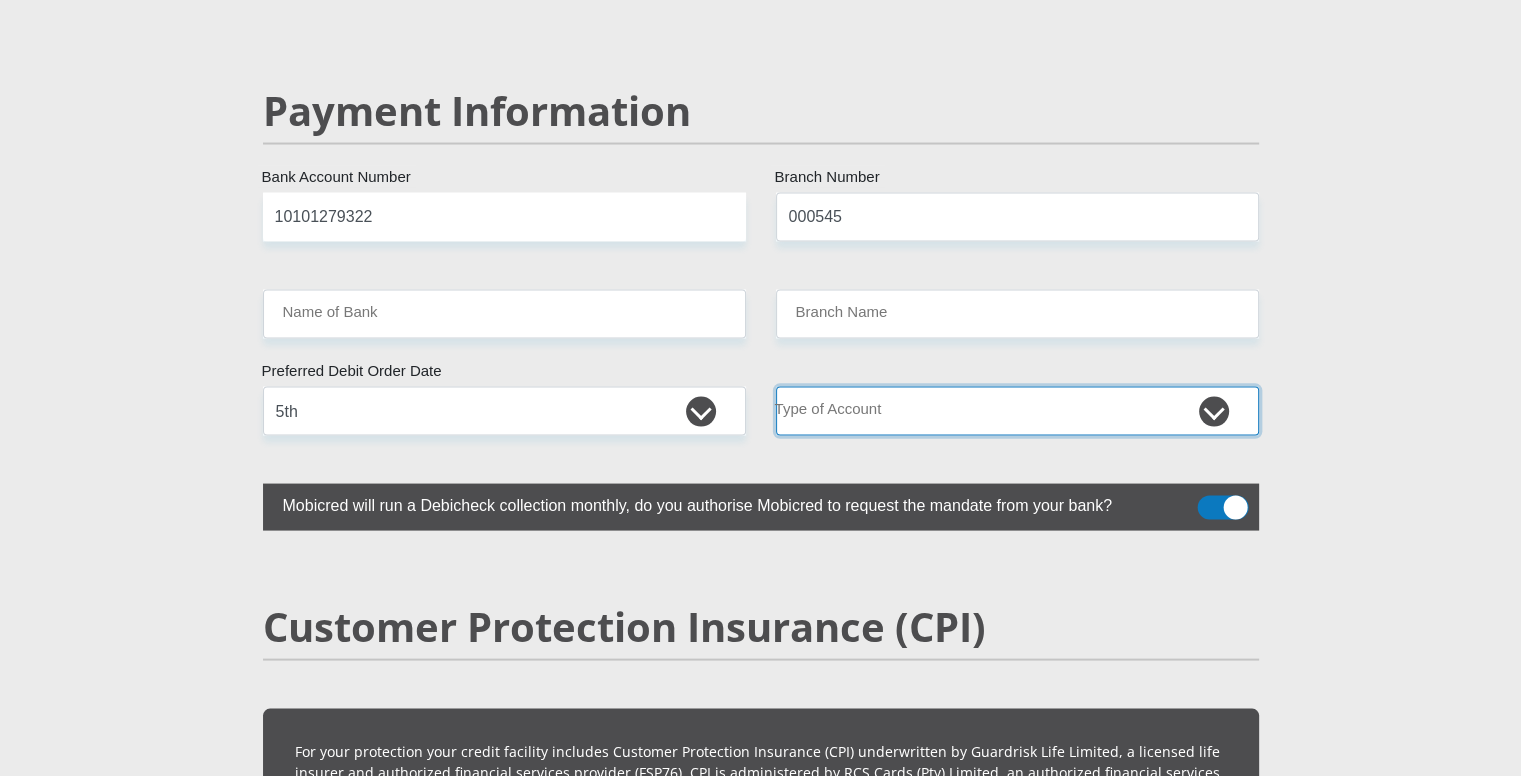 click on "Cheque
Savings" at bounding box center [1017, 411] 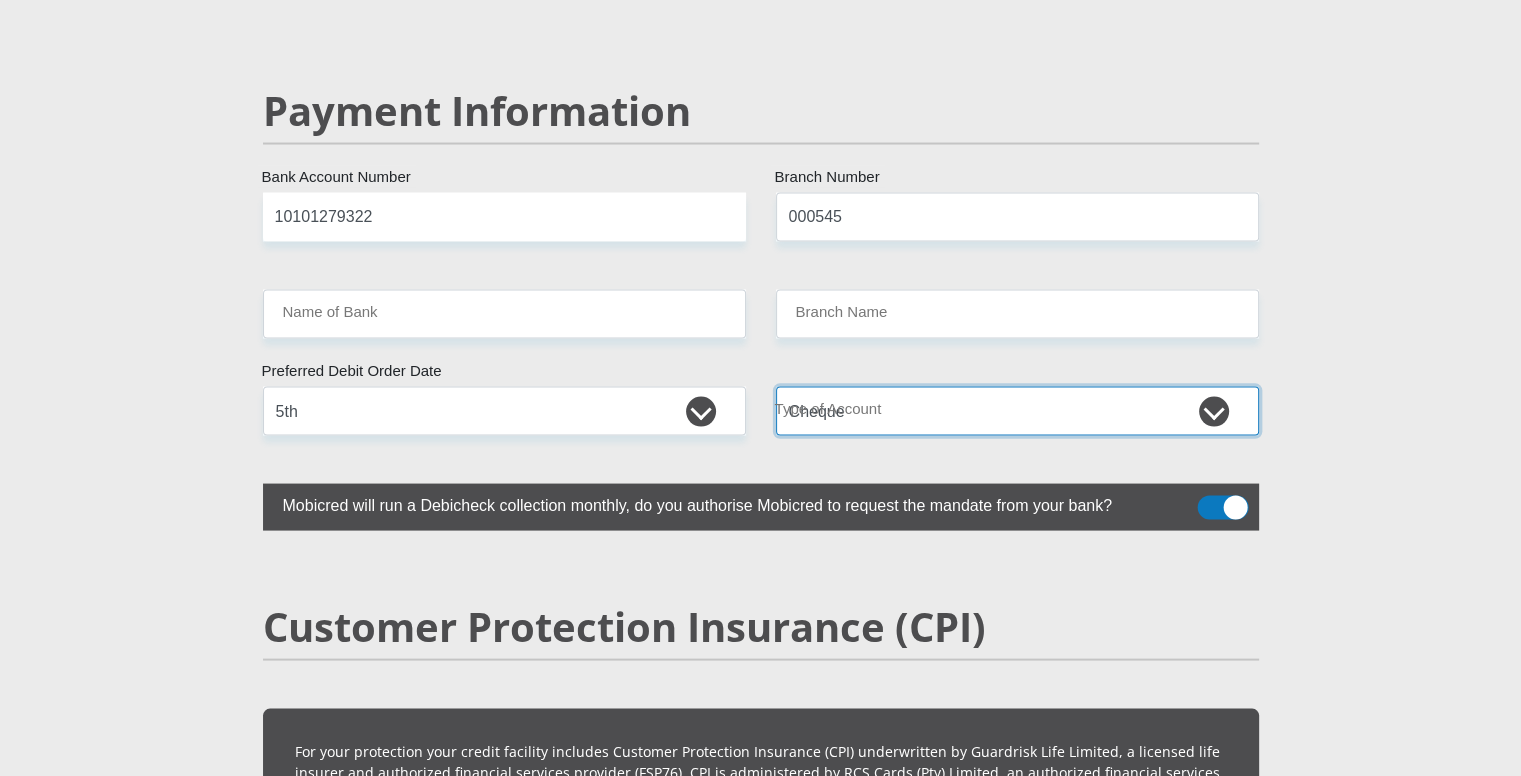 click on "Cheque
Savings" at bounding box center [1017, 411] 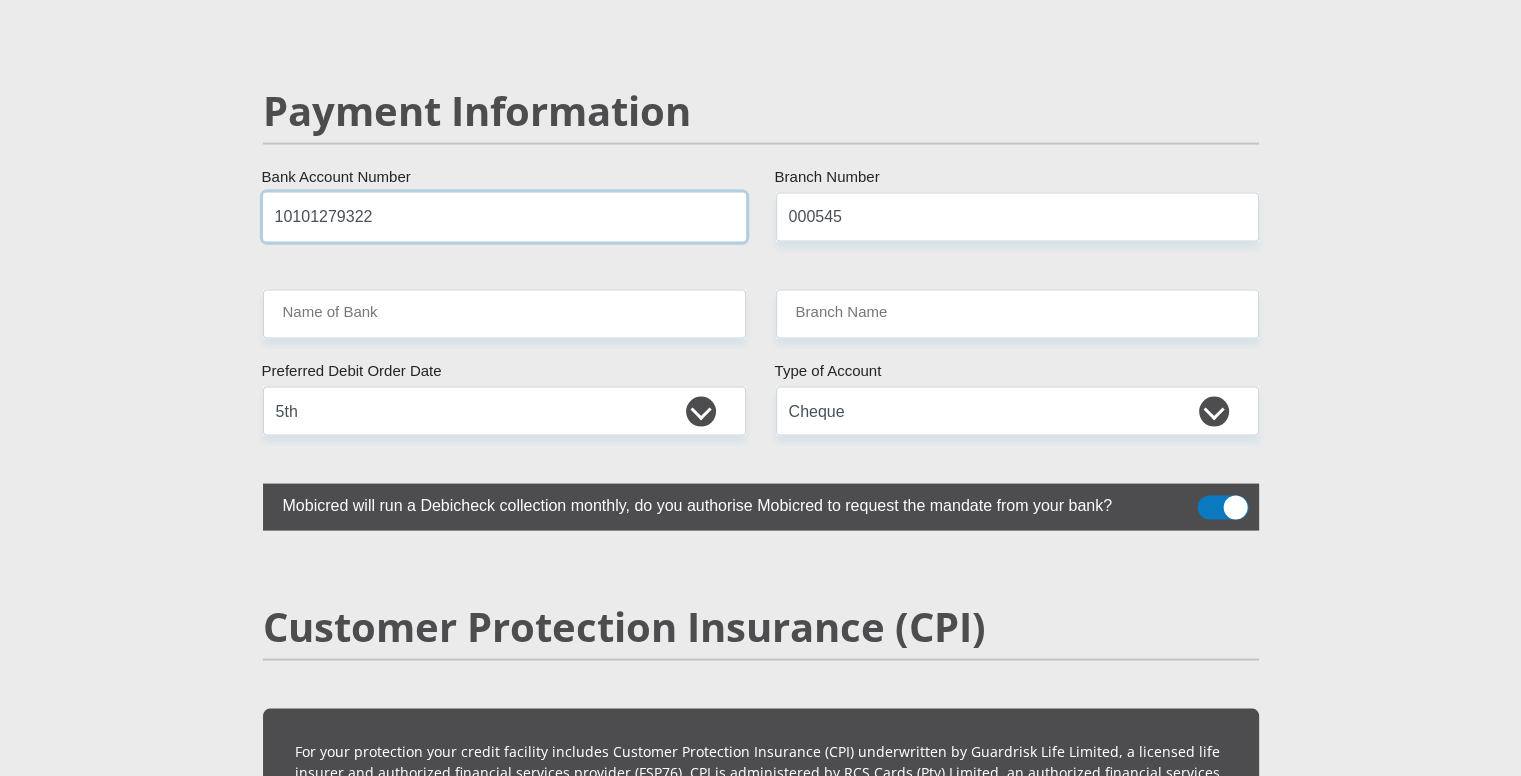 click on "10101279322" at bounding box center (504, 217) 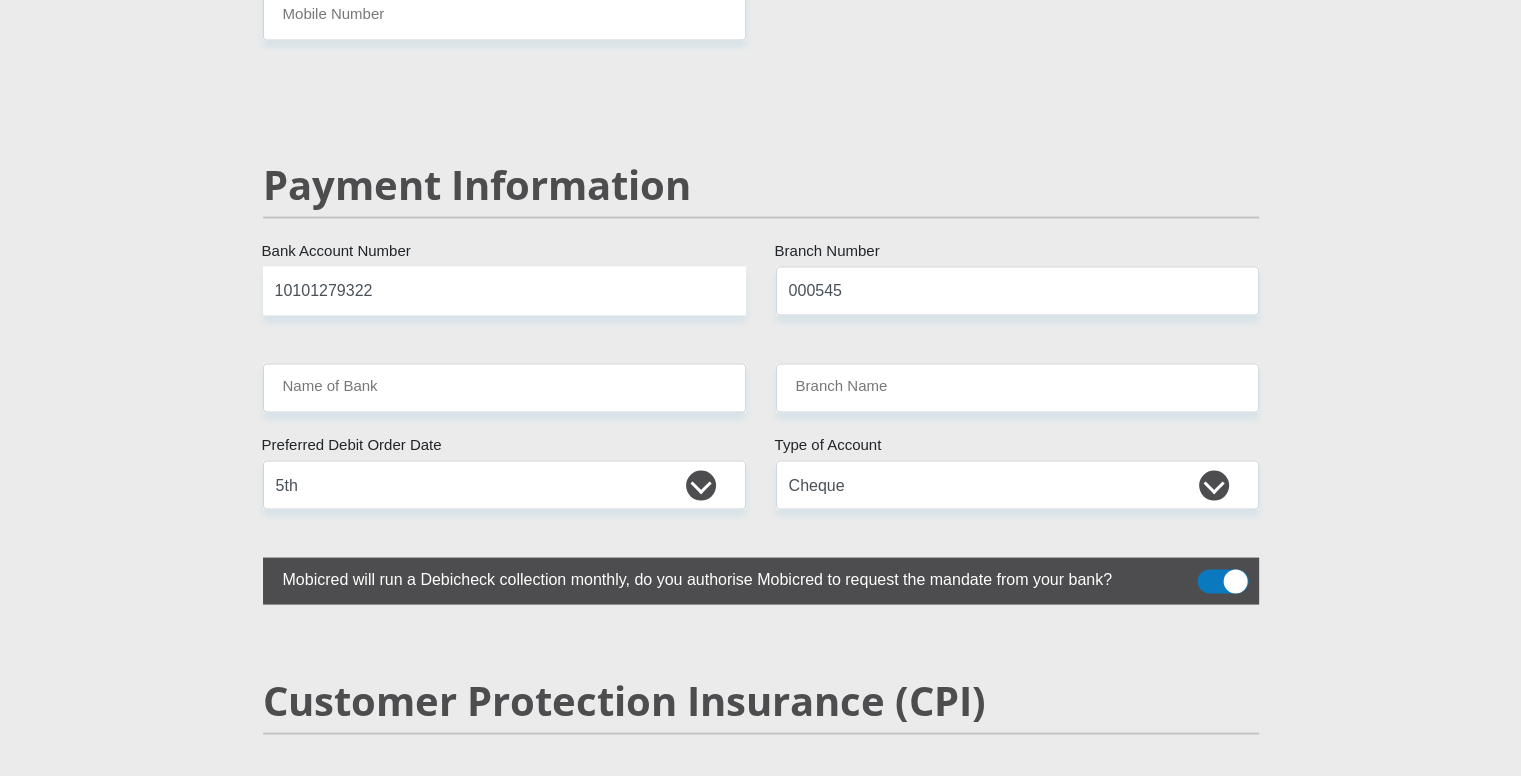 click on "Personal Details
Mr
Ms
Mrs
Dr
[PERSON_NAME]
Title
First Name
Surname
South African ID Number
Please input valid ID number
[GEOGRAPHIC_DATA]
[GEOGRAPHIC_DATA]
[GEOGRAPHIC_DATA]
[GEOGRAPHIC_DATA]
[GEOGRAPHIC_DATA]
[GEOGRAPHIC_DATA] [GEOGRAPHIC_DATA]
[GEOGRAPHIC_DATA]
[GEOGRAPHIC_DATA]
[GEOGRAPHIC_DATA]
[GEOGRAPHIC_DATA]
[GEOGRAPHIC_DATA]" at bounding box center (760, -603) 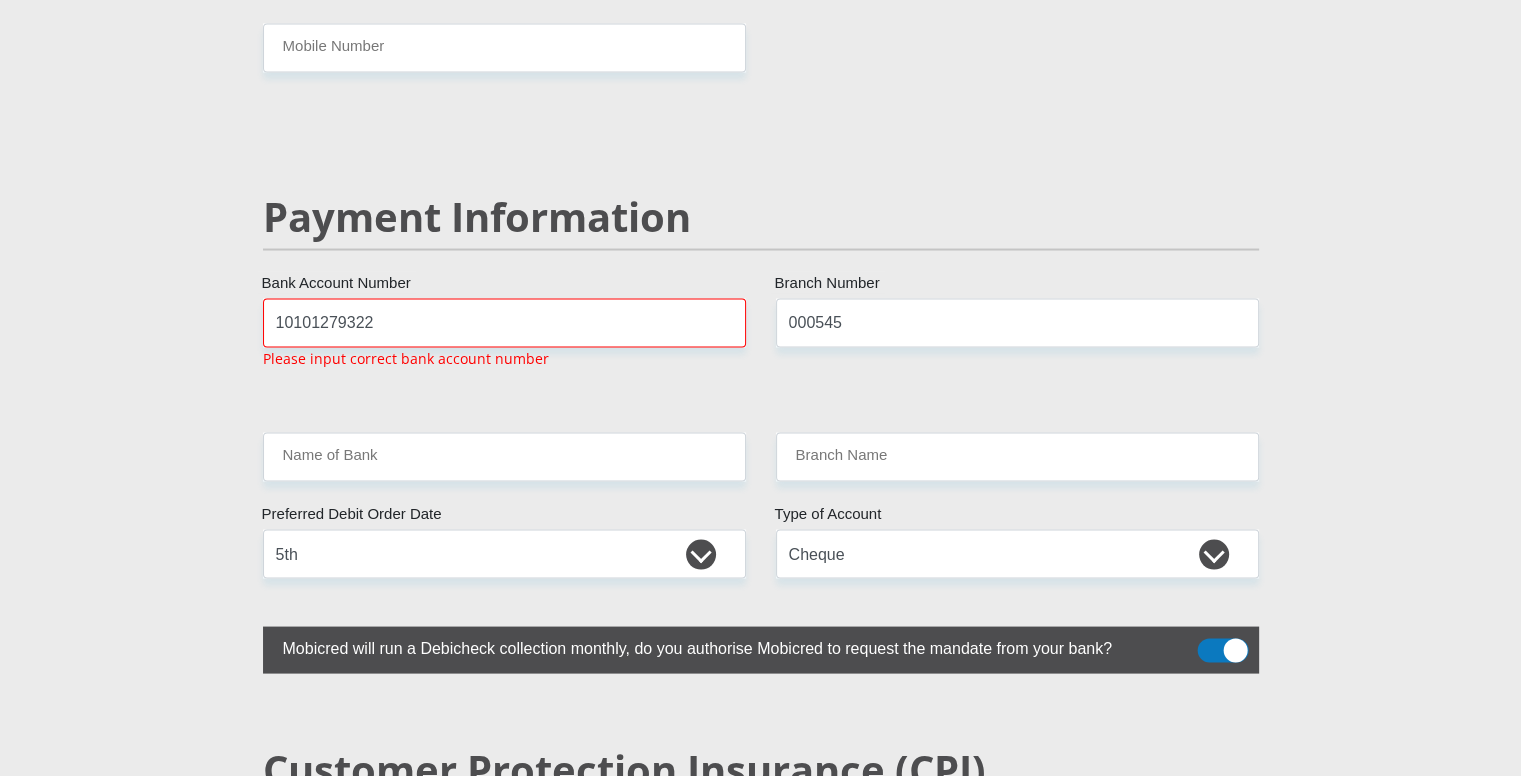 scroll, scrollTop: 3774, scrollLeft: 0, axis: vertical 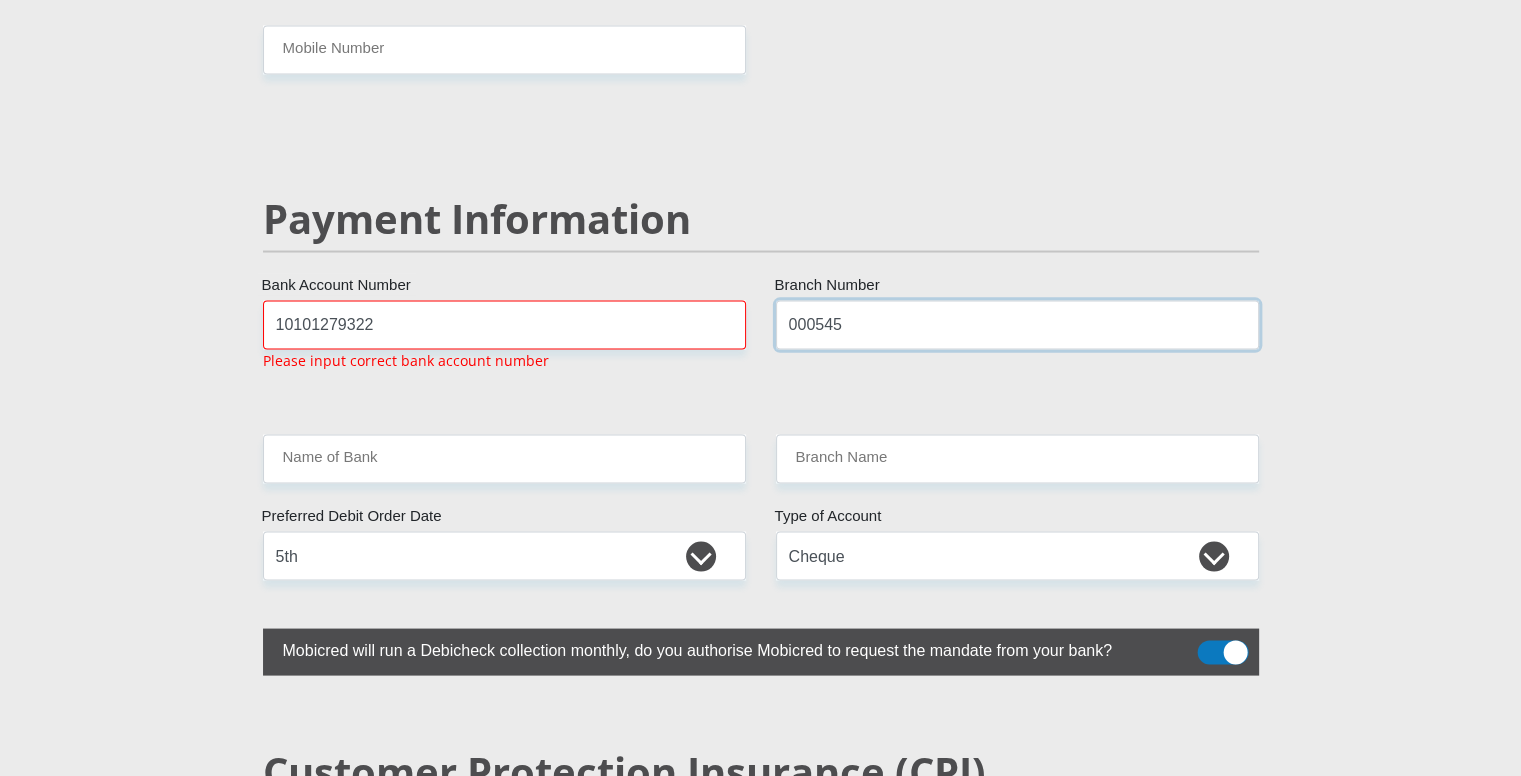 click on "000545" at bounding box center (1017, 324) 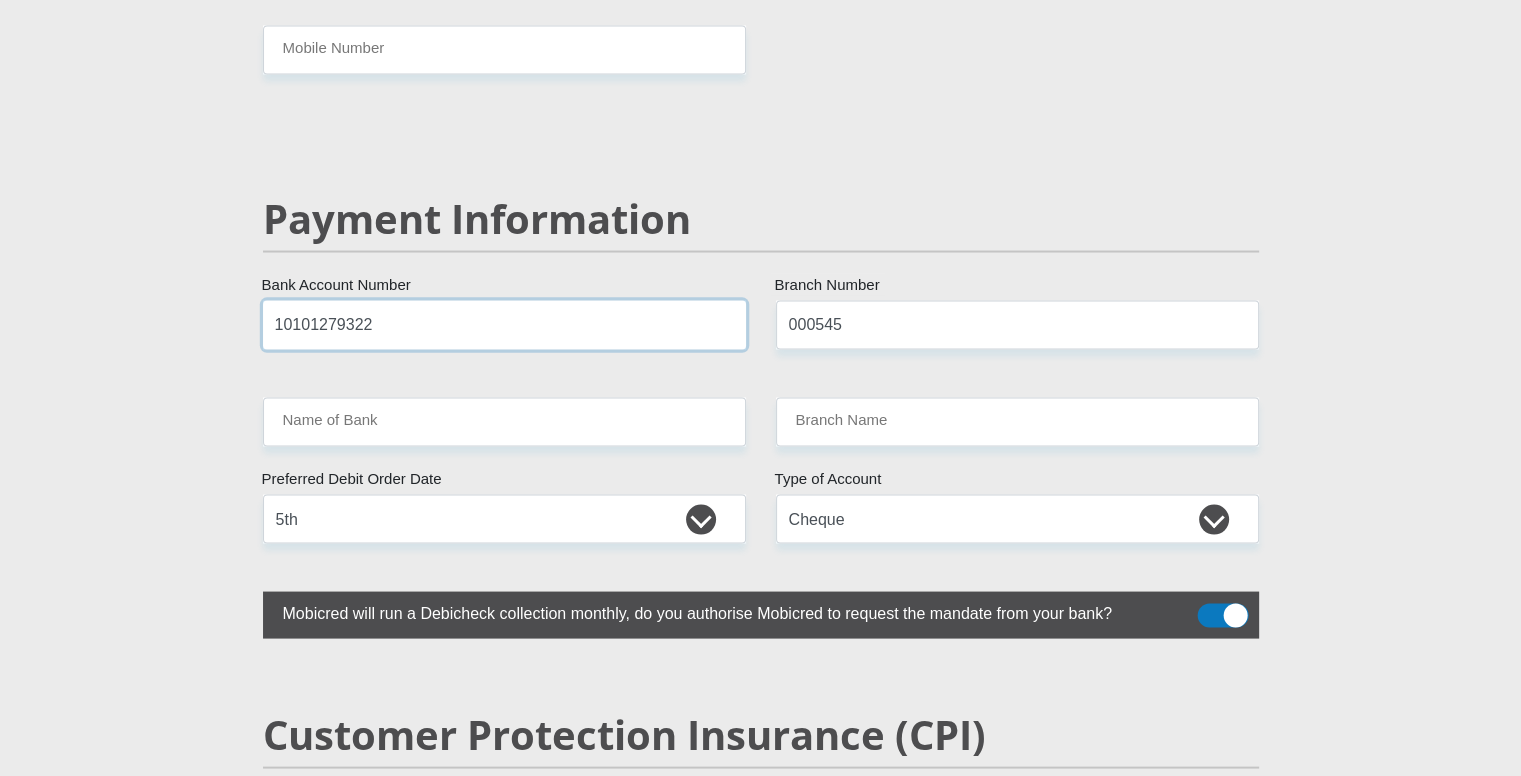 click on "10101279322" at bounding box center (504, 324) 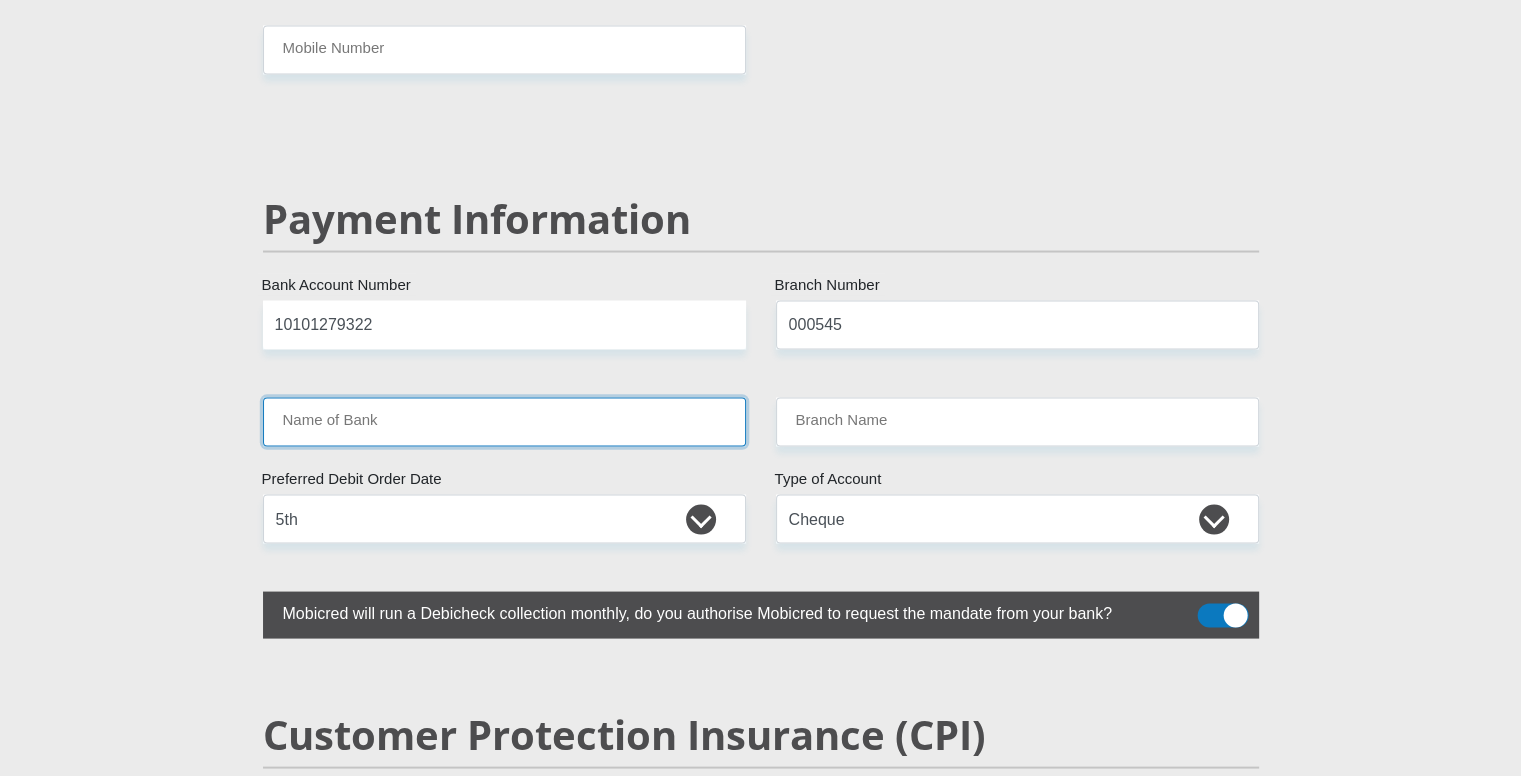 click on "Mr
Ms
Mrs
Dr
[PERSON_NAME]
Title
First Name
Surname
South African ID Number
Please input valid ID number
[GEOGRAPHIC_DATA]
[GEOGRAPHIC_DATA]
[GEOGRAPHIC_DATA]
[GEOGRAPHIC_DATA]
[GEOGRAPHIC_DATA]
[GEOGRAPHIC_DATA] [GEOGRAPHIC_DATA]
[GEOGRAPHIC_DATA]
[GEOGRAPHIC_DATA]
[GEOGRAPHIC_DATA]
[GEOGRAPHIC_DATA]
[GEOGRAPHIC_DATA]
[GEOGRAPHIC_DATA]
[GEOGRAPHIC_DATA]" at bounding box center [761, -584] 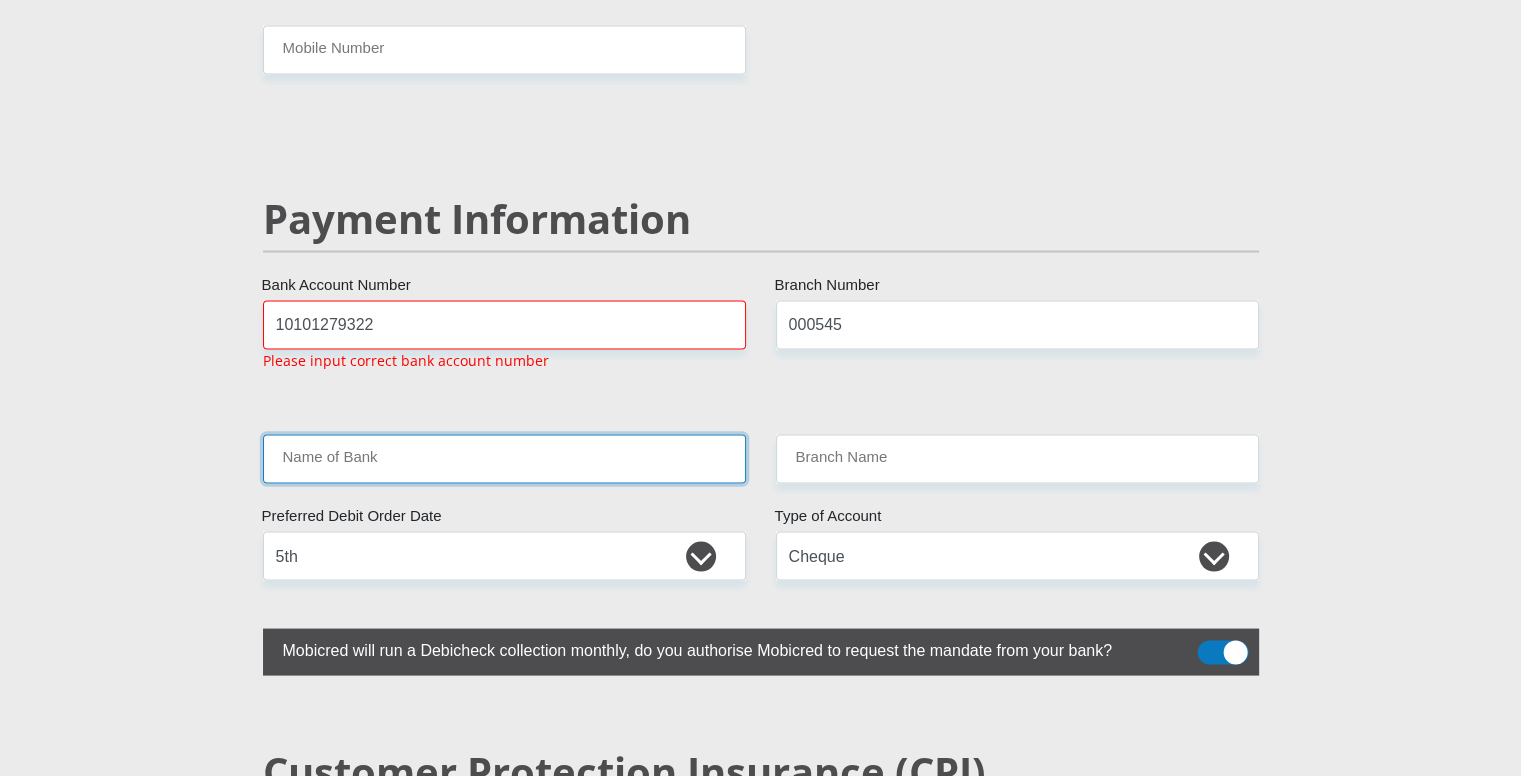 click on "Name of Bank" at bounding box center (504, 458) 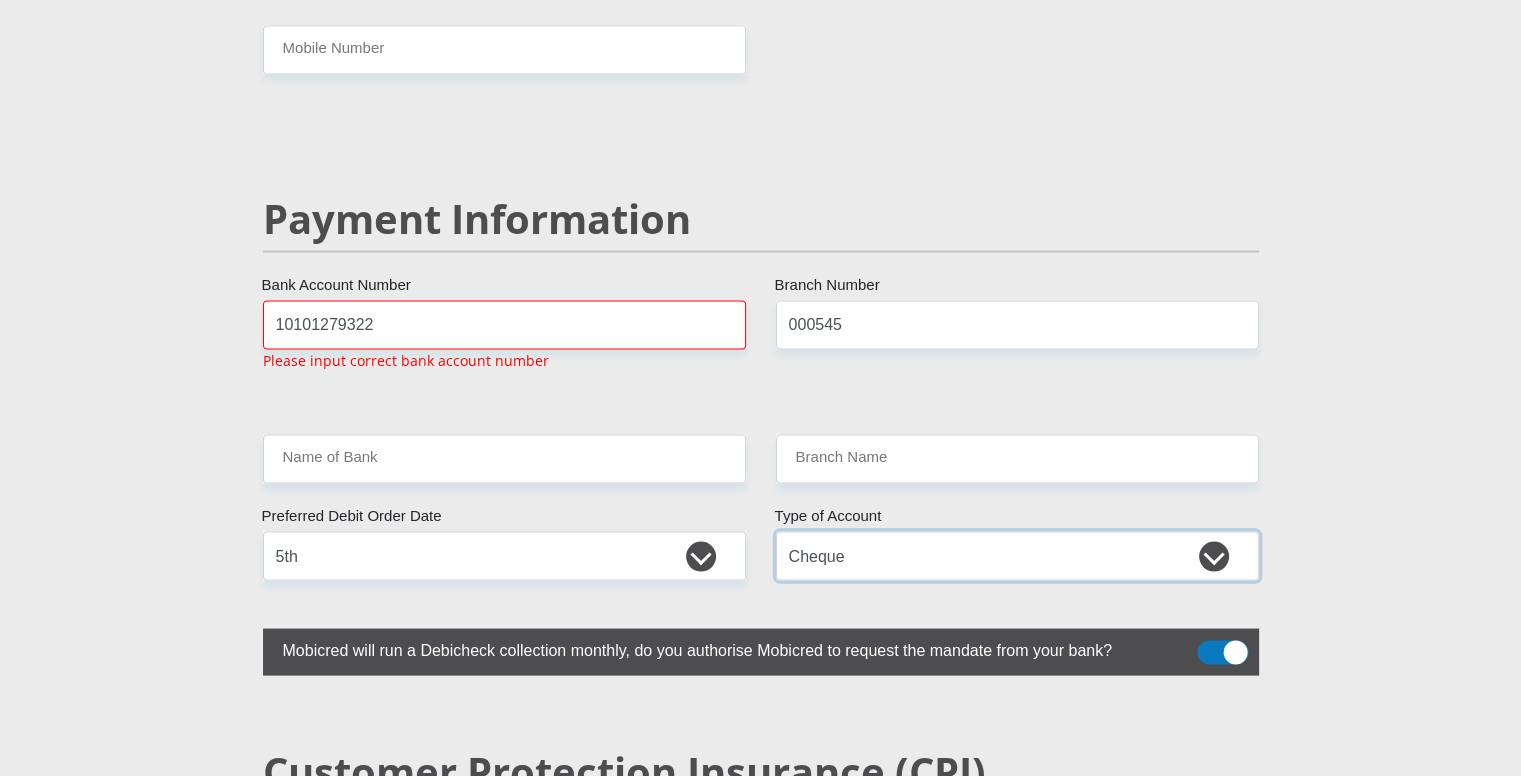 click on "Cheque
Savings" at bounding box center (1017, 555) 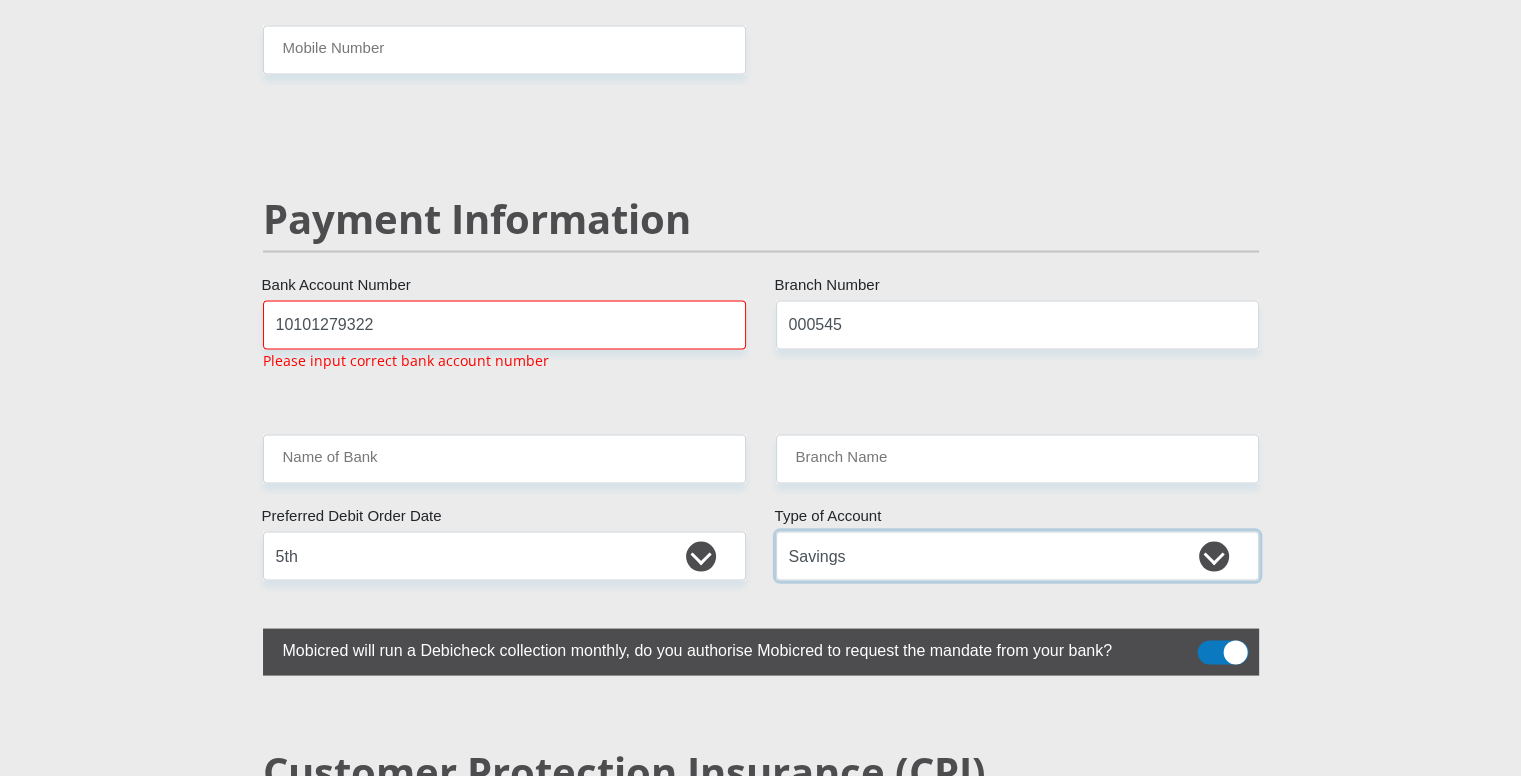 click on "Cheque
Savings" at bounding box center [1017, 555] 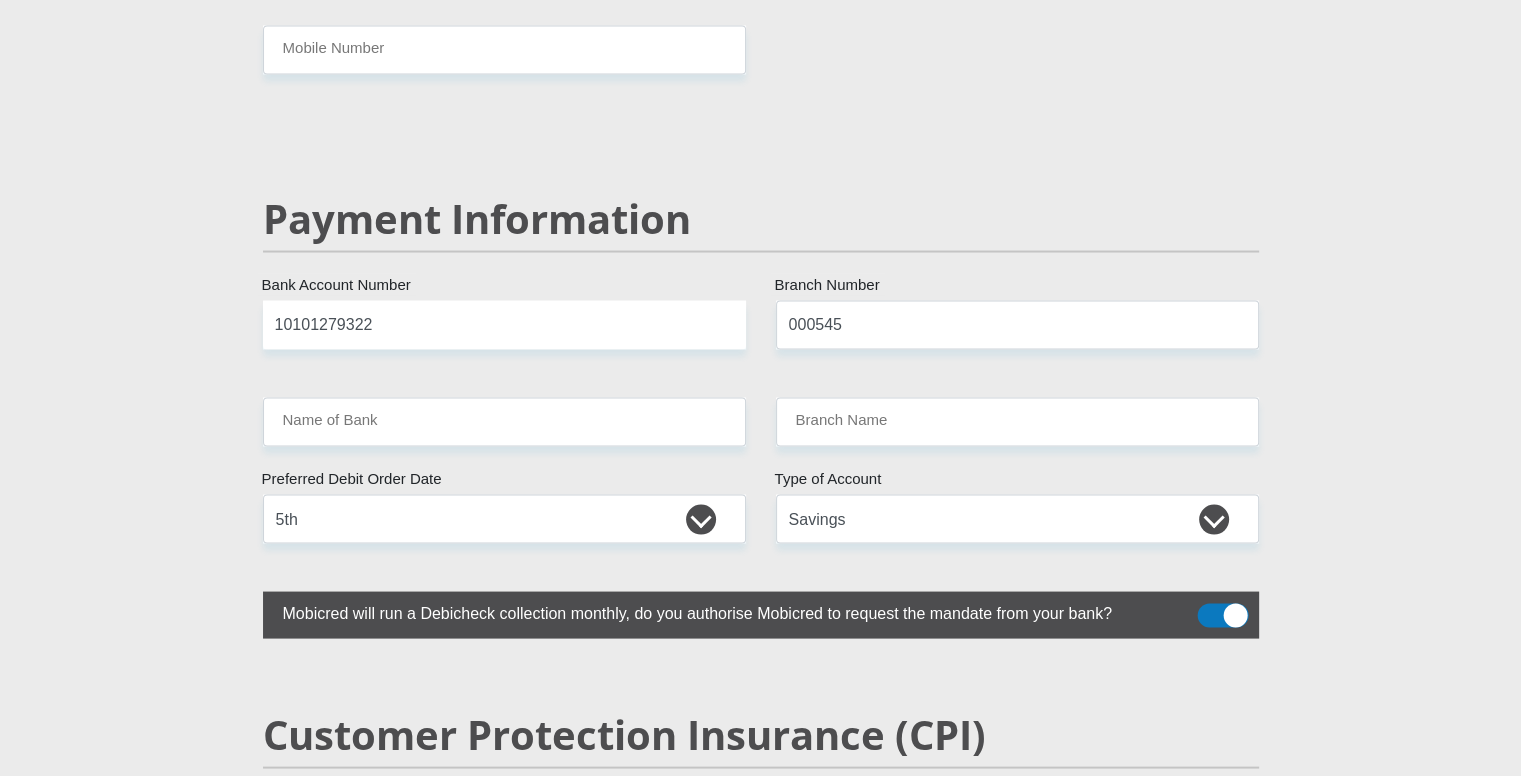 click on "10101279322
Bank Account Number" at bounding box center [504, 324] 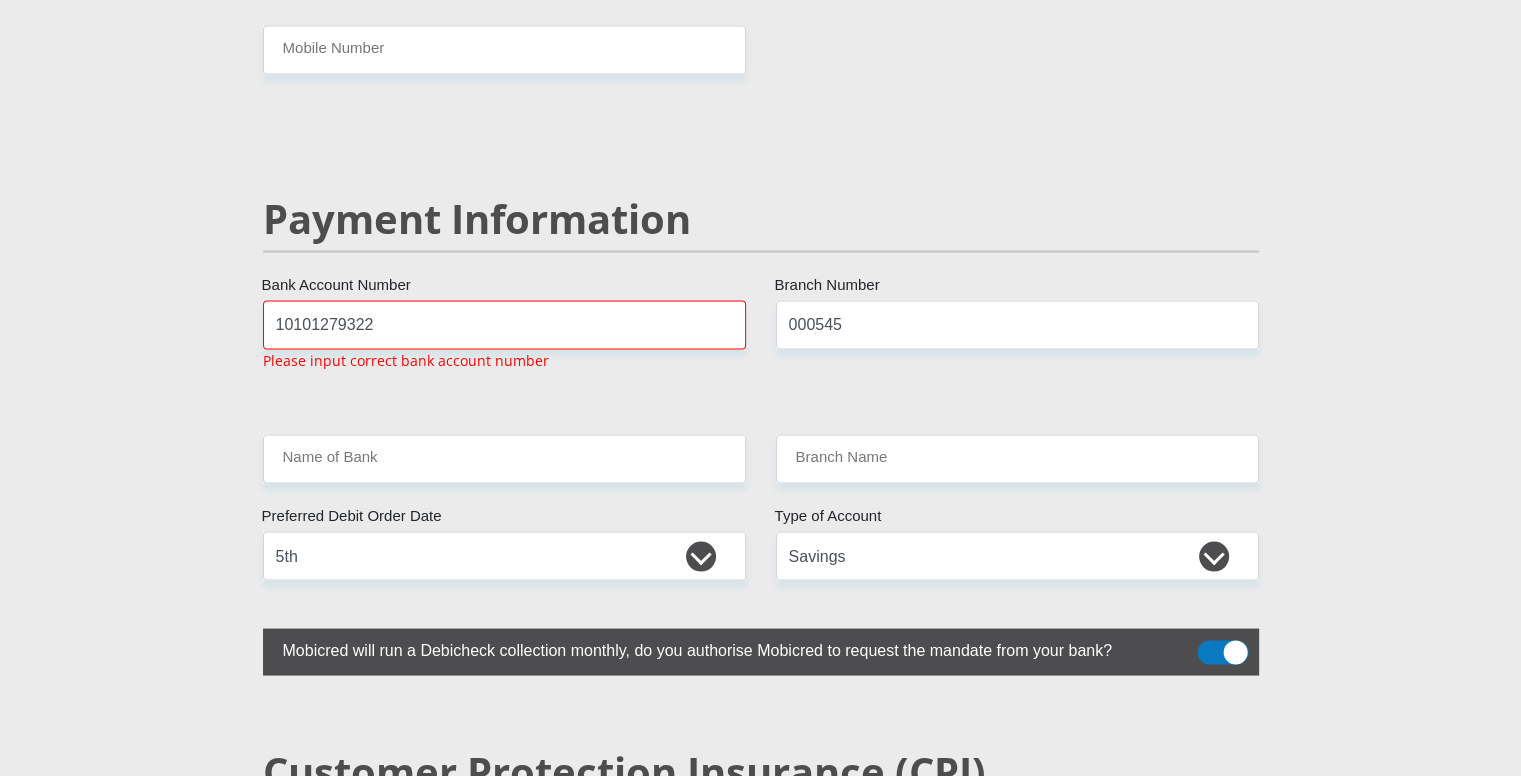 click on "10101279322
Bank Account Number
Please input correct bank account number" at bounding box center [504, 343] 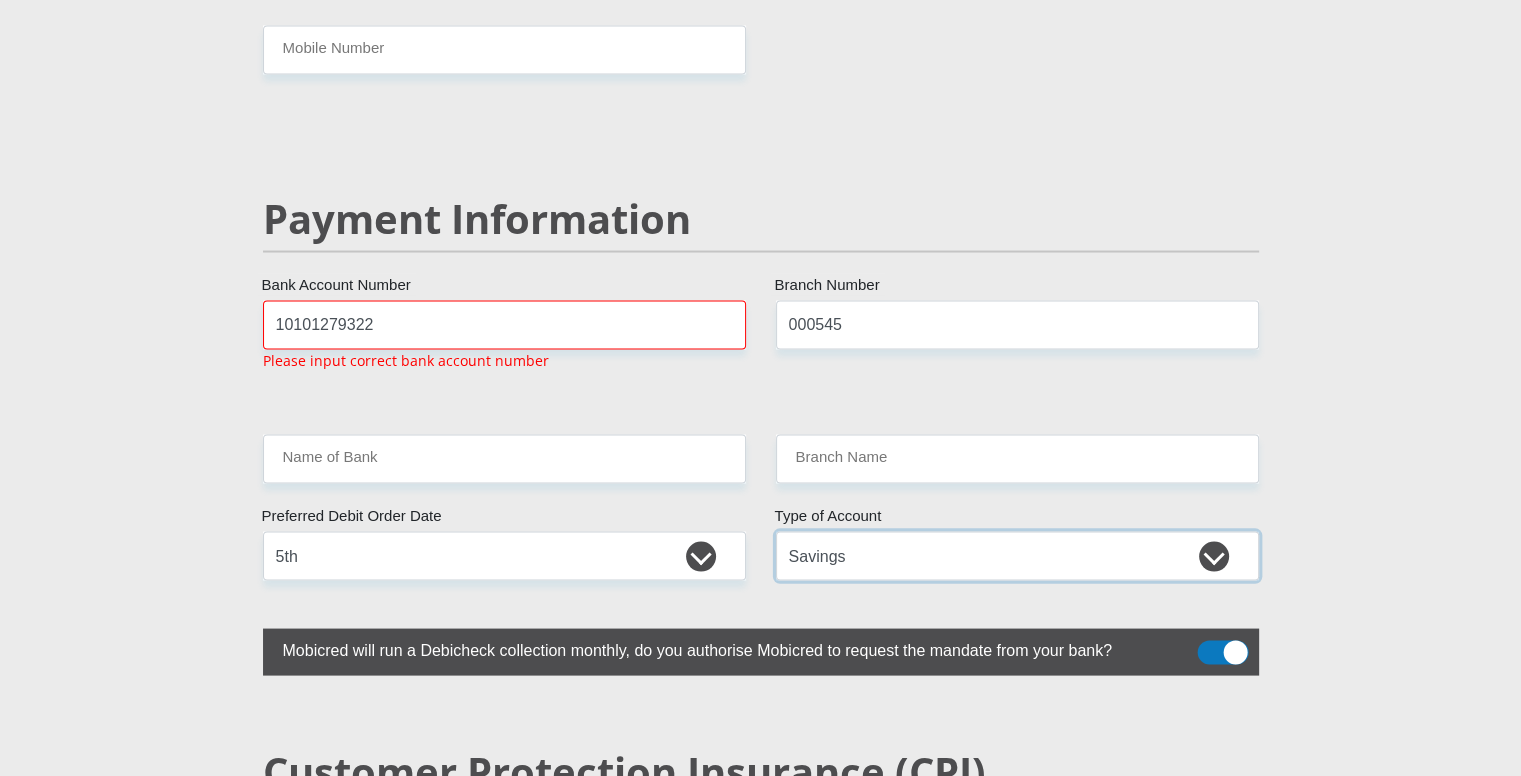 click on "Cheque
Savings" at bounding box center (1017, 555) 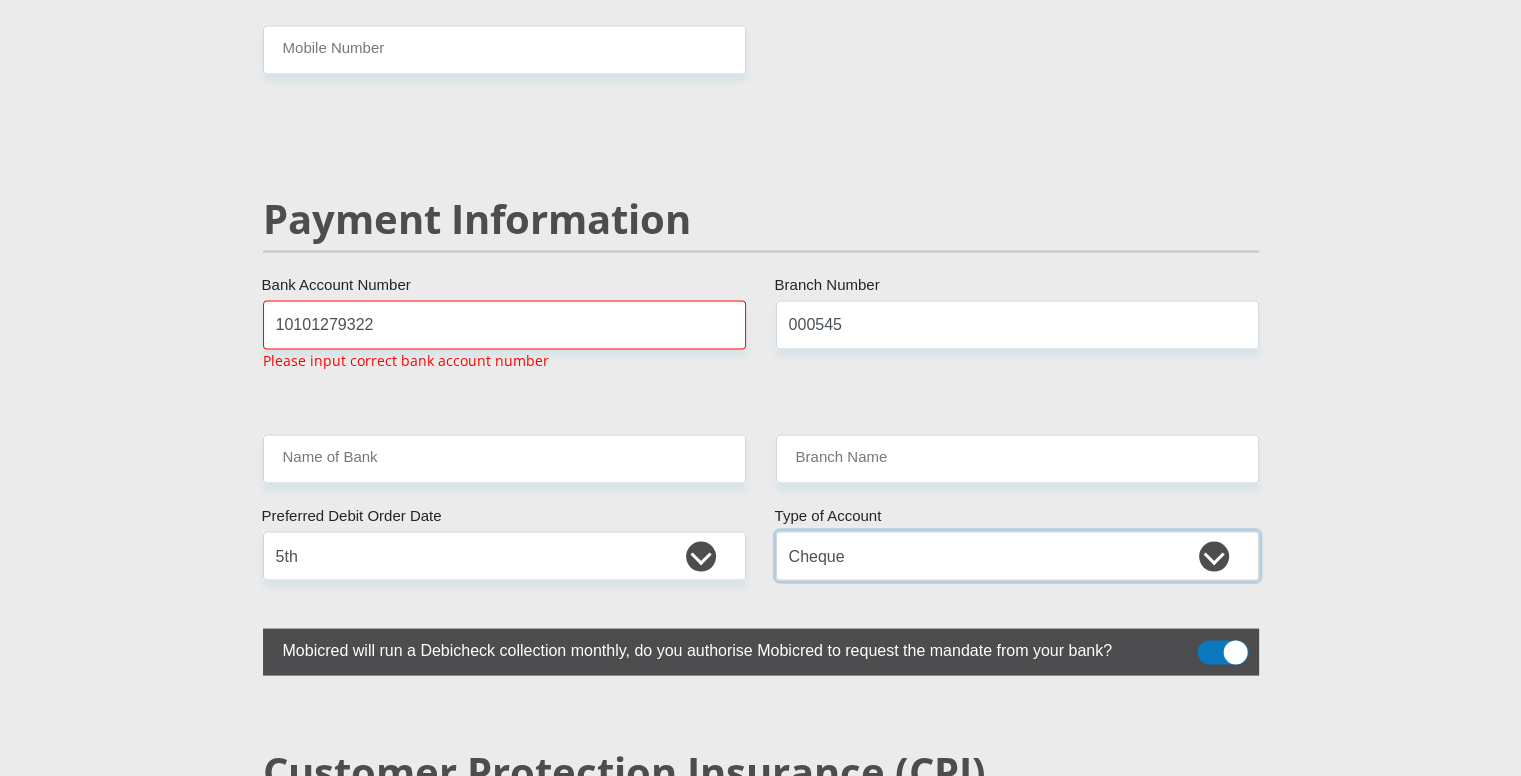 click on "Cheque
Savings" at bounding box center (1017, 555) 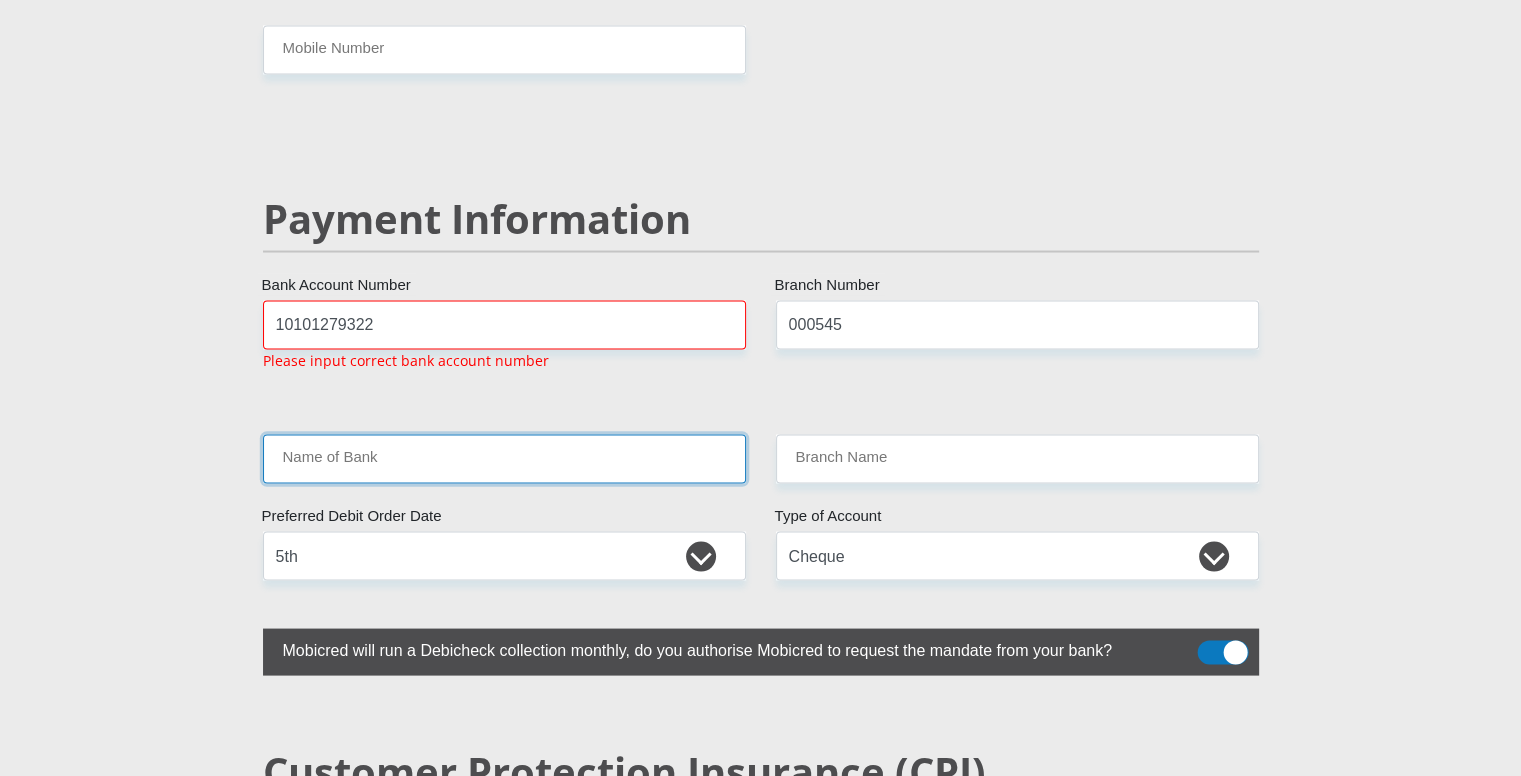 click on "Mr
Ms
Mrs
Dr
[PERSON_NAME]
Title
First Name
Surname
South African ID Number
Please input valid ID number
[GEOGRAPHIC_DATA]
[GEOGRAPHIC_DATA]
[GEOGRAPHIC_DATA]
[GEOGRAPHIC_DATA]
[GEOGRAPHIC_DATA]
[GEOGRAPHIC_DATA] [GEOGRAPHIC_DATA]
[GEOGRAPHIC_DATA]
[GEOGRAPHIC_DATA]
[GEOGRAPHIC_DATA]
[GEOGRAPHIC_DATA]
[GEOGRAPHIC_DATA]
[GEOGRAPHIC_DATA]
[GEOGRAPHIC_DATA]" at bounding box center [761, -566] 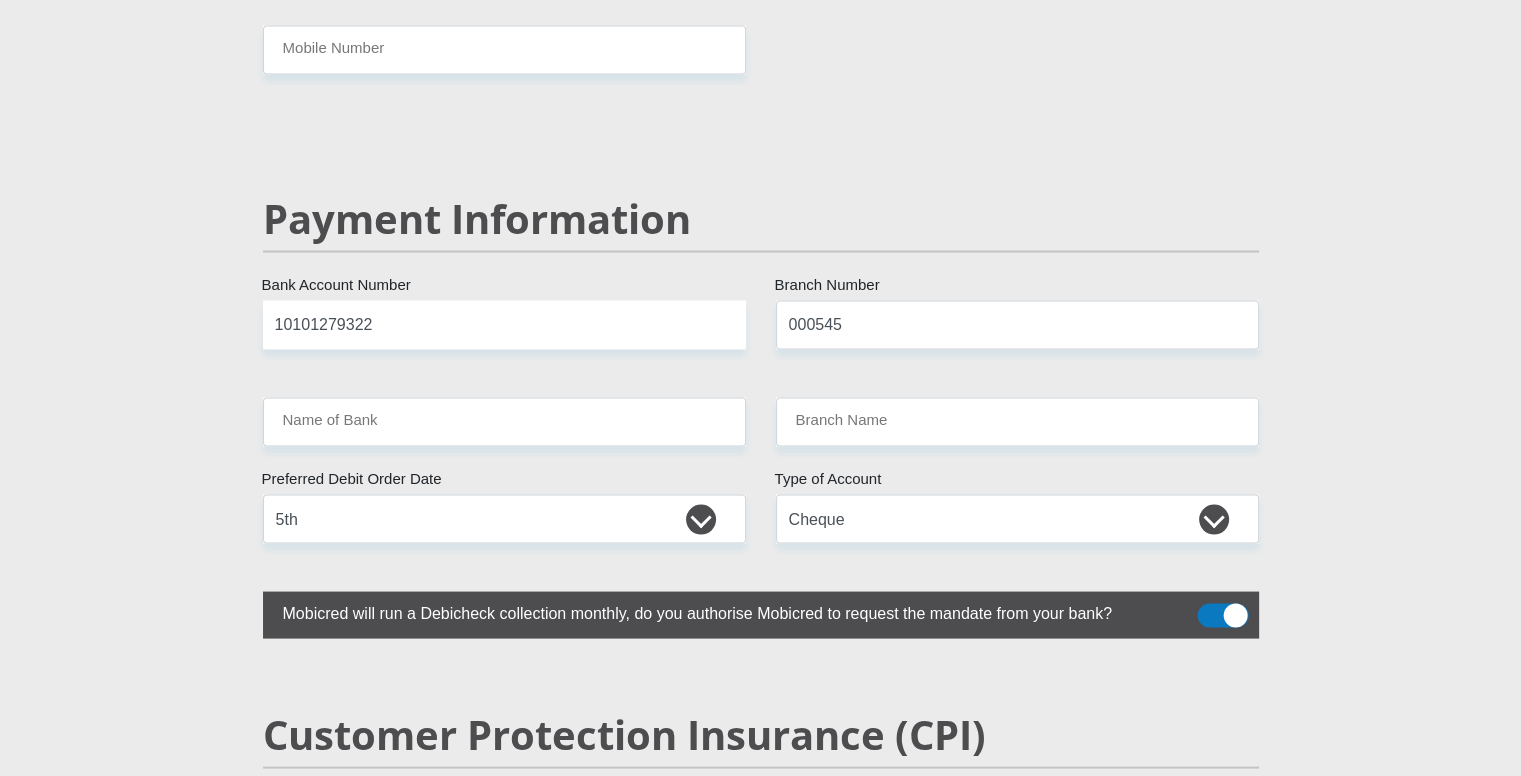 click on "Mr
Ms
Mrs
Dr
[PERSON_NAME]
Title
First Name
Surname
South African ID Number
Please input valid ID number
[GEOGRAPHIC_DATA]
[GEOGRAPHIC_DATA]
[GEOGRAPHIC_DATA]
[GEOGRAPHIC_DATA]
[GEOGRAPHIC_DATA]
[GEOGRAPHIC_DATA] [GEOGRAPHIC_DATA]
[GEOGRAPHIC_DATA]
[GEOGRAPHIC_DATA]
[GEOGRAPHIC_DATA]
[GEOGRAPHIC_DATA]
[GEOGRAPHIC_DATA]
[GEOGRAPHIC_DATA]
[GEOGRAPHIC_DATA]" at bounding box center (761, -584) 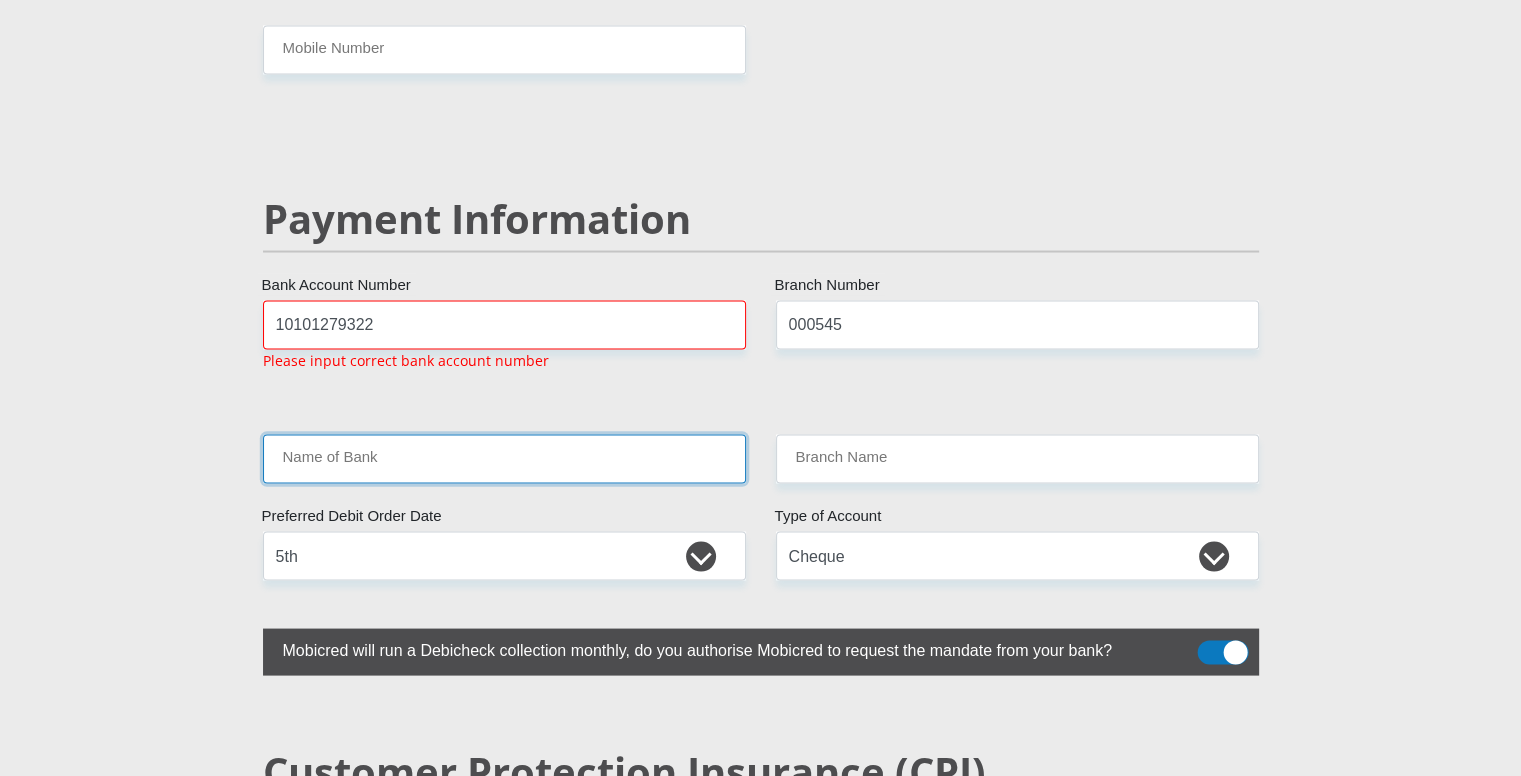 click on "Name of Bank" at bounding box center [504, 458] 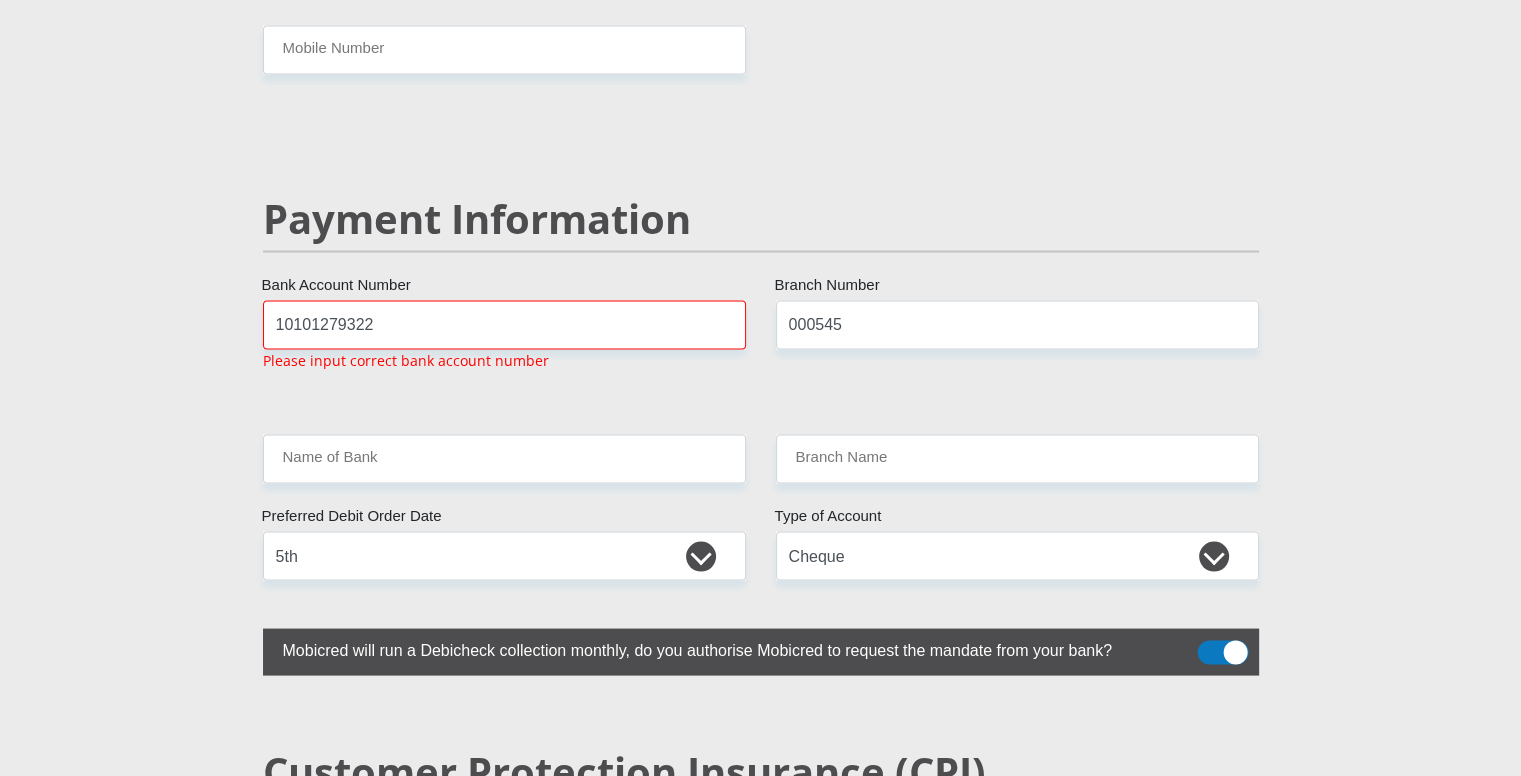 click on "Mr
Ms
Mrs
Dr
[PERSON_NAME]
Title
First Name
Surname
South African ID Number
Please input valid ID number
[GEOGRAPHIC_DATA]
[GEOGRAPHIC_DATA]
[GEOGRAPHIC_DATA]
[GEOGRAPHIC_DATA]
[GEOGRAPHIC_DATA]
[GEOGRAPHIC_DATA] [GEOGRAPHIC_DATA]
[GEOGRAPHIC_DATA]
[GEOGRAPHIC_DATA]
[GEOGRAPHIC_DATA]
[GEOGRAPHIC_DATA]
[GEOGRAPHIC_DATA]
[GEOGRAPHIC_DATA]
[GEOGRAPHIC_DATA]" at bounding box center (761, -566) 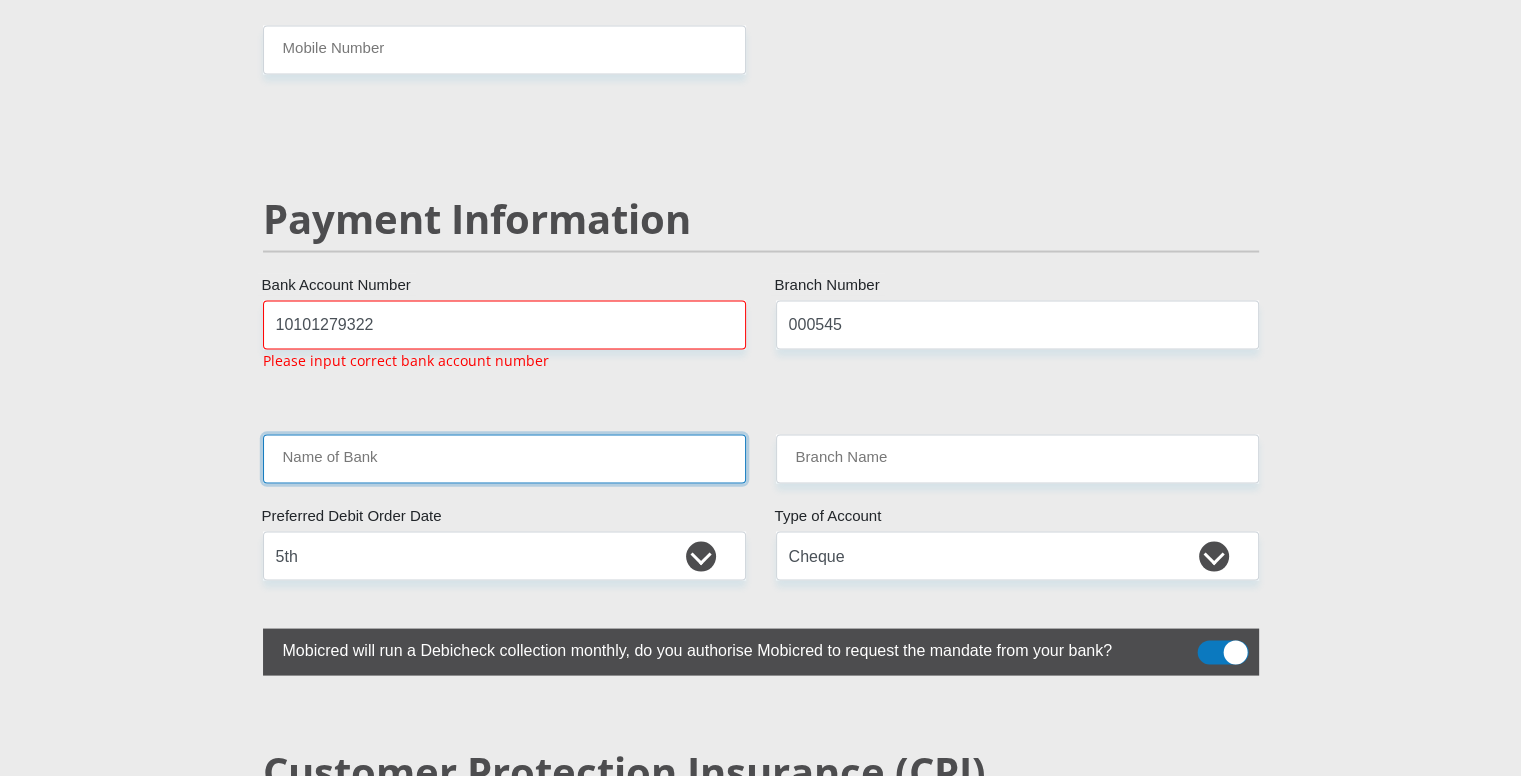 click on "Name of Bank" at bounding box center [504, 458] 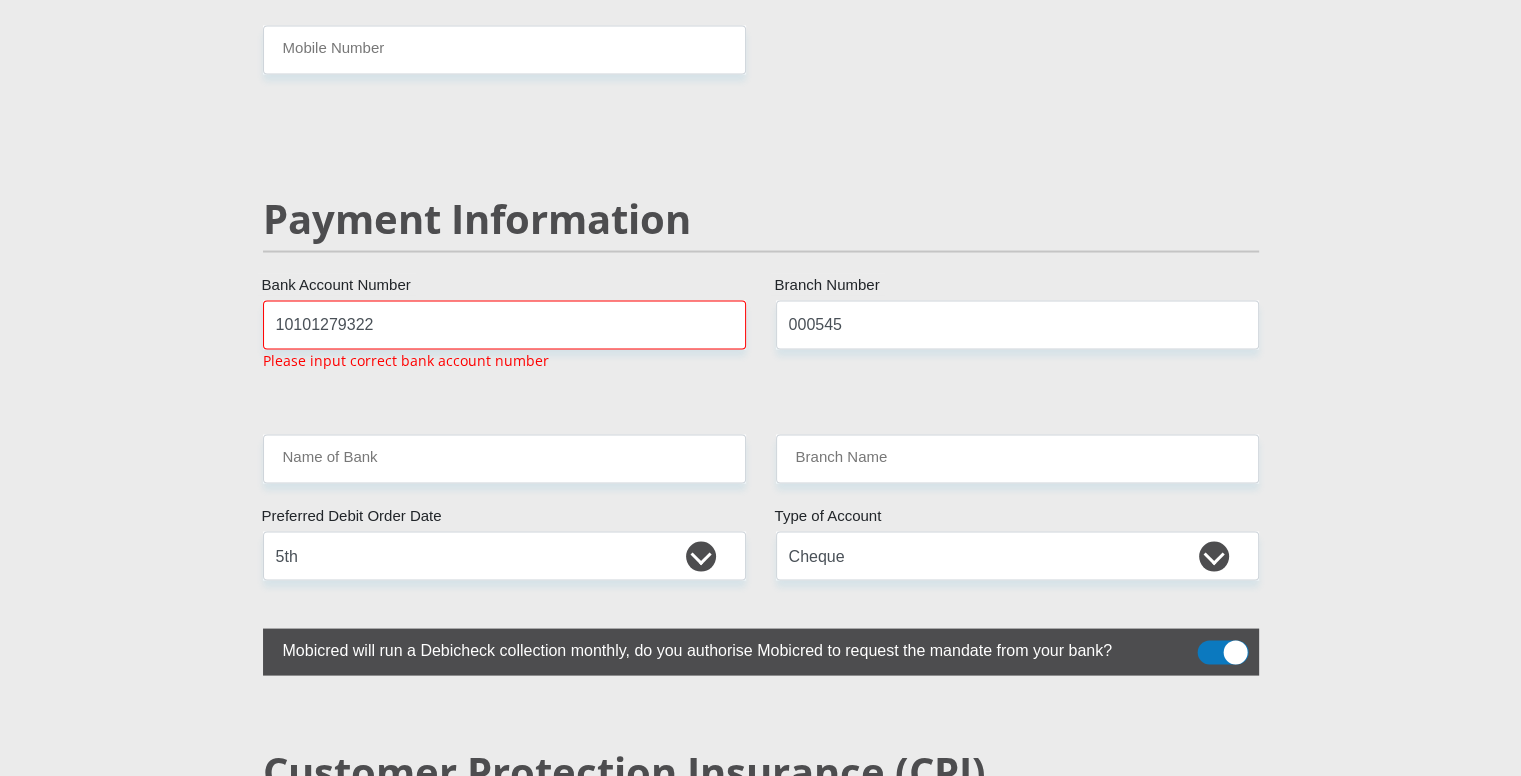 click on "Mr
Ms
Mrs
Dr
[PERSON_NAME]
Title
First Name
Surname
South African ID Number
Please input valid ID number
[GEOGRAPHIC_DATA]
[GEOGRAPHIC_DATA]
[GEOGRAPHIC_DATA]
[GEOGRAPHIC_DATA]
[GEOGRAPHIC_DATA]
[GEOGRAPHIC_DATA] [GEOGRAPHIC_DATA]
[GEOGRAPHIC_DATA]
[GEOGRAPHIC_DATA]
[GEOGRAPHIC_DATA]
[GEOGRAPHIC_DATA]
[GEOGRAPHIC_DATA]
[GEOGRAPHIC_DATA]
[GEOGRAPHIC_DATA]" at bounding box center [761, -566] 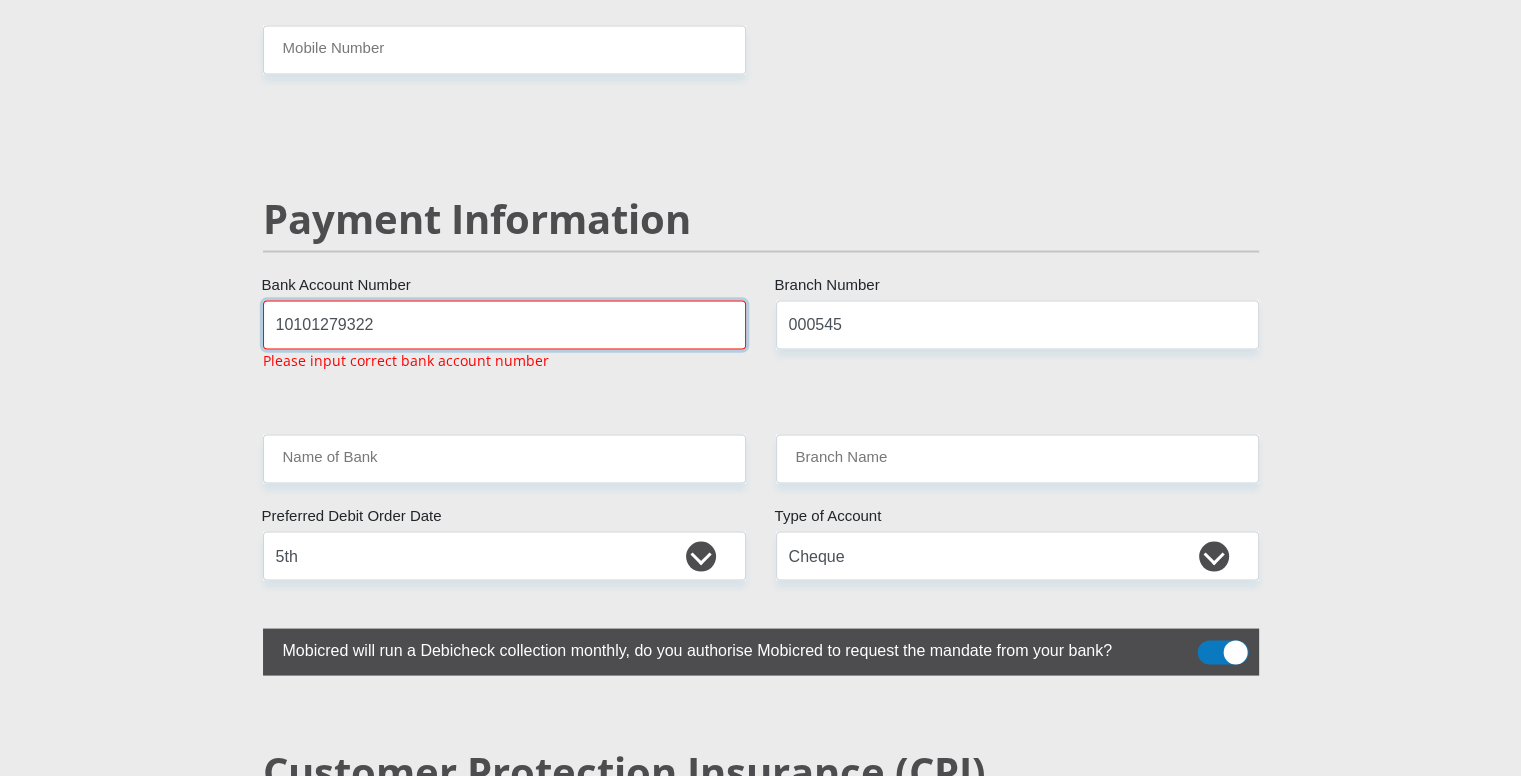 click on "10101279322" at bounding box center (504, 324) 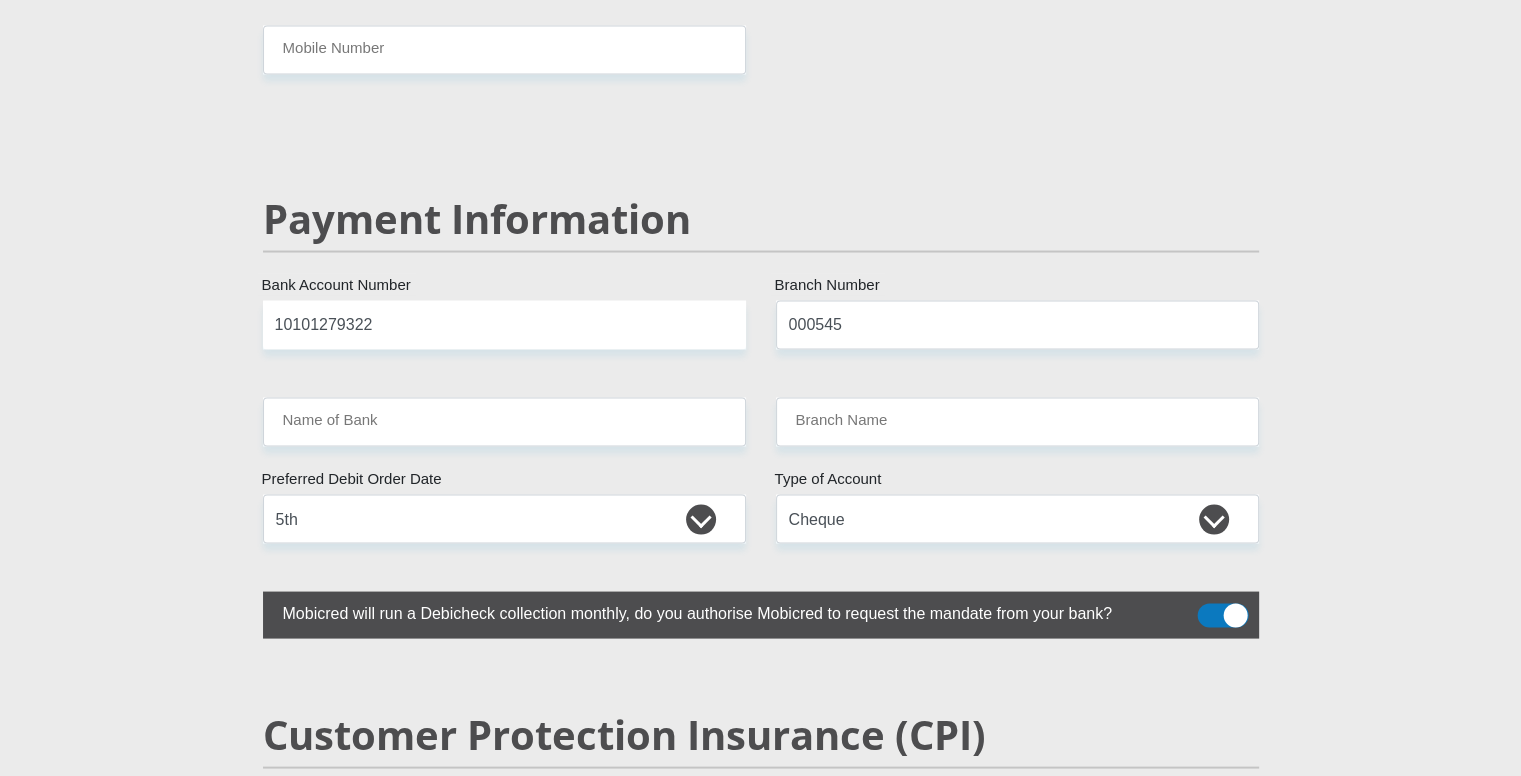 click on "Personal Details
Mr
Ms
Mrs
Dr
[PERSON_NAME]
Title
First Name
Surname
South African ID Number
Please input valid ID number
[GEOGRAPHIC_DATA]
[GEOGRAPHIC_DATA]
[GEOGRAPHIC_DATA]
[GEOGRAPHIC_DATA]
[GEOGRAPHIC_DATA]
[GEOGRAPHIC_DATA] [GEOGRAPHIC_DATA]
[GEOGRAPHIC_DATA]
[GEOGRAPHIC_DATA]
[GEOGRAPHIC_DATA]
[GEOGRAPHIC_DATA]
[GEOGRAPHIC_DATA]" at bounding box center [760, -570] 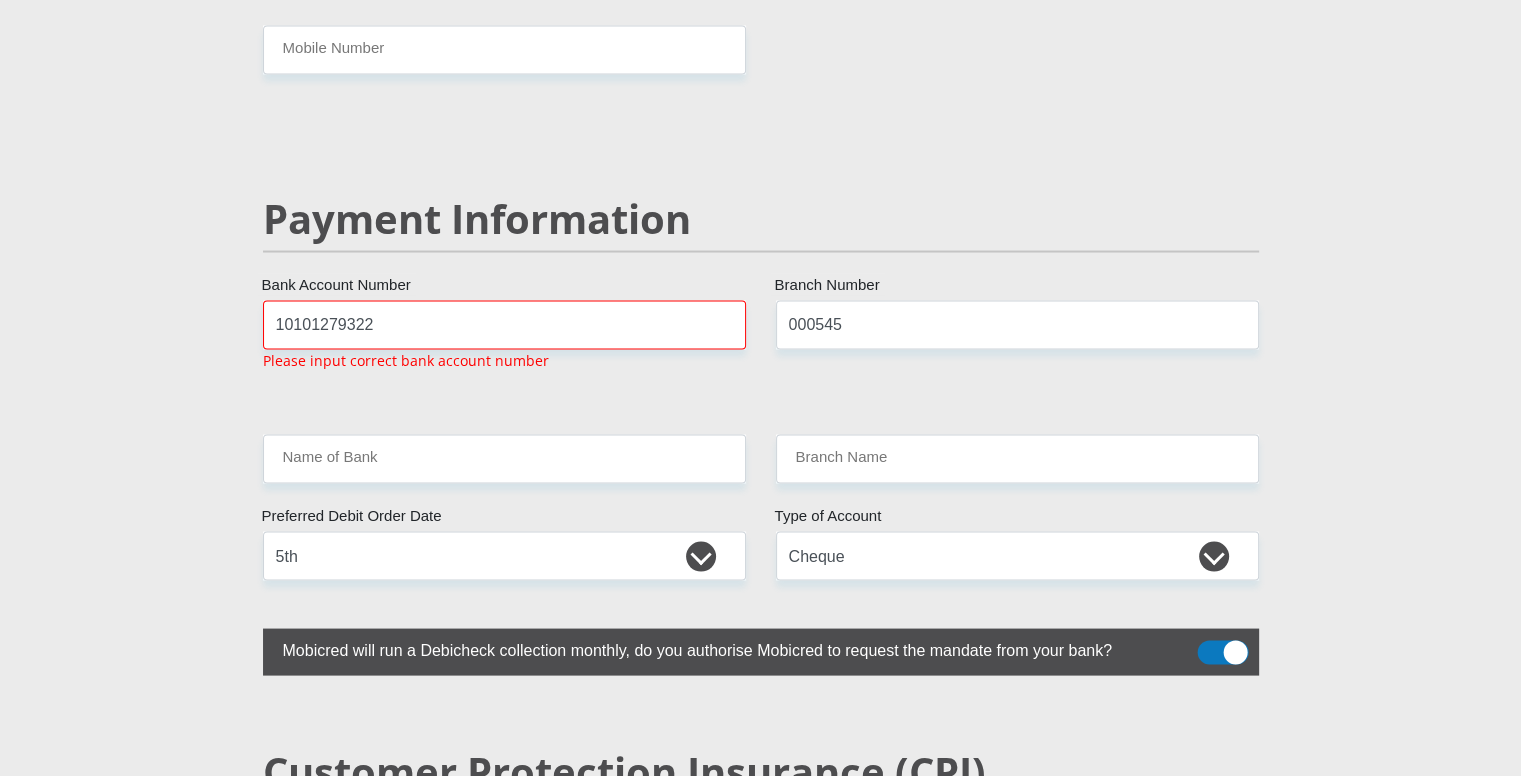 click on "Personal Details
Mr
Ms
Mrs
Dr
[PERSON_NAME]
Title
First Name
Surname
South African ID Number
Please input valid ID number
[GEOGRAPHIC_DATA]
[GEOGRAPHIC_DATA]
[GEOGRAPHIC_DATA]
[GEOGRAPHIC_DATA]
[GEOGRAPHIC_DATA]
[GEOGRAPHIC_DATA] [GEOGRAPHIC_DATA]
[GEOGRAPHIC_DATA]
[GEOGRAPHIC_DATA]
[GEOGRAPHIC_DATA]
[GEOGRAPHIC_DATA]
[GEOGRAPHIC_DATA]" at bounding box center [760, -551] 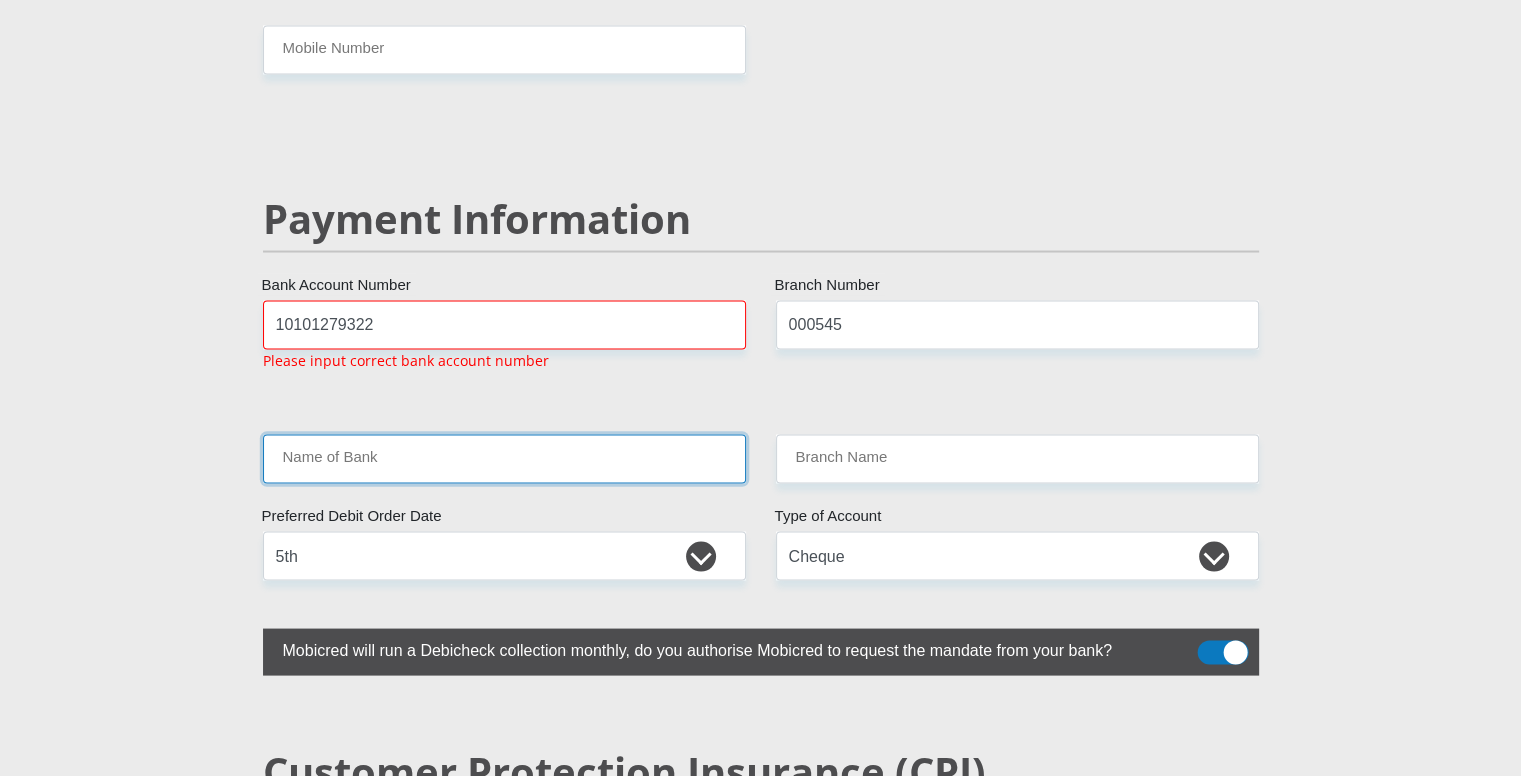 click on "Name of Bank" at bounding box center [504, 458] 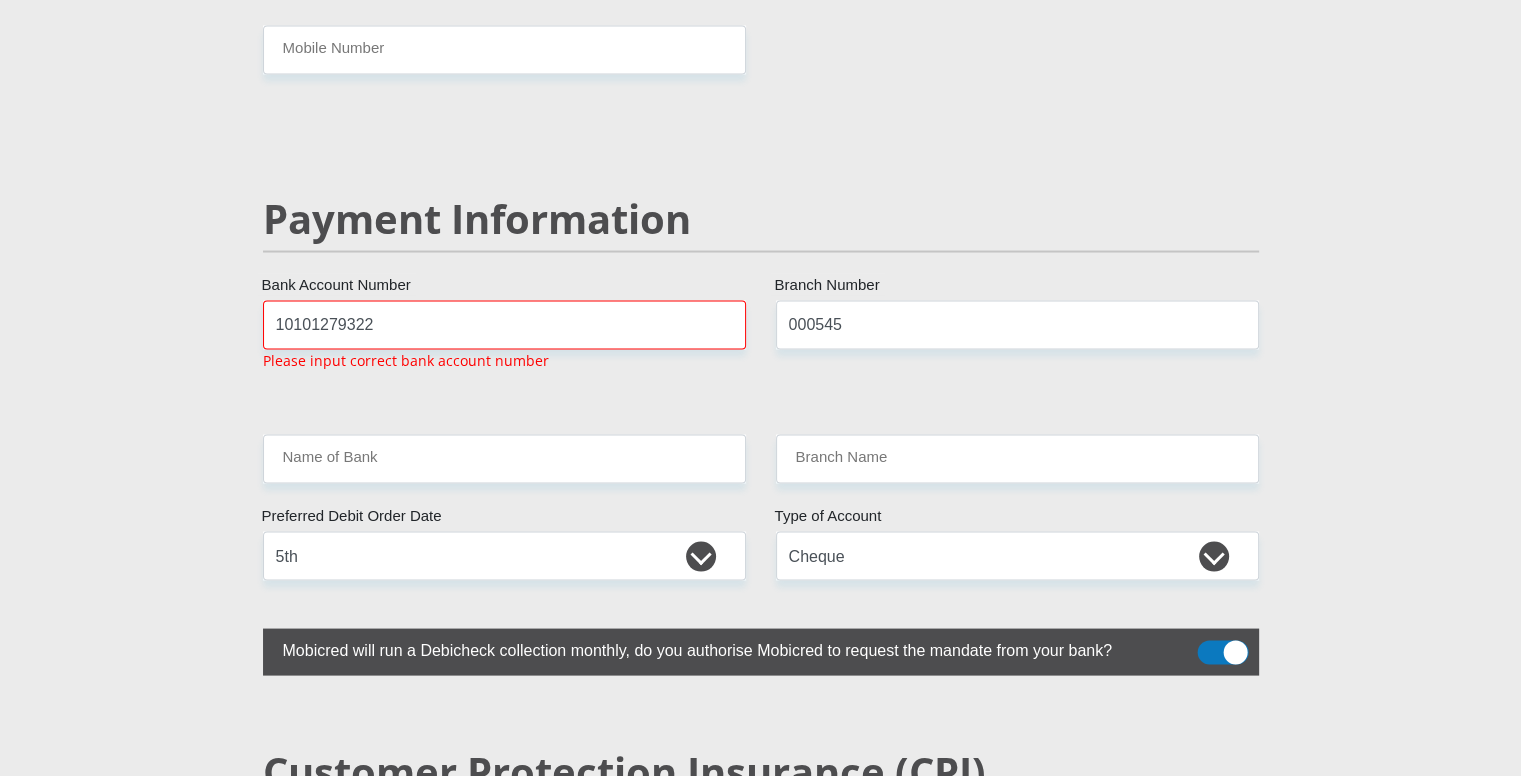 click on "Personal Details
Mr
Ms
Mrs
Dr
[PERSON_NAME]
Title
First Name
Surname
South African ID Number
Please input valid ID number
[GEOGRAPHIC_DATA]
[GEOGRAPHIC_DATA]
[GEOGRAPHIC_DATA]
[GEOGRAPHIC_DATA]
[GEOGRAPHIC_DATA]
[GEOGRAPHIC_DATA] [GEOGRAPHIC_DATA]
[GEOGRAPHIC_DATA]
[GEOGRAPHIC_DATA]
[GEOGRAPHIC_DATA]
[GEOGRAPHIC_DATA]
[GEOGRAPHIC_DATA]" at bounding box center [761, -551] 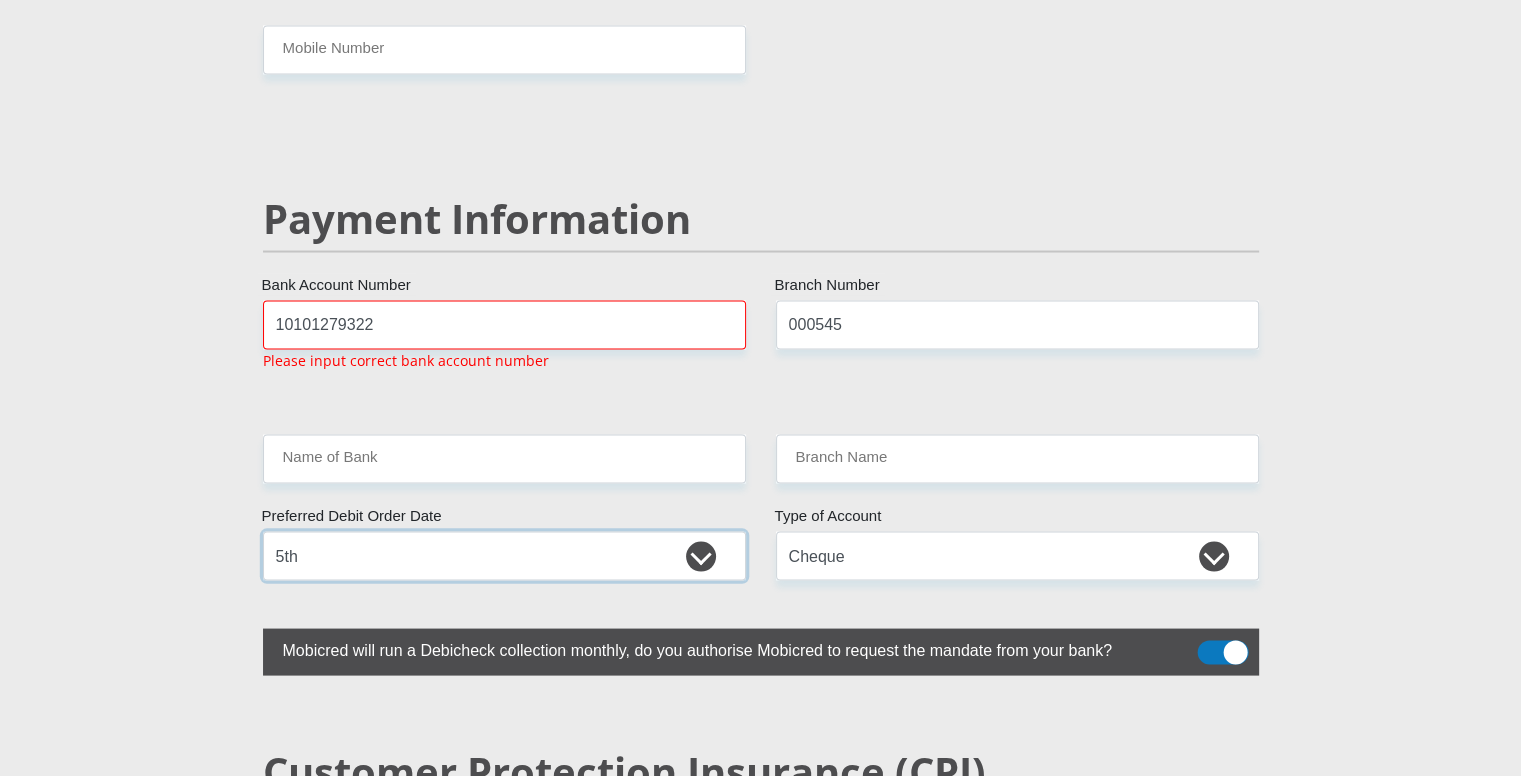 click on "1st
2nd
3rd
4th
5th
7th
18th
19th
20th
21st
22nd
23rd
24th
25th
26th
27th
28th
29th
30th" at bounding box center (504, 555) 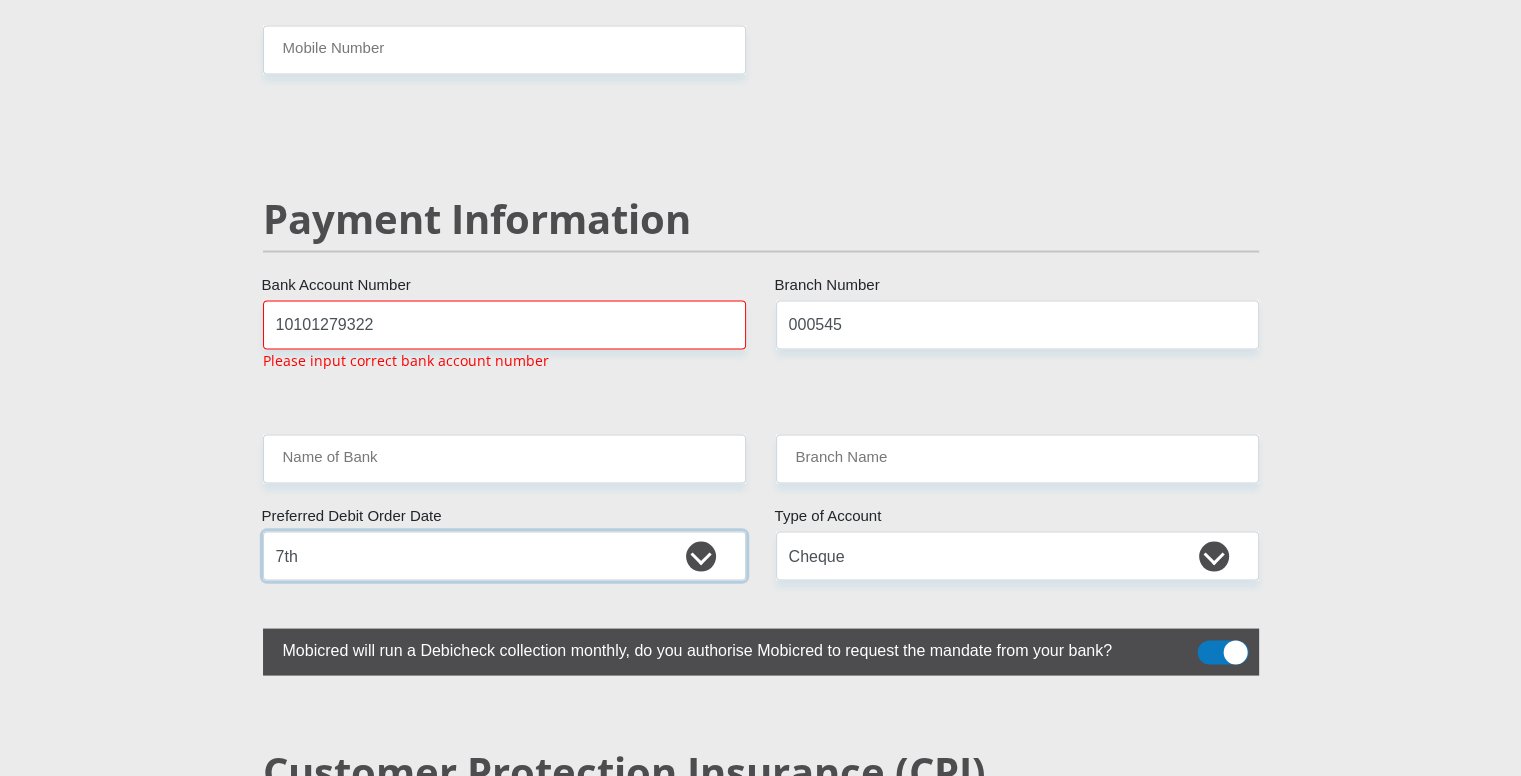 click on "1st
2nd
3rd
4th
5th
7th
18th
19th
20th
21st
22nd
23rd
24th
25th
26th
27th
28th
29th
30th" at bounding box center (504, 555) 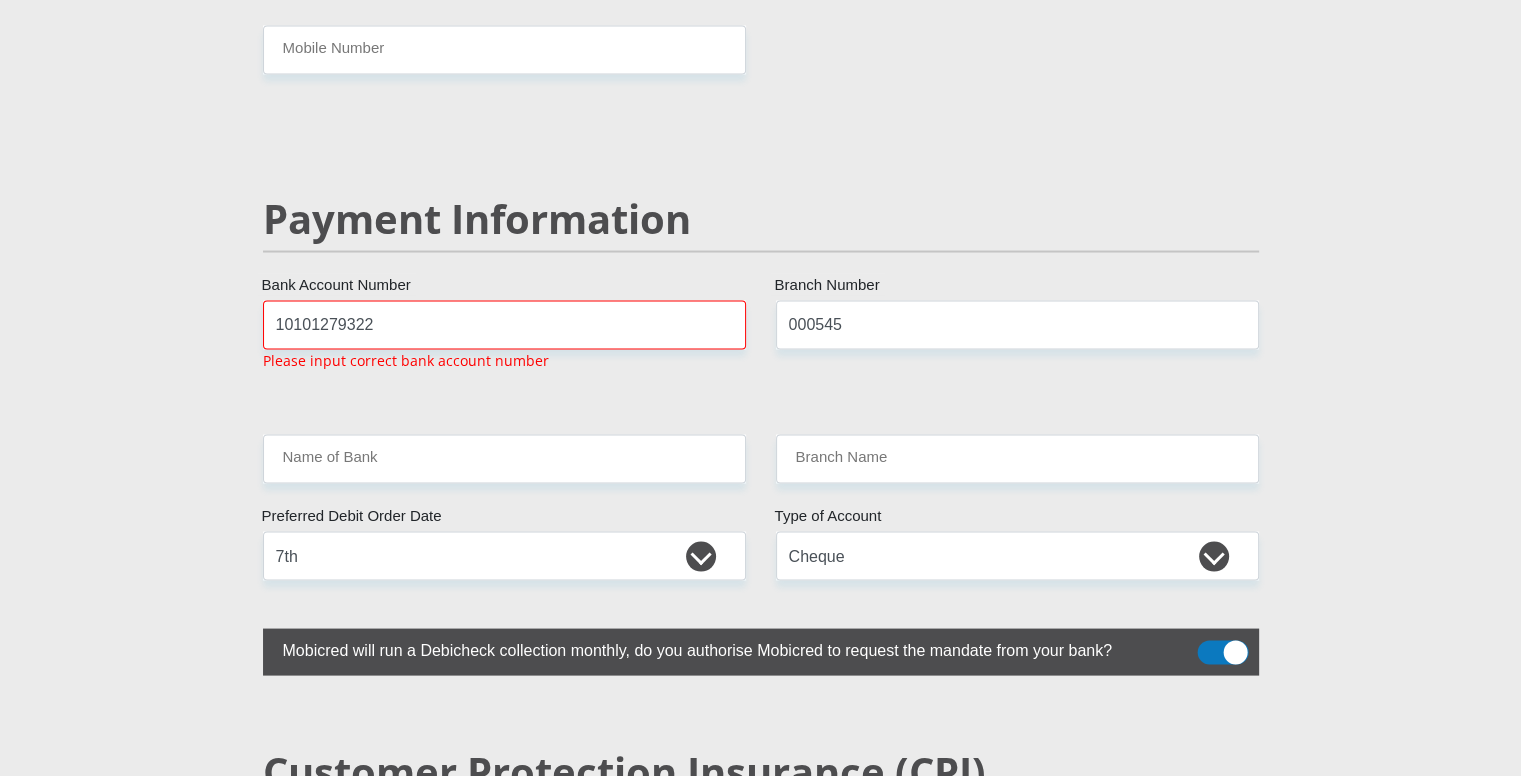 click on "000545
Branch Number" at bounding box center [1017, 343] 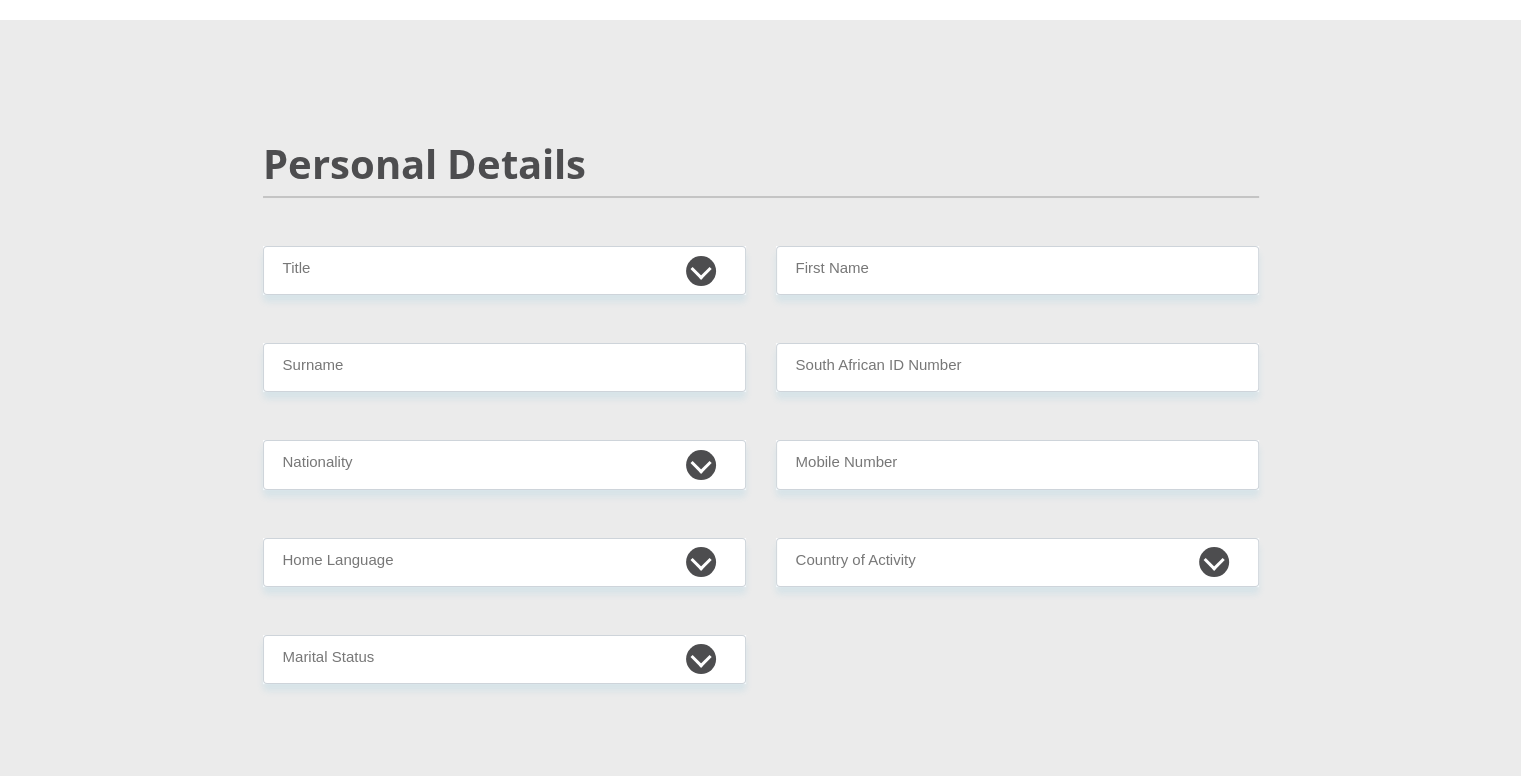 scroll, scrollTop: 0, scrollLeft: 0, axis: both 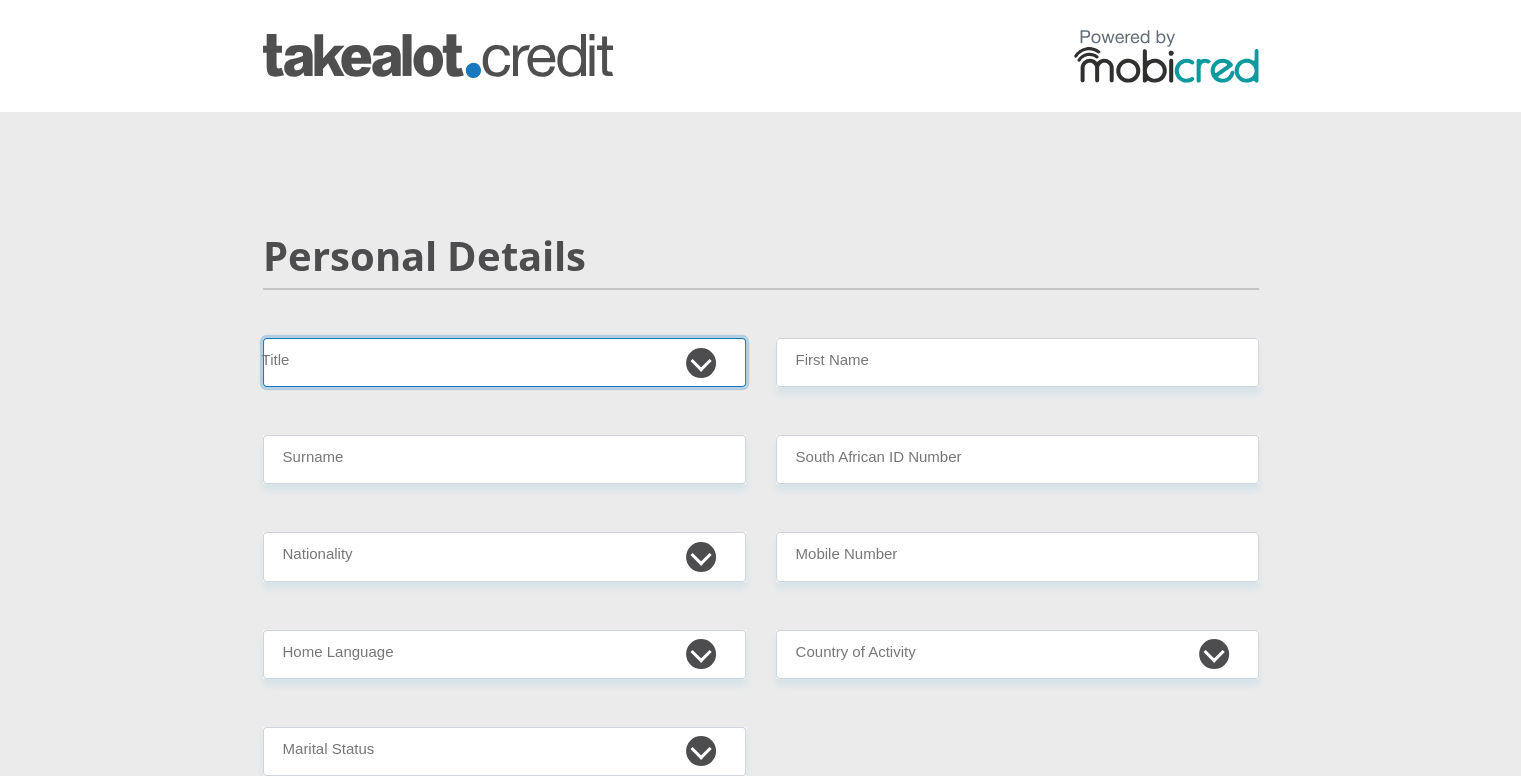click on "Mr
Ms
Mrs
Dr
[PERSON_NAME]" at bounding box center (504, 362) 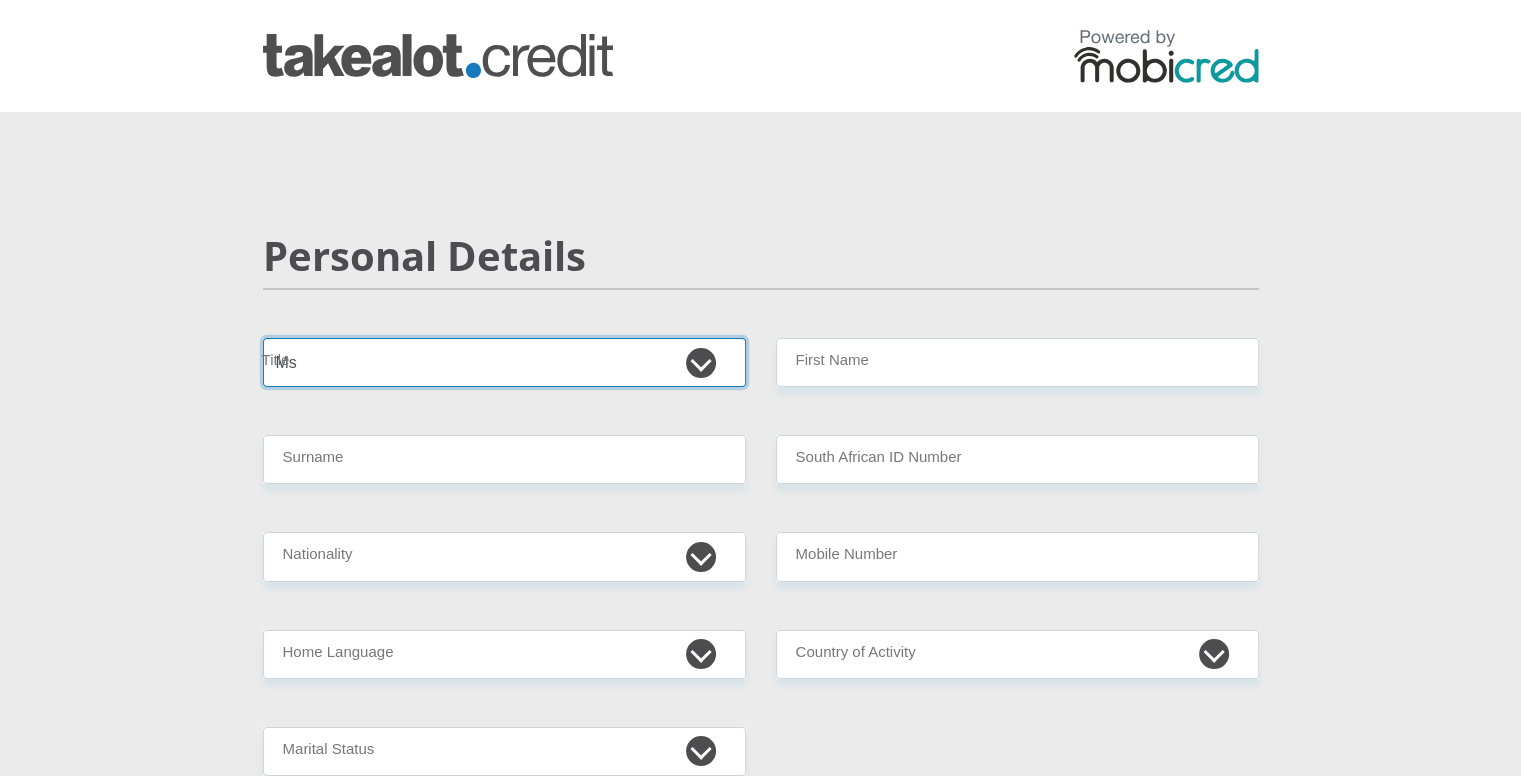 click on "Mr
Ms
Mrs
Dr
[PERSON_NAME]" at bounding box center [504, 362] 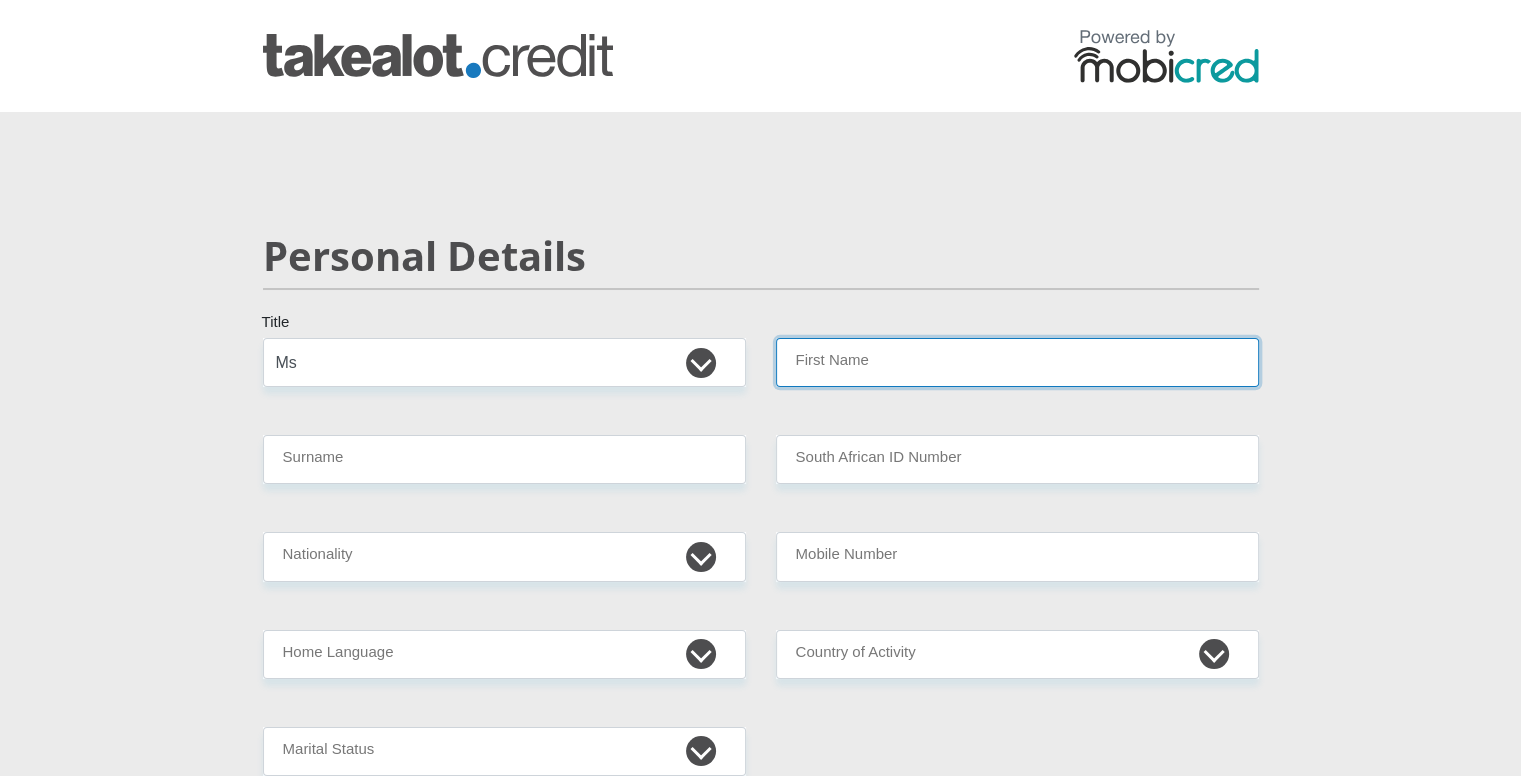 click on "First Name" at bounding box center (1017, 362) 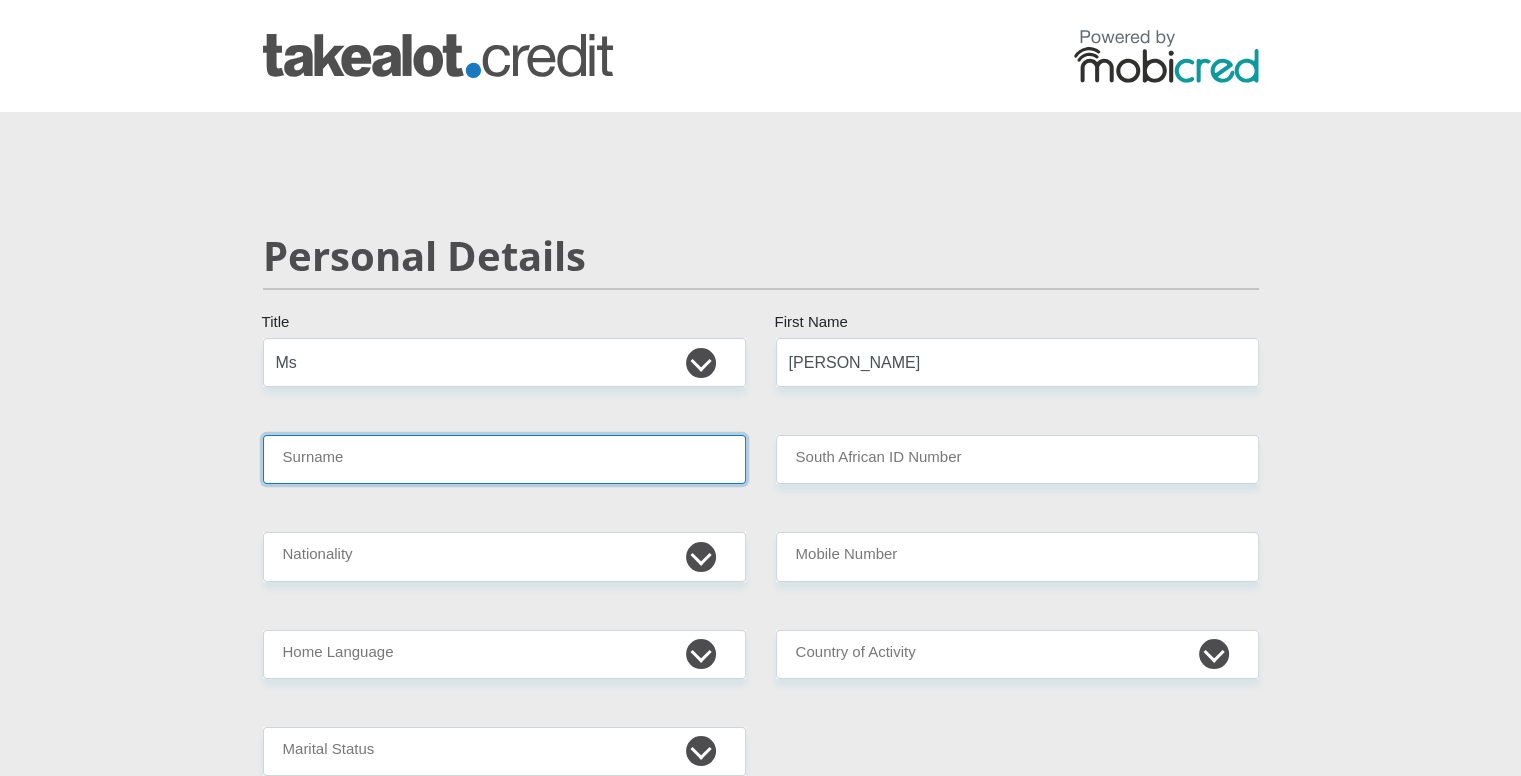 type on "Boshego" 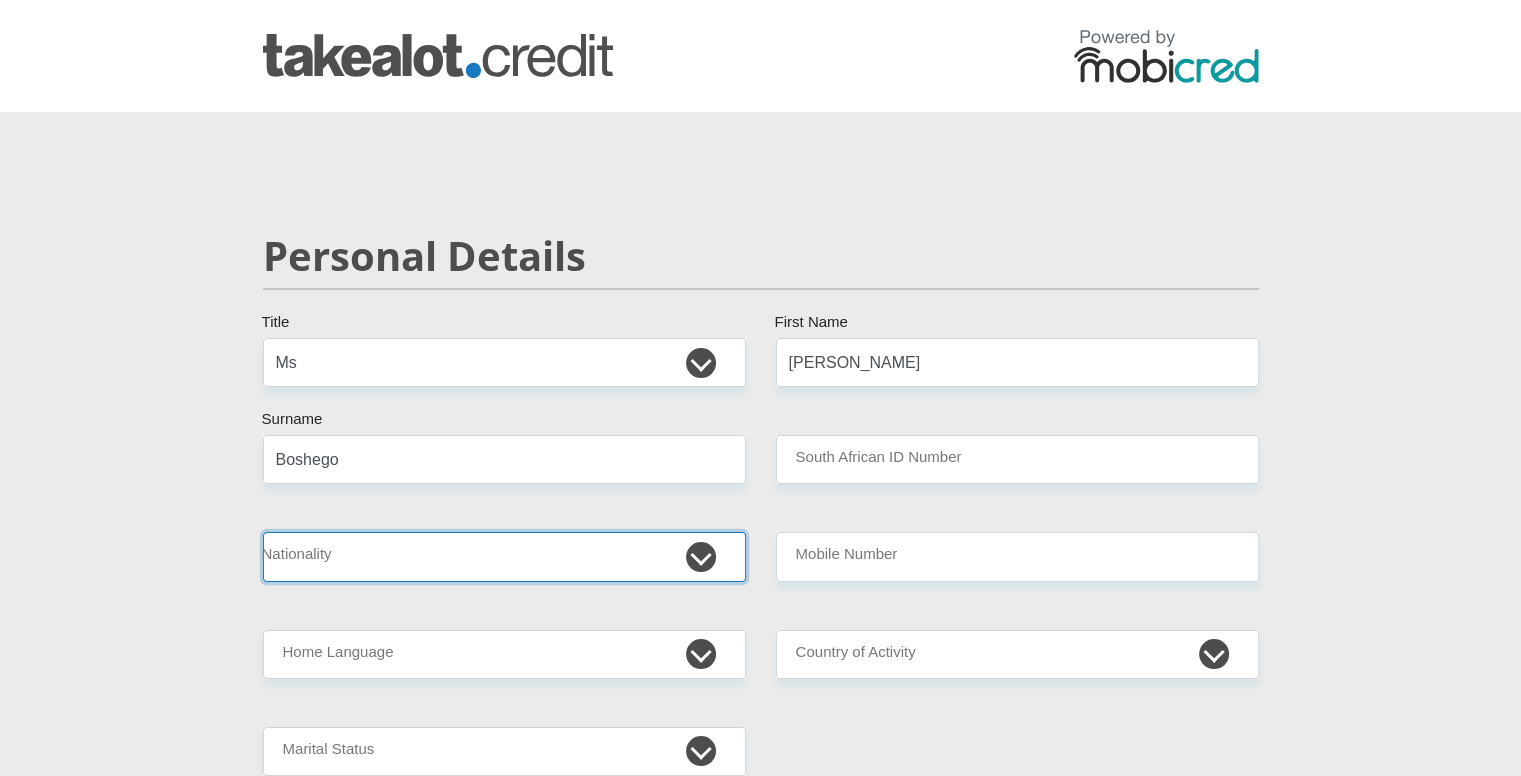 select on "ZAF" 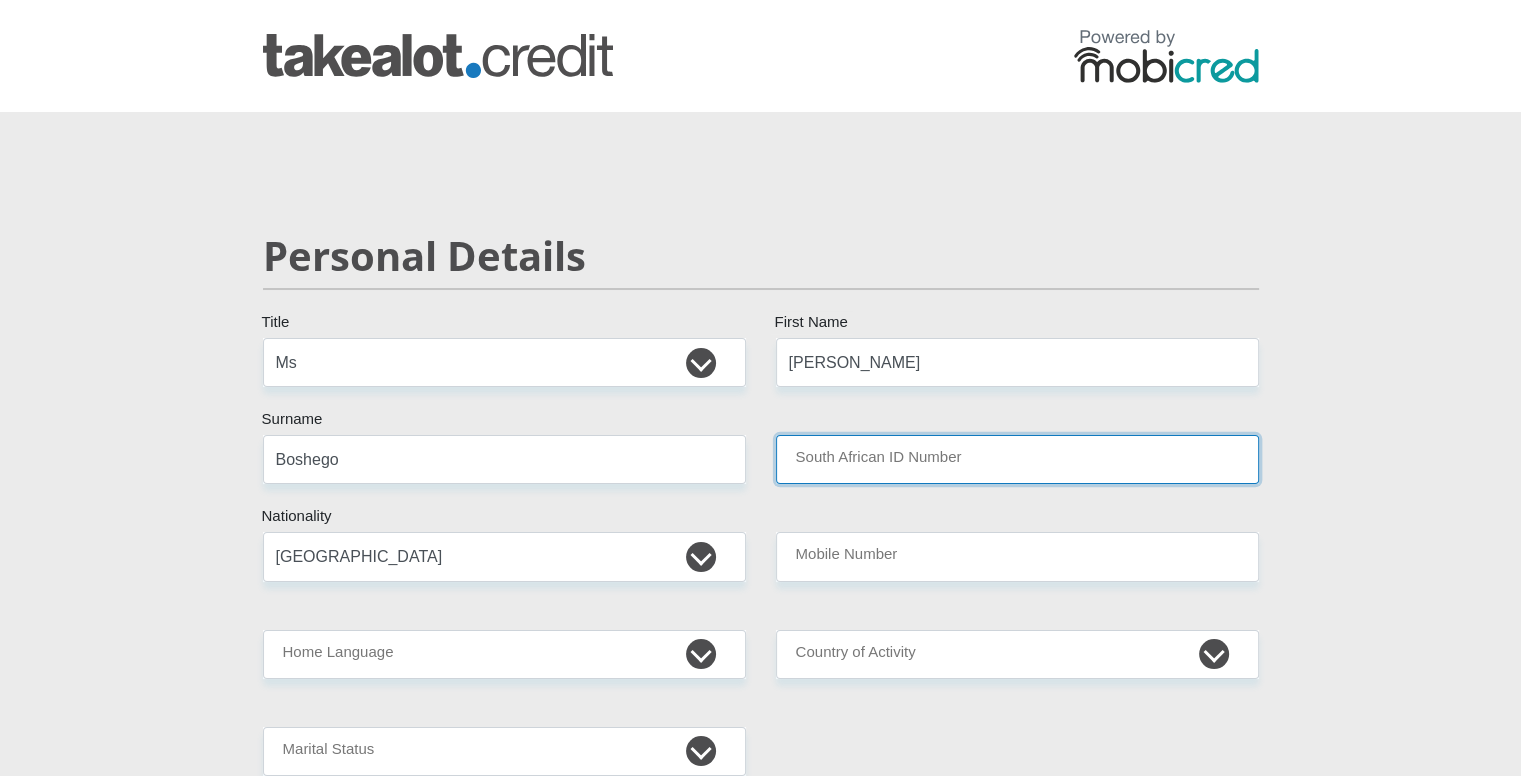 click on "South African ID Number" at bounding box center [1017, 459] 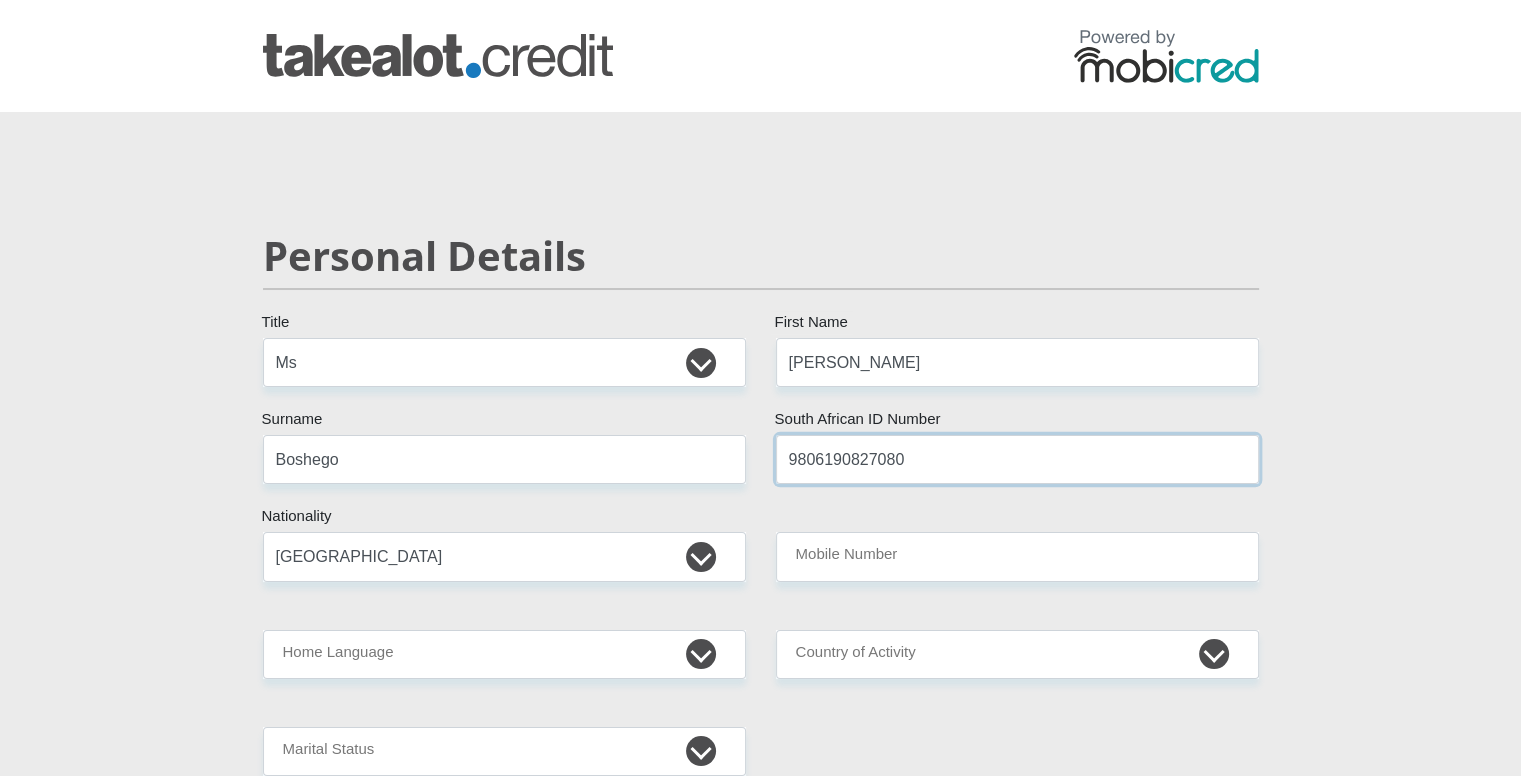 type on "9806190827080" 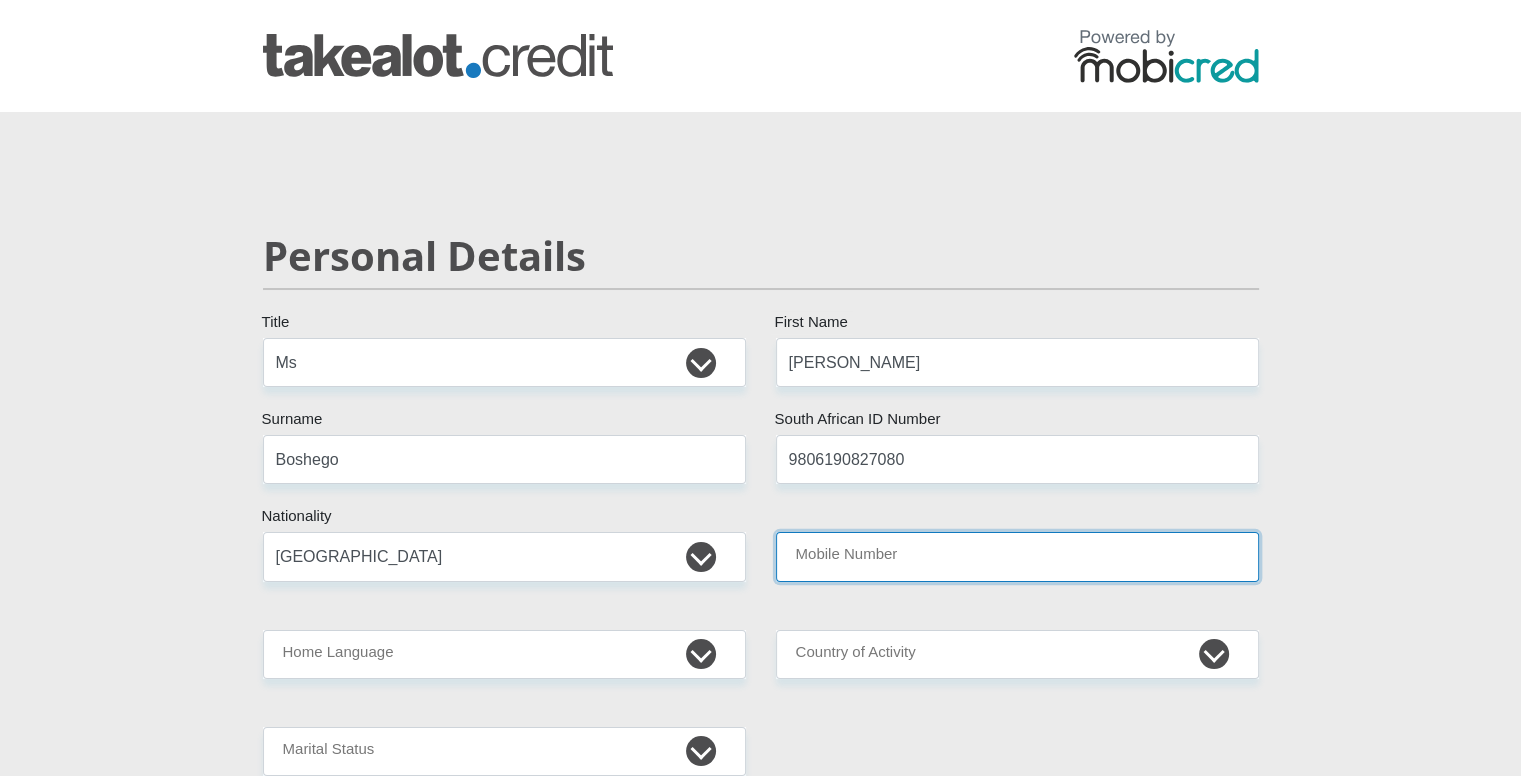 click on "Mobile Number" at bounding box center [1017, 556] 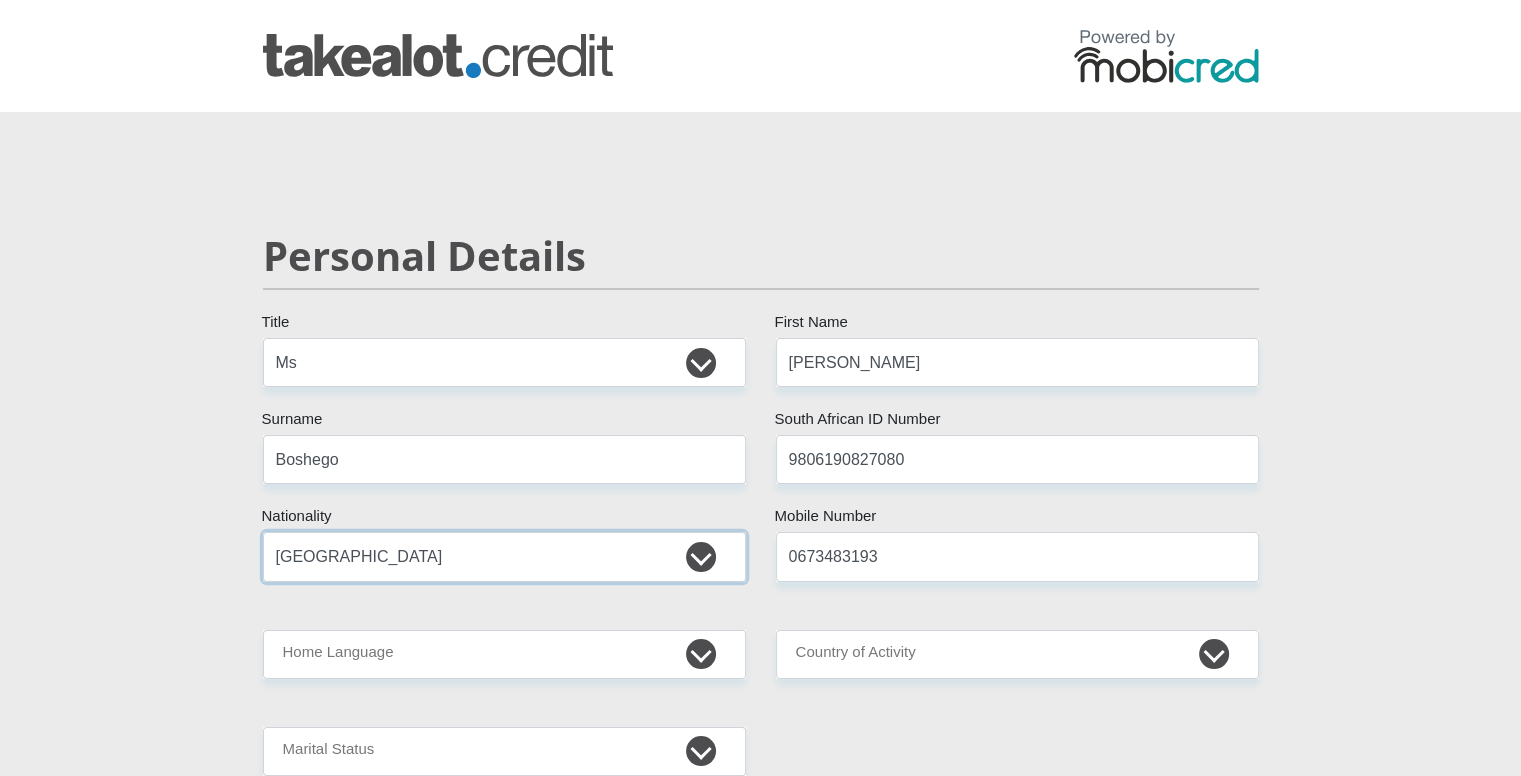 click on "[GEOGRAPHIC_DATA]
[GEOGRAPHIC_DATA]
[GEOGRAPHIC_DATA]
[GEOGRAPHIC_DATA]
[GEOGRAPHIC_DATA]
[GEOGRAPHIC_DATA] [GEOGRAPHIC_DATA]
[GEOGRAPHIC_DATA]
[GEOGRAPHIC_DATA]
[GEOGRAPHIC_DATA]
[GEOGRAPHIC_DATA]
[GEOGRAPHIC_DATA]
[GEOGRAPHIC_DATA]
[GEOGRAPHIC_DATA]
[GEOGRAPHIC_DATA]
[GEOGRAPHIC_DATA]
[DATE][GEOGRAPHIC_DATA]
[GEOGRAPHIC_DATA]
[GEOGRAPHIC_DATA]
[GEOGRAPHIC_DATA]
[GEOGRAPHIC_DATA]
[GEOGRAPHIC_DATA]
[GEOGRAPHIC_DATA]
[GEOGRAPHIC_DATA]
[GEOGRAPHIC_DATA]" at bounding box center [504, 556] 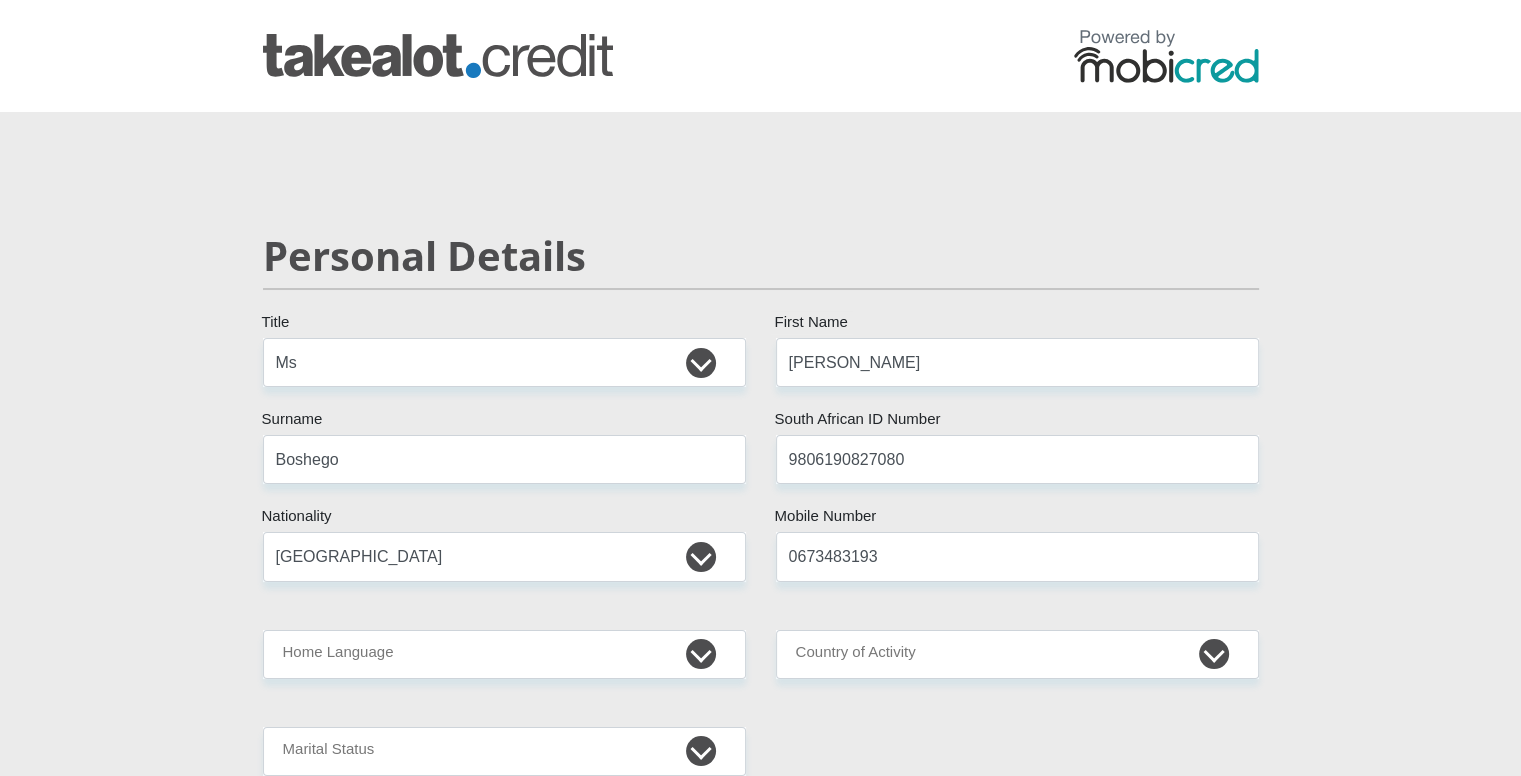 click on "Personal Details
Mr
Ms
Mrs
Dr
[PERSON_NAME]
Title
[PERSON_NAME]
First Name
Boshego
Surname
9806190827080
South African ID Number
Please input valid ID number
[GEOGRAPHIC_DATA]
[GEOGRAPHIC_DATA]
[GEOGRAPHIC_DATA]
[GEOGRAPHIC_DATA]
[GEOGRAPHIC_DATA]
[GEOGRAPHIC_DATA] [GEOGRAPHIC_DATA]
[GEOGRAPHIC_DATA]
[GEOGRAPHIC_DATA]
[GEOGRAPHIC_DATA]
[GEOGRAPHIC_DATA]  [GEOGRAPHIC_DATA]" at bounding box center [761, 3223] 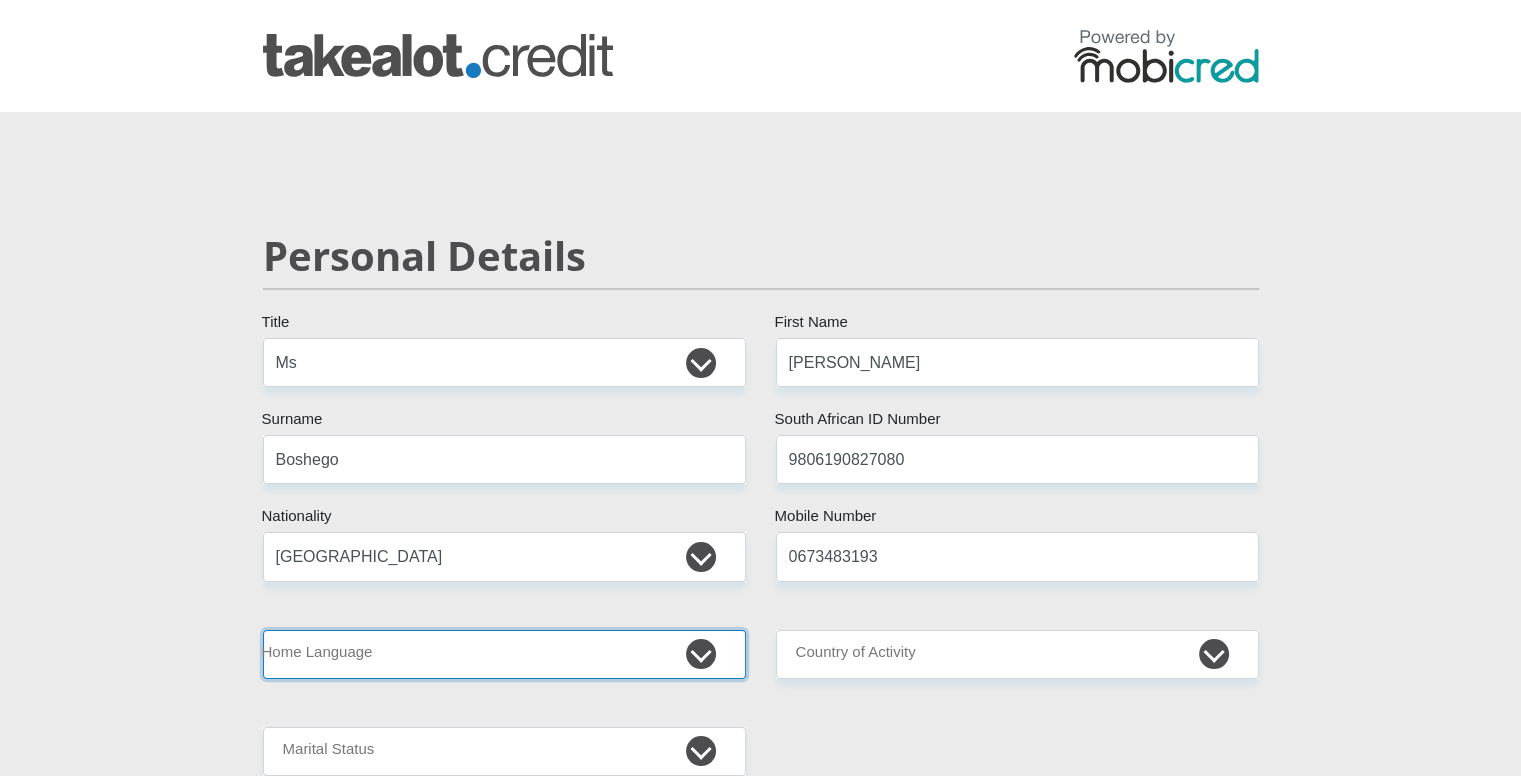 click on "Afrikaans
English
Sepedi
South Ndebele
Southern Sotho
Swati
Tsonga
Tswana
Venda
Xhosa
Zulu
Other" at bounding box center [504, 654] 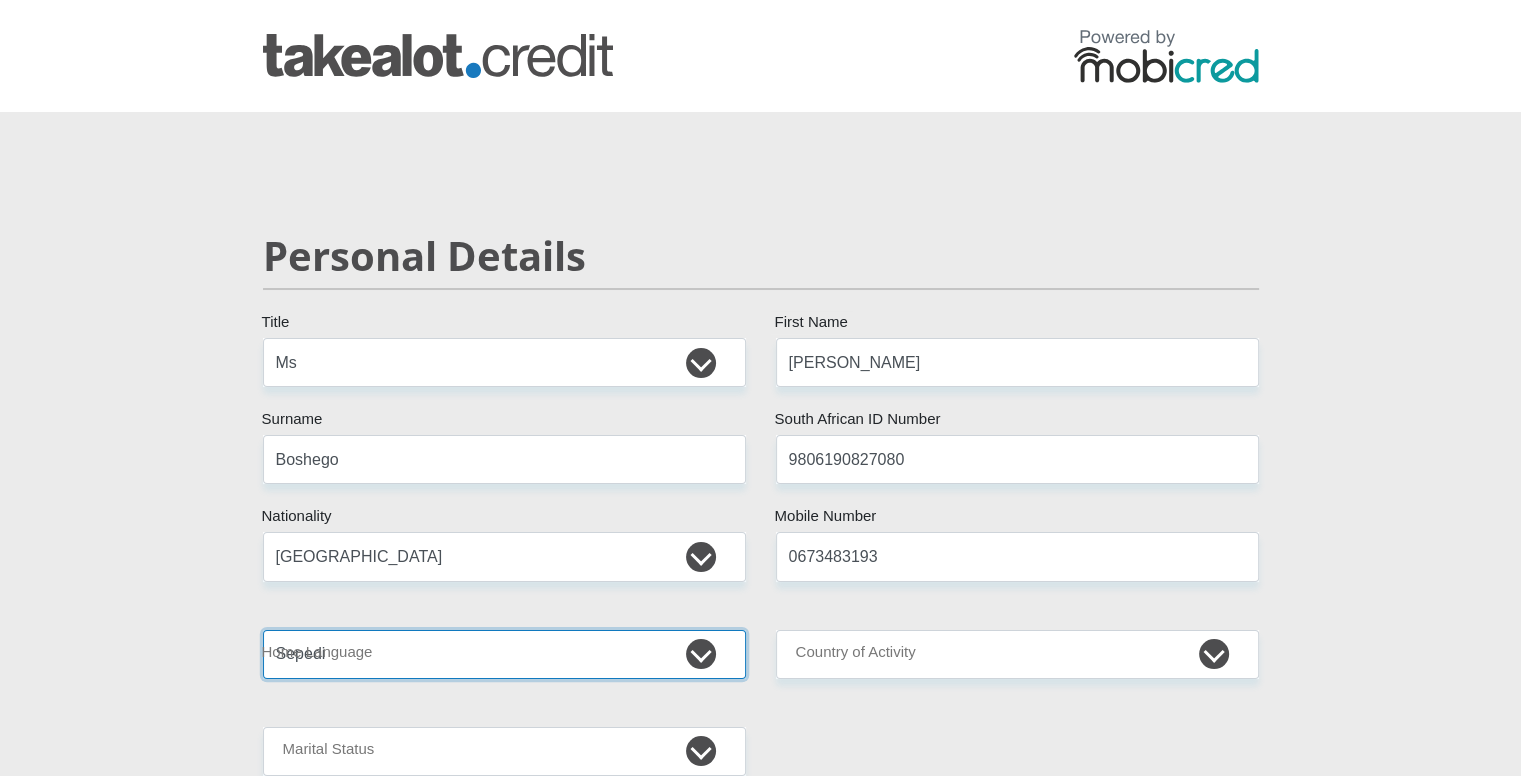 click on "Afrikaans
English
Sepedi
South Ndebele
Southern Sotho
Swati
Tsonga
Tswana
Venda
Xhosa
Zulu
Other" at bounding box center (504, 654) 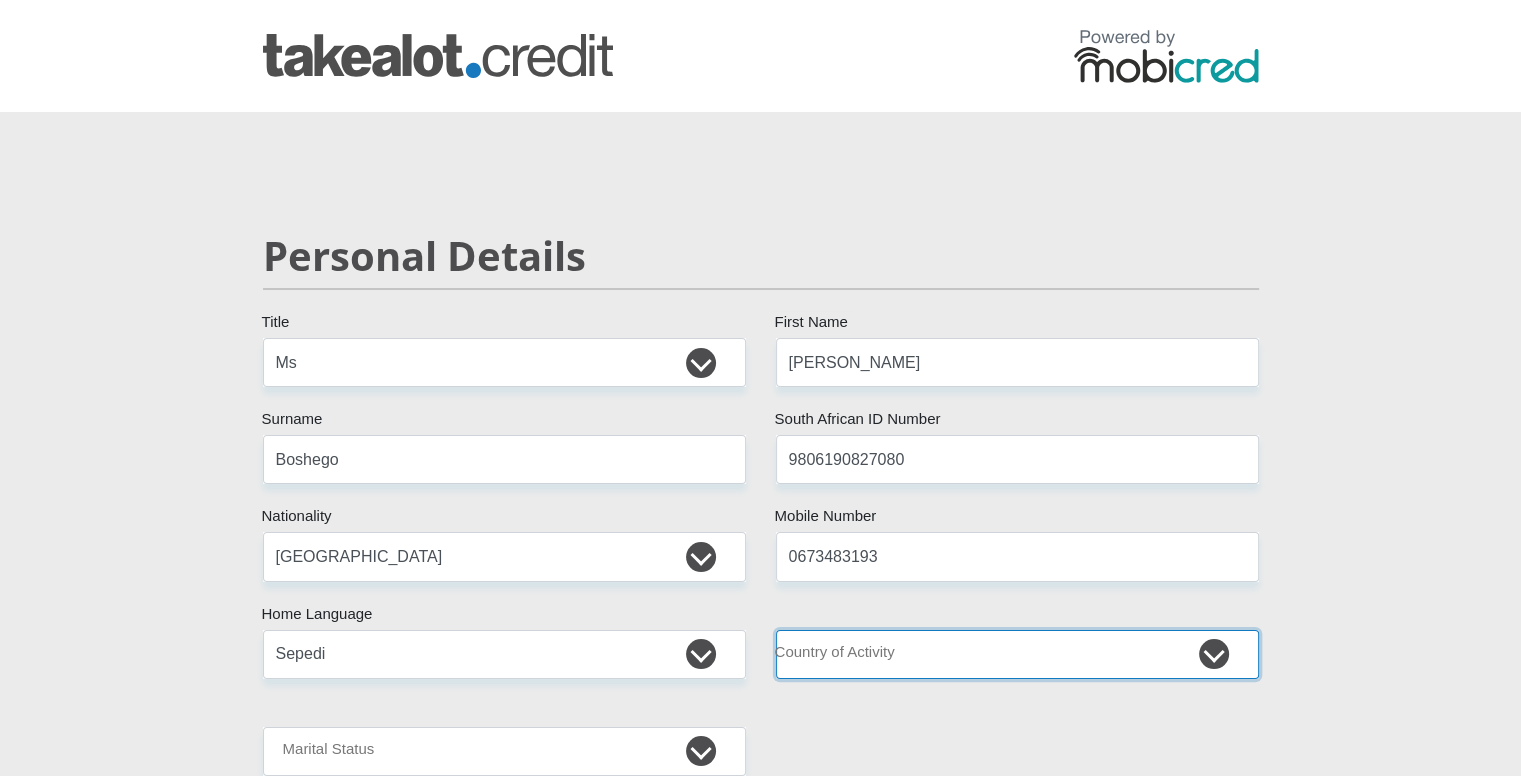 click on "[GEOGRAPHIC_DATA]
[GEOGRAPHIC_DATA]
[GEOGRAPHIC_DATA]
[GEOGRAPHIC_DATA]
[GEOGRAPHIC_DATA]
[GEOGRAPHIC_DATA] [GEOGRAPHIC_DATA]
[GEOGRAPHIC_DATA]
[GEOGRAPHIC_DATA]
[GEOGRAPHIC_DATA]
[GEOGRAPHIC_DATA]
[GEOGRAPHIC_DATA]
[GEOGRAPHIC_DATA]
[GEOGRAPHIC_DATA]
[GEOGRAPHIC_DATA]
[GEOGRAPHIC_DATA]
[DATE][GEOGRAPHIC_DATA]
[GEOGRAPHIC_DATA]
[GEOGRAPHIC_DATA]
[GEOGRAPHIC_DATA]
[GEOGRAPHIC_DATA]" at bounding box center [1017, 654] 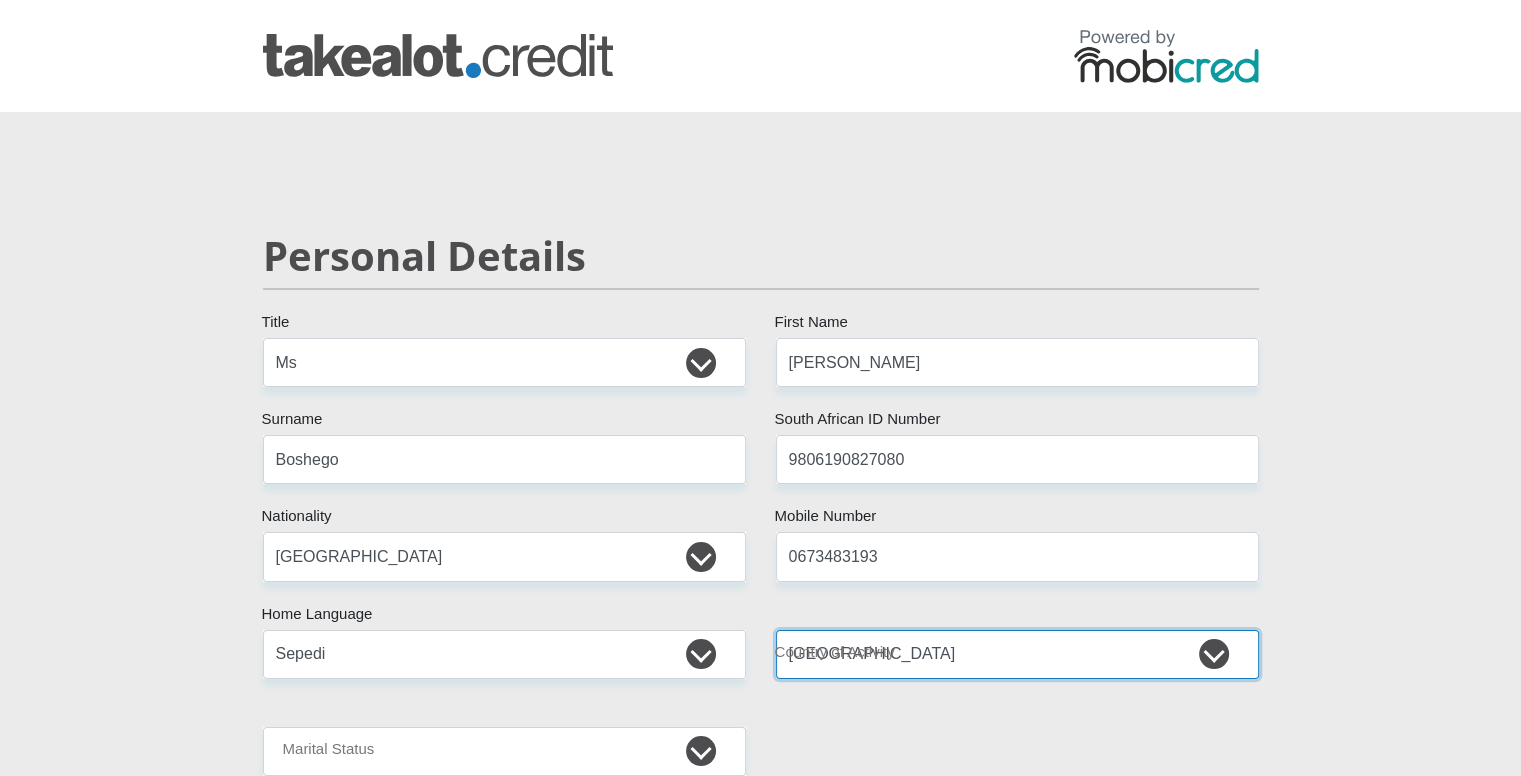 click on "[GEOGRAPHIC_DATA]
[GEOGRAPHIC_DATA]
[GEOGRAPHIC_DATA]
[GEOGRAPHIC_DATA]
[GEOGRAPHIC_DATA]
[GEOGRAPHIC_DATA] [GEOGRAPHIC_DATA]
[GEOGRAPHIC_DATA]
[GEOGRAPHIC_DATA]
[GEOGRAPHIC_DATA]
[GEOGRAPHIC_DATA]
[GEOGRAPHIC_DATA]
[GEOGRAPHIC_DATA]
[GEOGRAPHIC_DATA]
[GEOGRAPHIC_DATA]
[GEOGRAPHIC_DATA]
[DATE][GEOGRAPHIC_DATA]
[GEOGRAPHIC_DATA]
[GEOGRAPHIC_DATA]
[GEOGRAPHIC_DATA]
[GEOGRAPHIC_DATA]" at bounding box center [1017, 654] 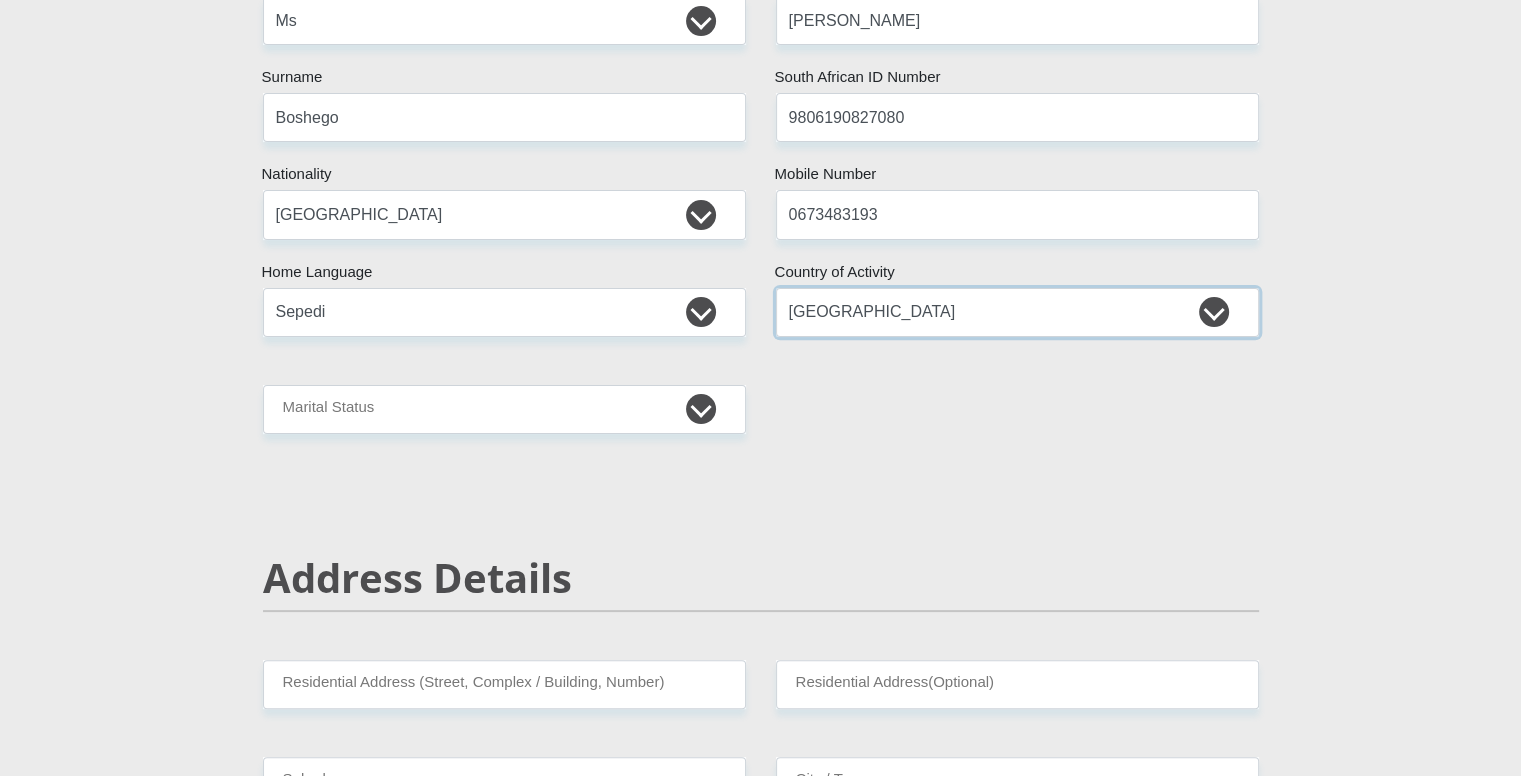 scroll, scrollTop: 348, scrollLeft: 0, axis: vertical 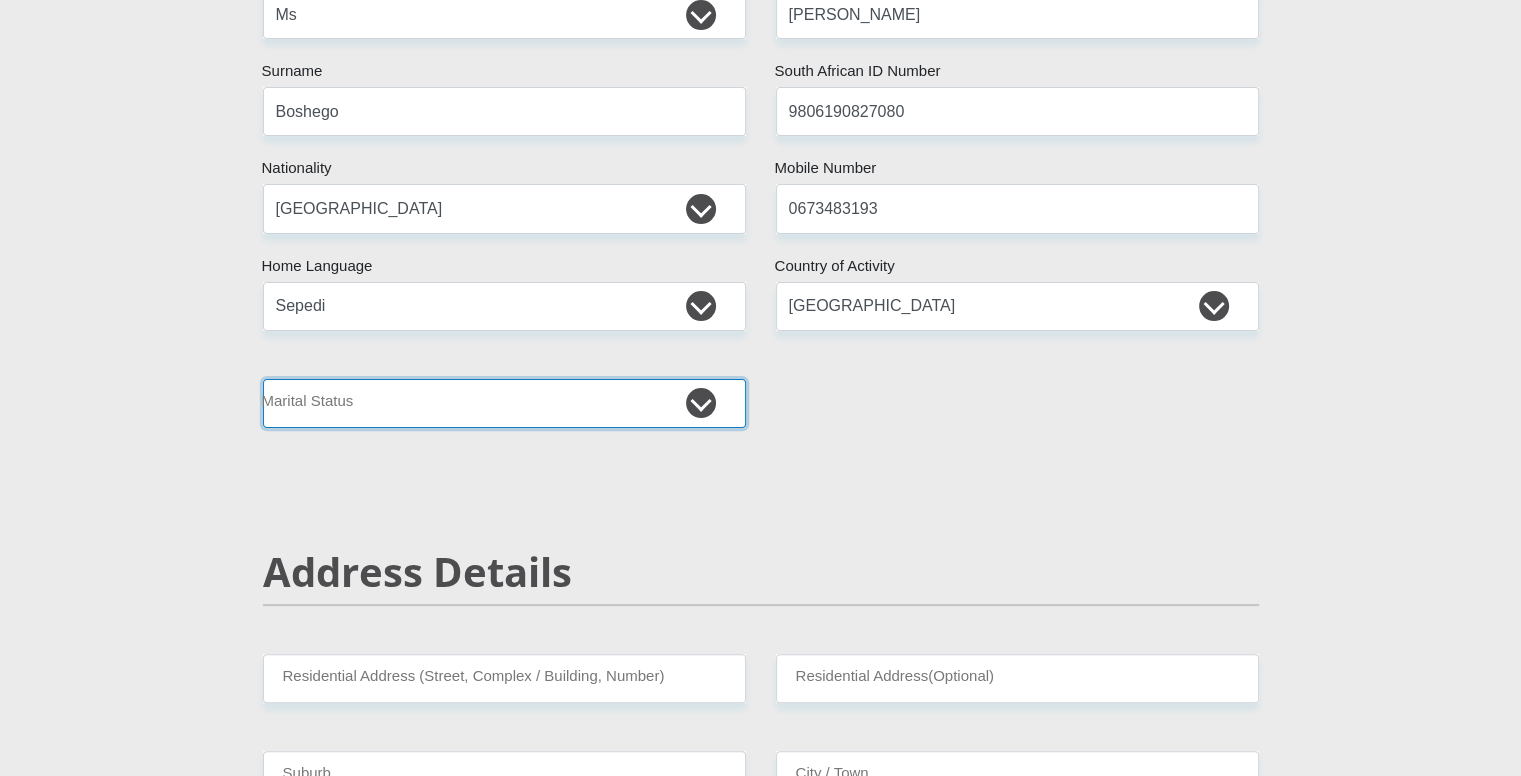 click on "Married ANC
Single
Divorced
Widowed
Married COP or Customary Law" at bounding box center [504, 403] 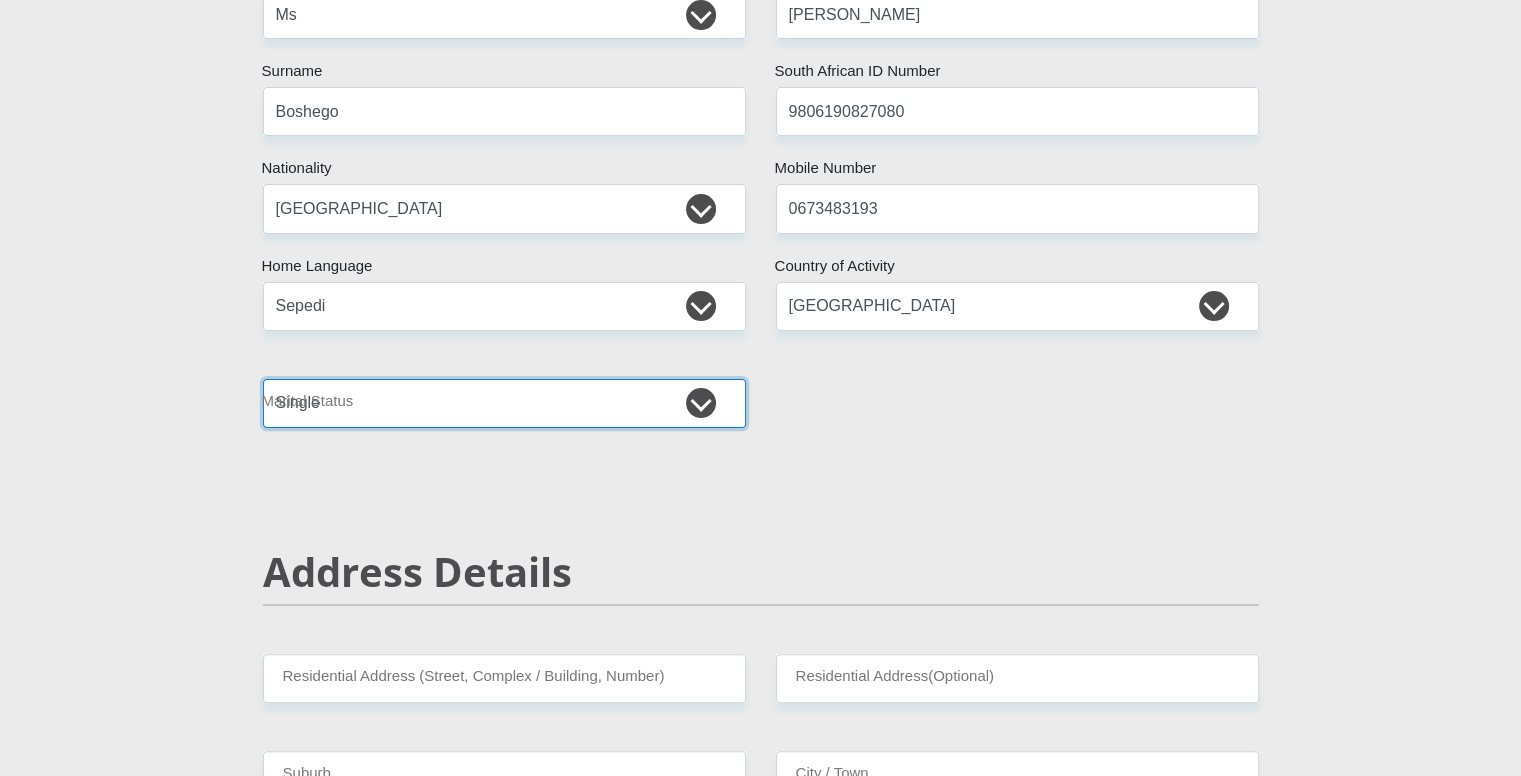 click on "Married ANC
Single
Divorced
Widowed
Married COP or Customary Law" at bounding box center [504, 403] 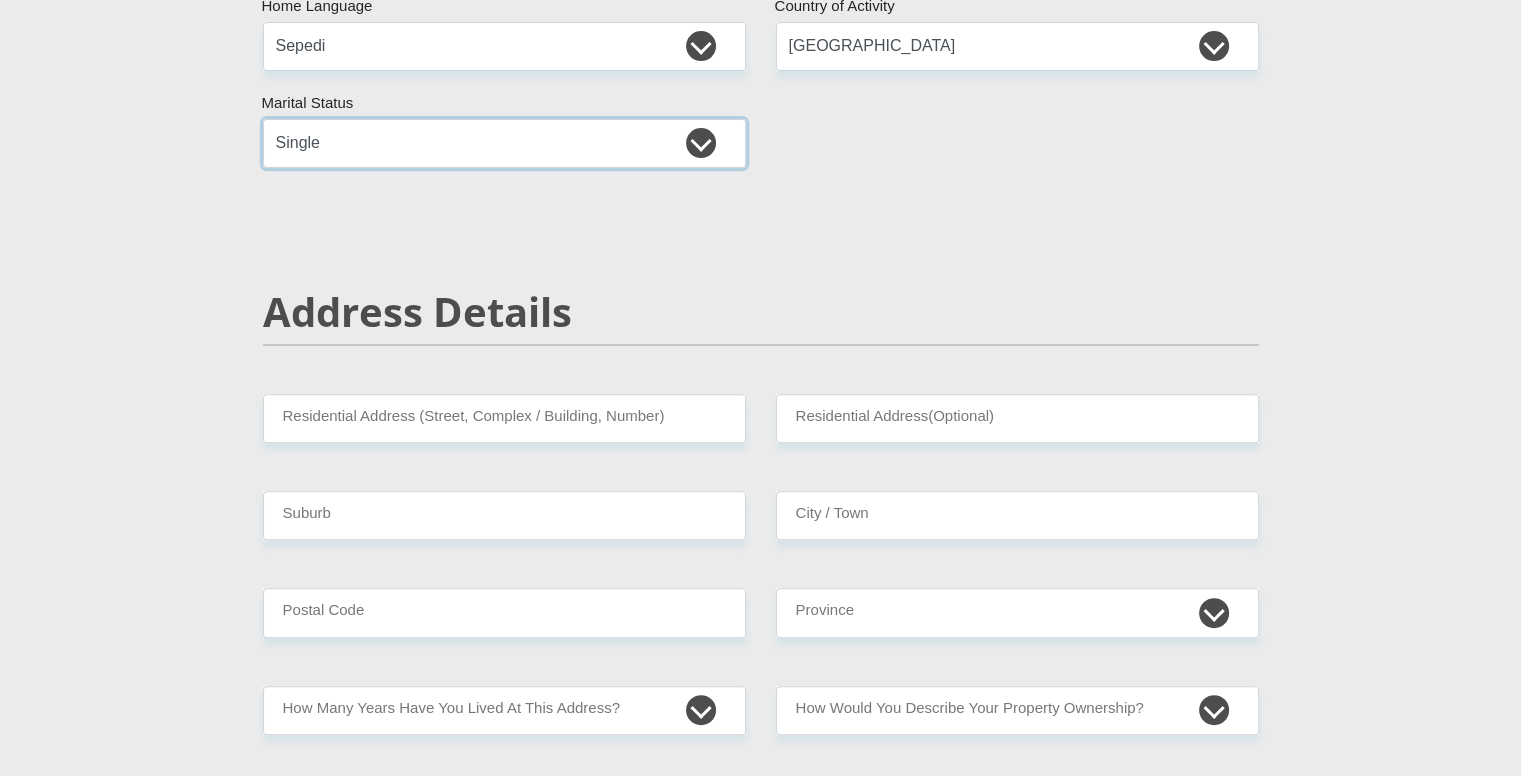 scroll, scrollTop: 668, scrollLeft: 0, axis: vertical 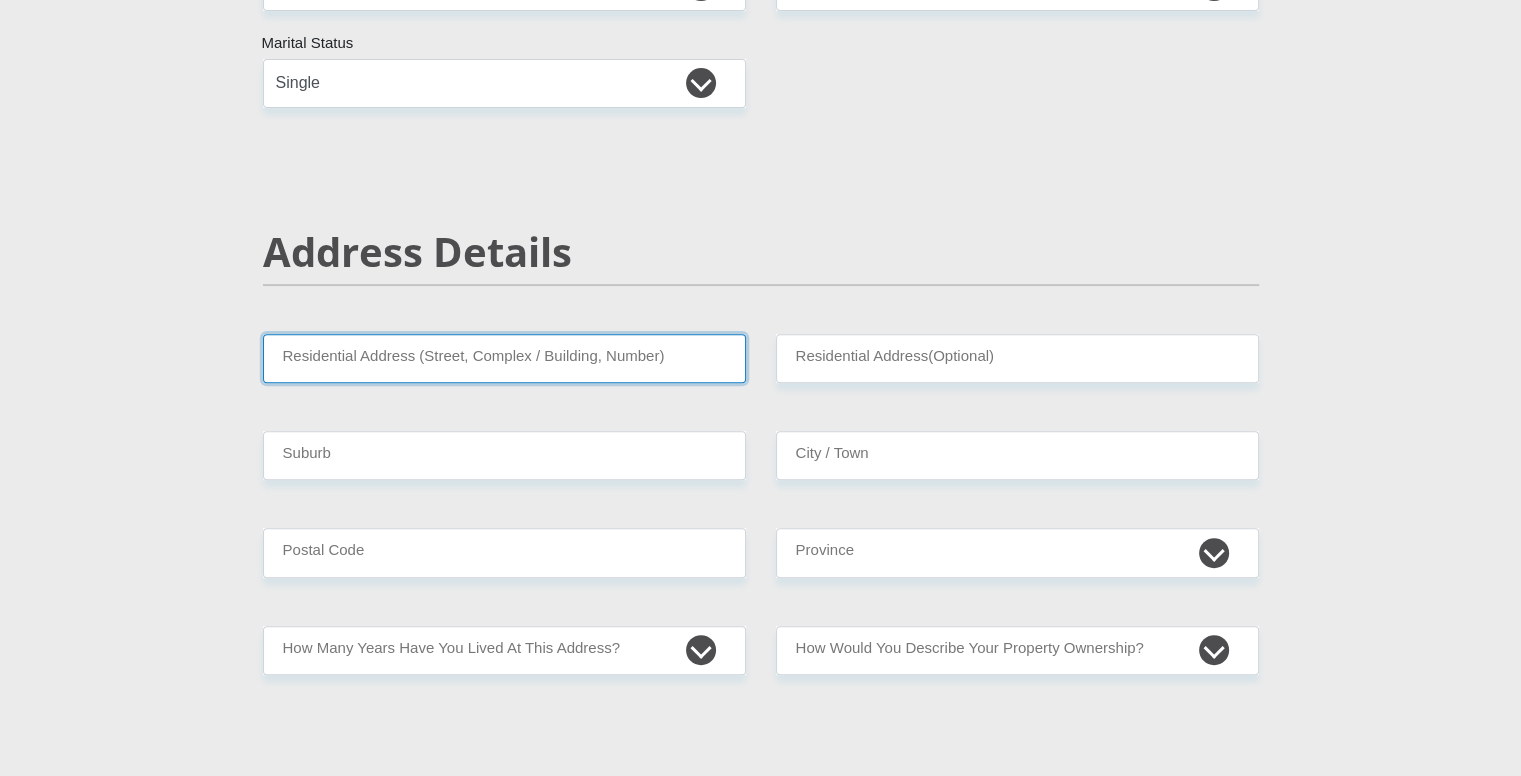 click on "Residential Address (Street, Complex / Building, Number)" at bounding box center [504, 358] 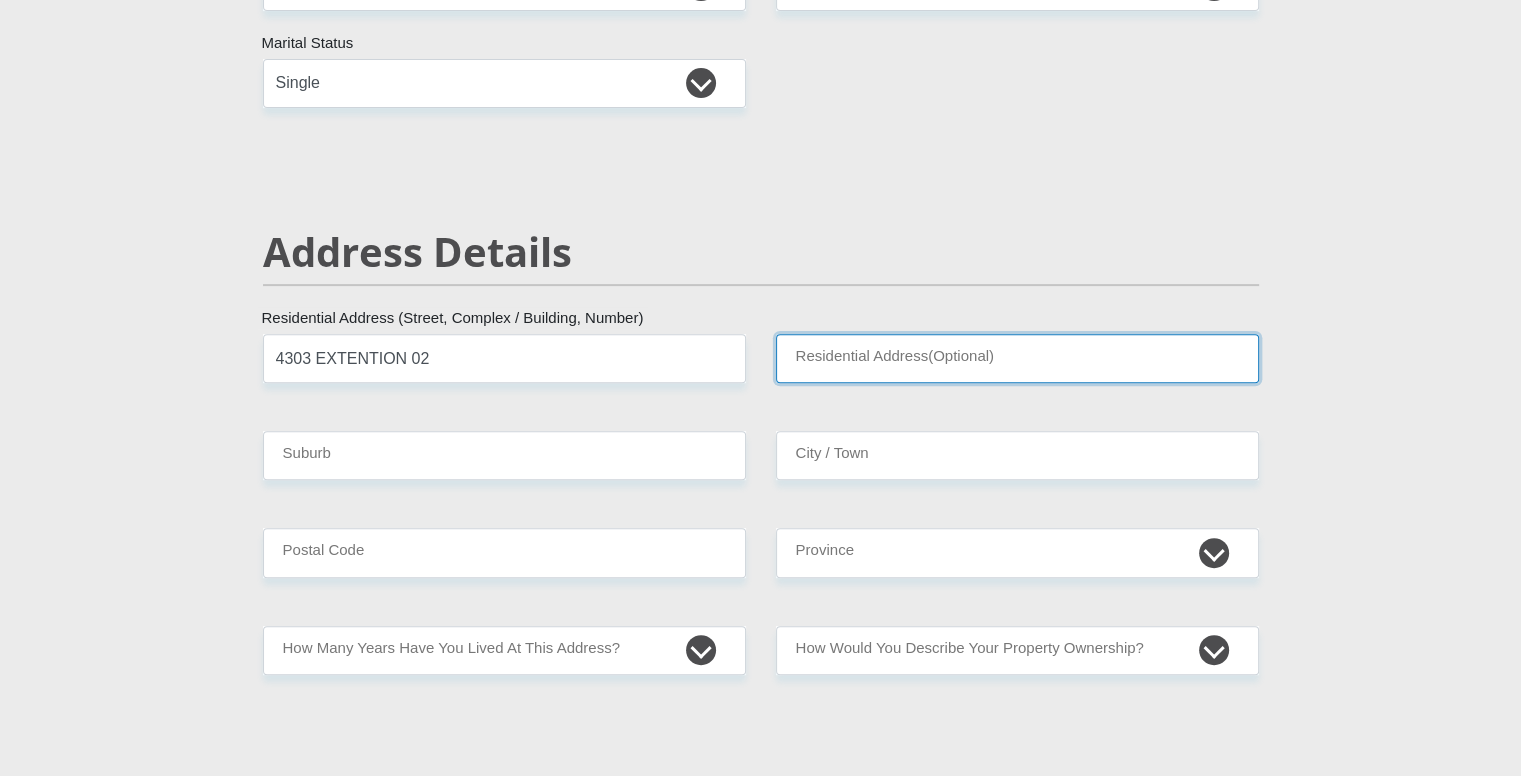 type on "REFILWE" 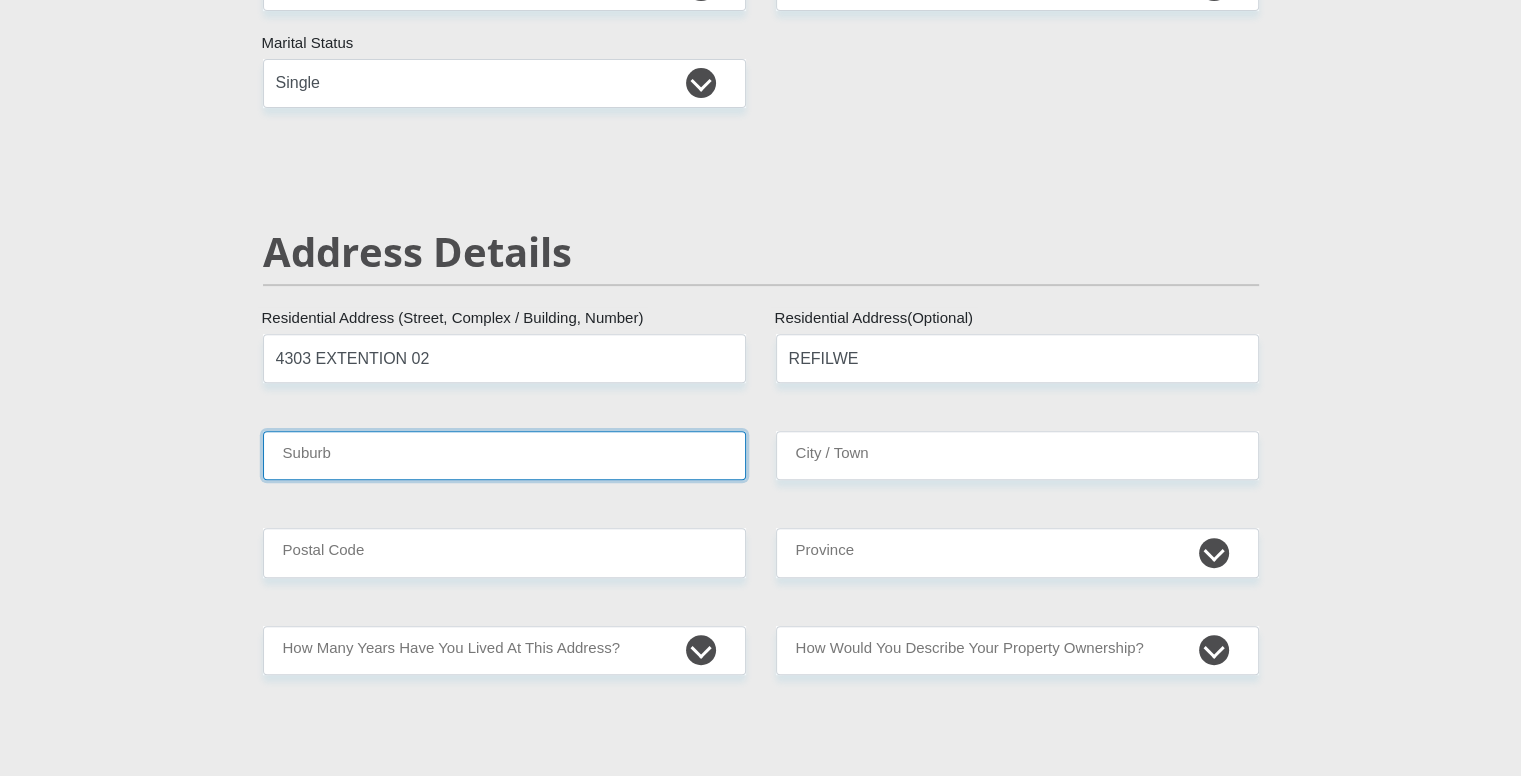 type on "[PERSON_NAME]" 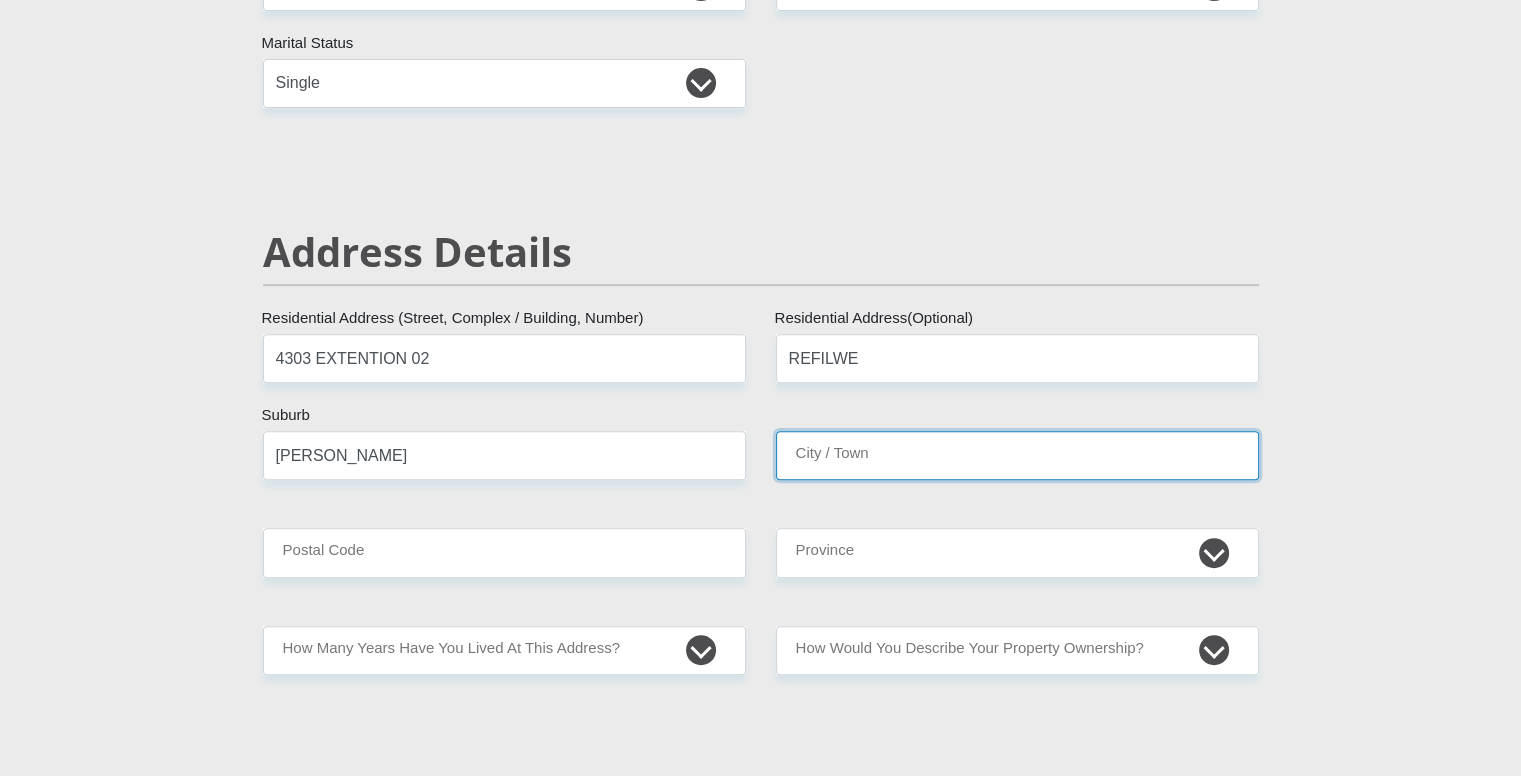 type on "[PERSON_NAME]" 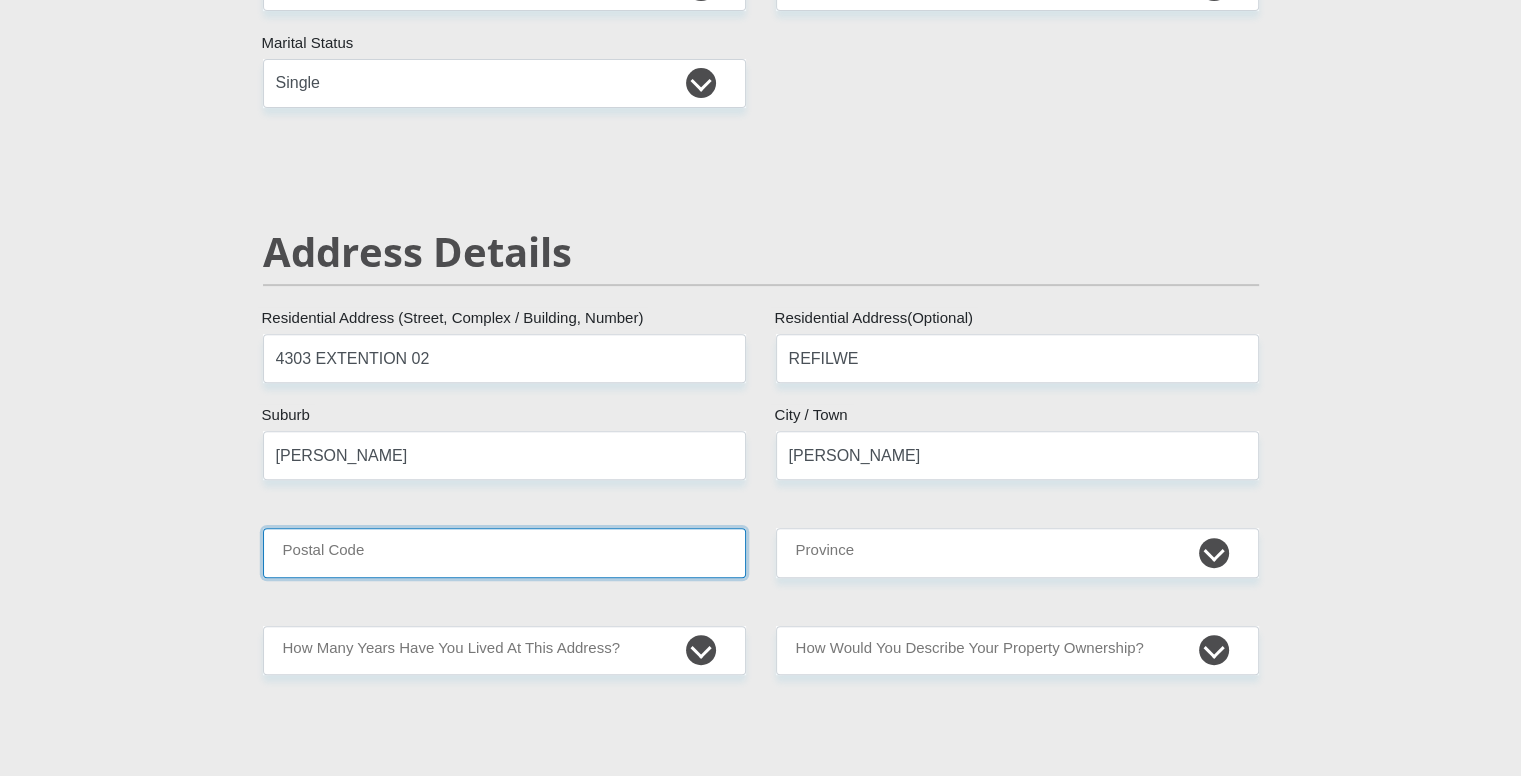 type on "1003" 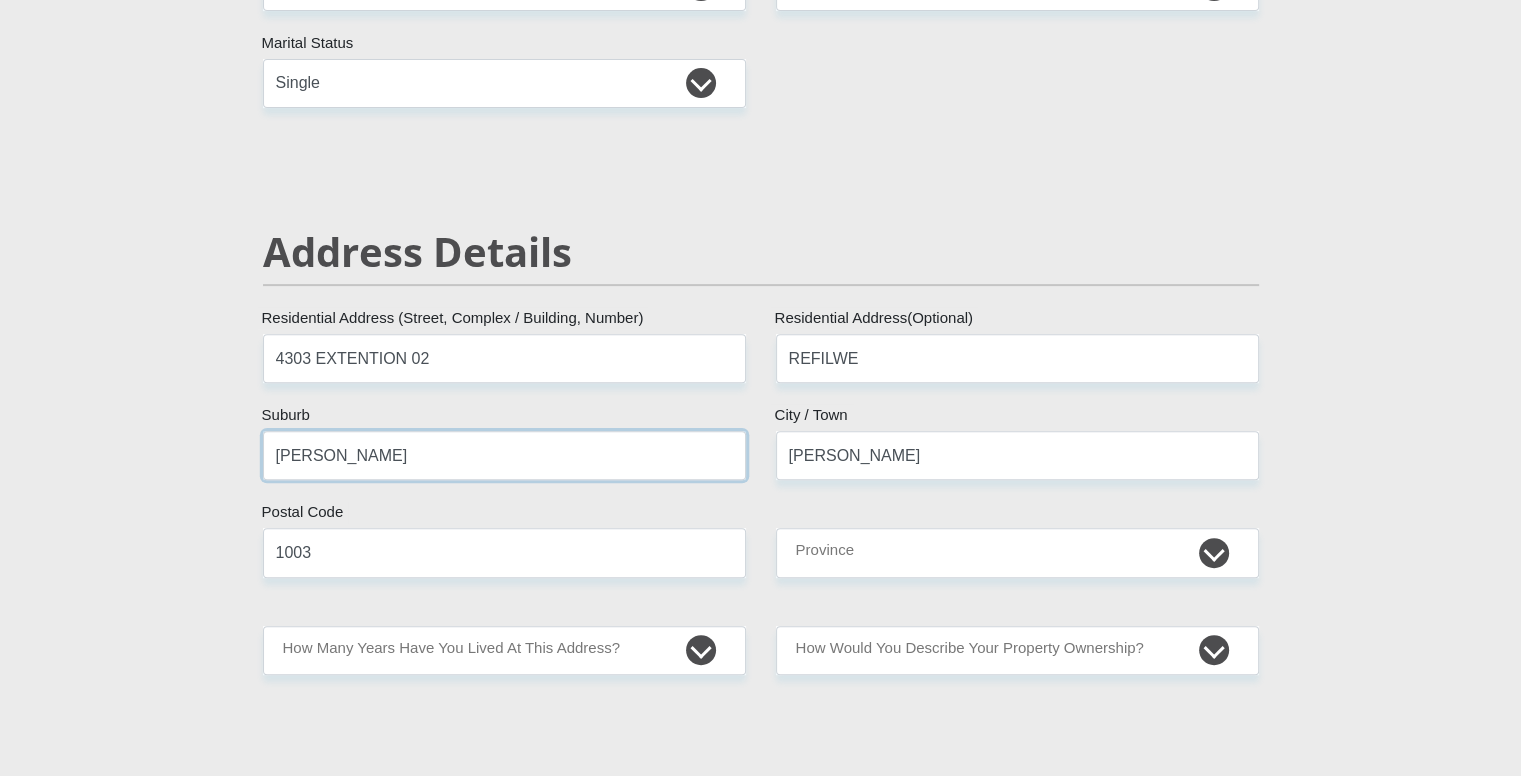 click on "[PERSON_NAME]" at bounding box center (504, 455) 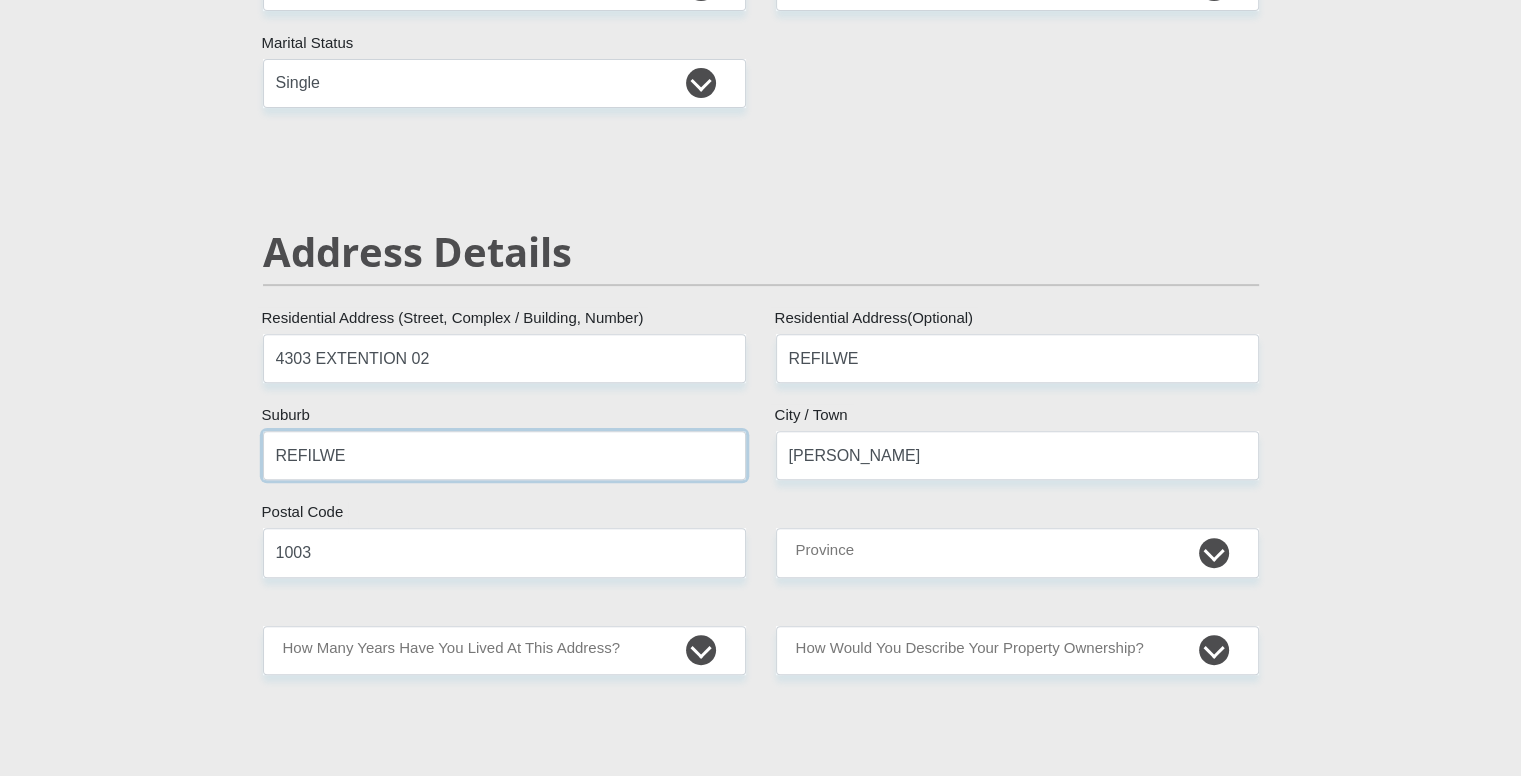 type on "REFILWE" 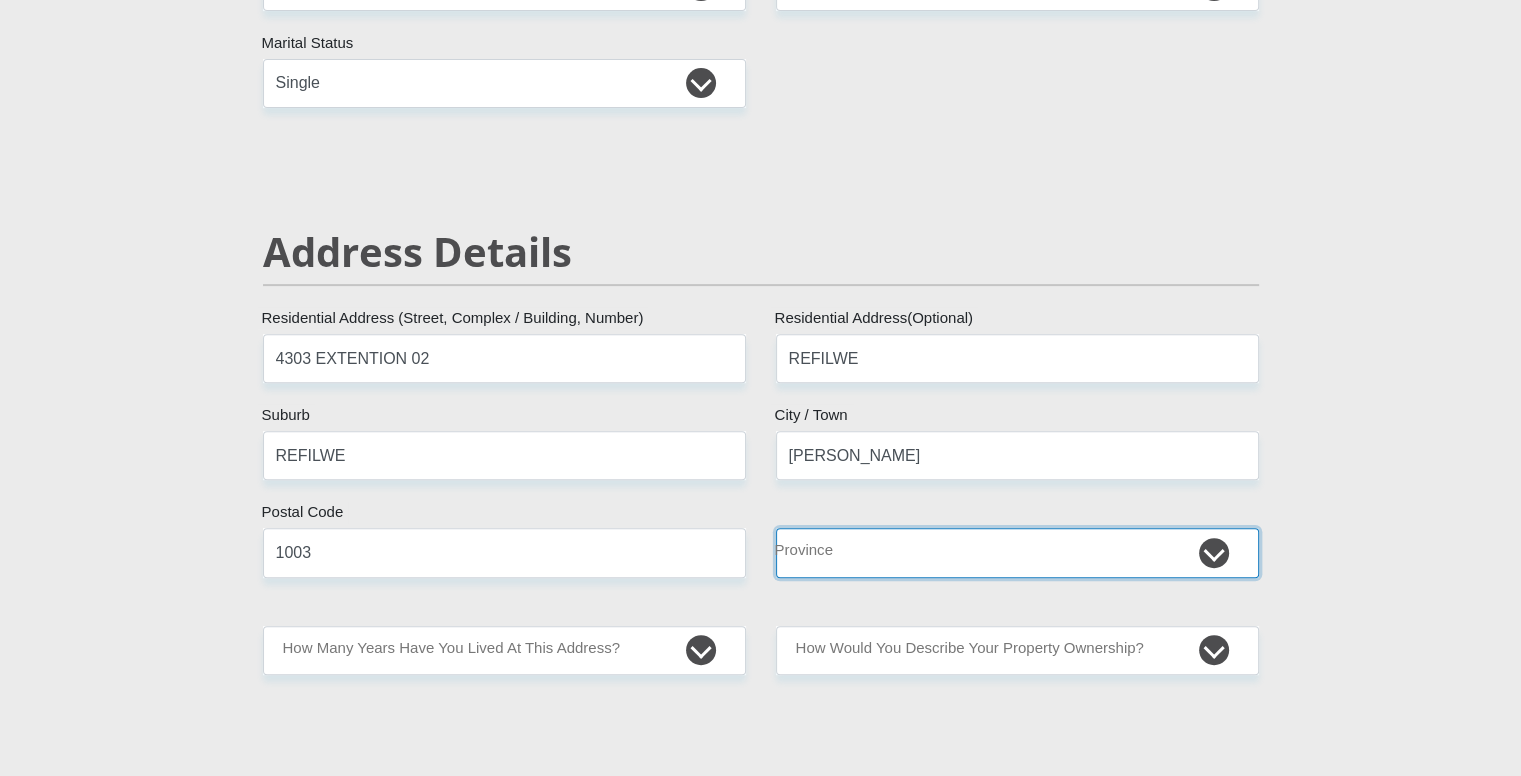 click on "Eastern Cape
Free State
[GEOGRAPHIC_DATA]
[GEOGRAPHIC_DATA][DATE]
[GEOGRAPHIC_DATA]
[GEOGRAPHIC_DATA]
[GEOGRAPHIC_DATA]
[GEOGRAPHIC_DATA]" at bounding box center (1017, 552) 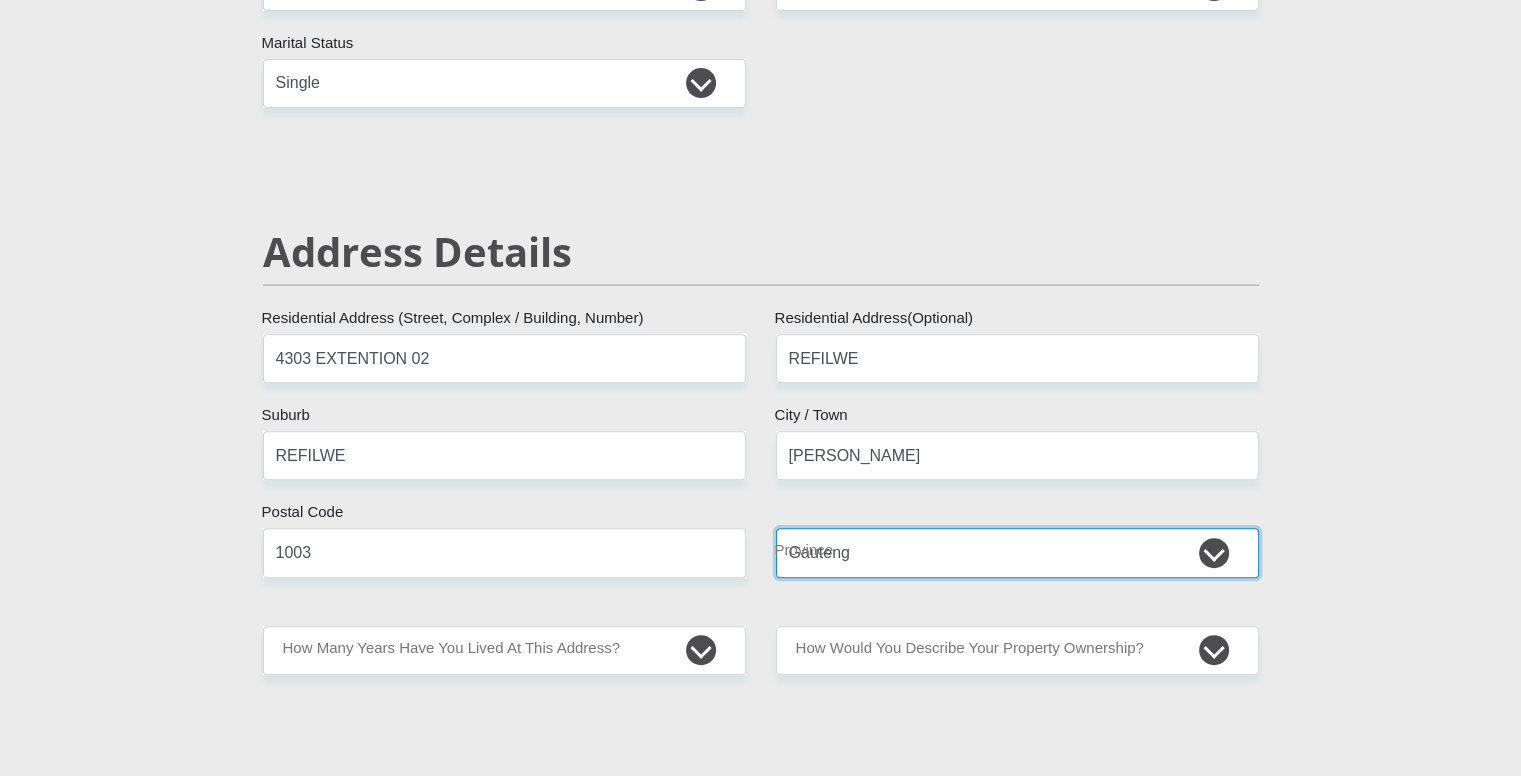 click on "Eastern Cape
Free State
[GEOGRAPHIC_DATA]
[GEOGRAPHIC_DATA][DATE]
[GEOGRAPHIC_DATA]
[GEOGRAPHIC_DATA]
[GEOGRAPHIC_DATA]
[GEOGRAPHIC_DATA]" at bounding box center [1017, 552] 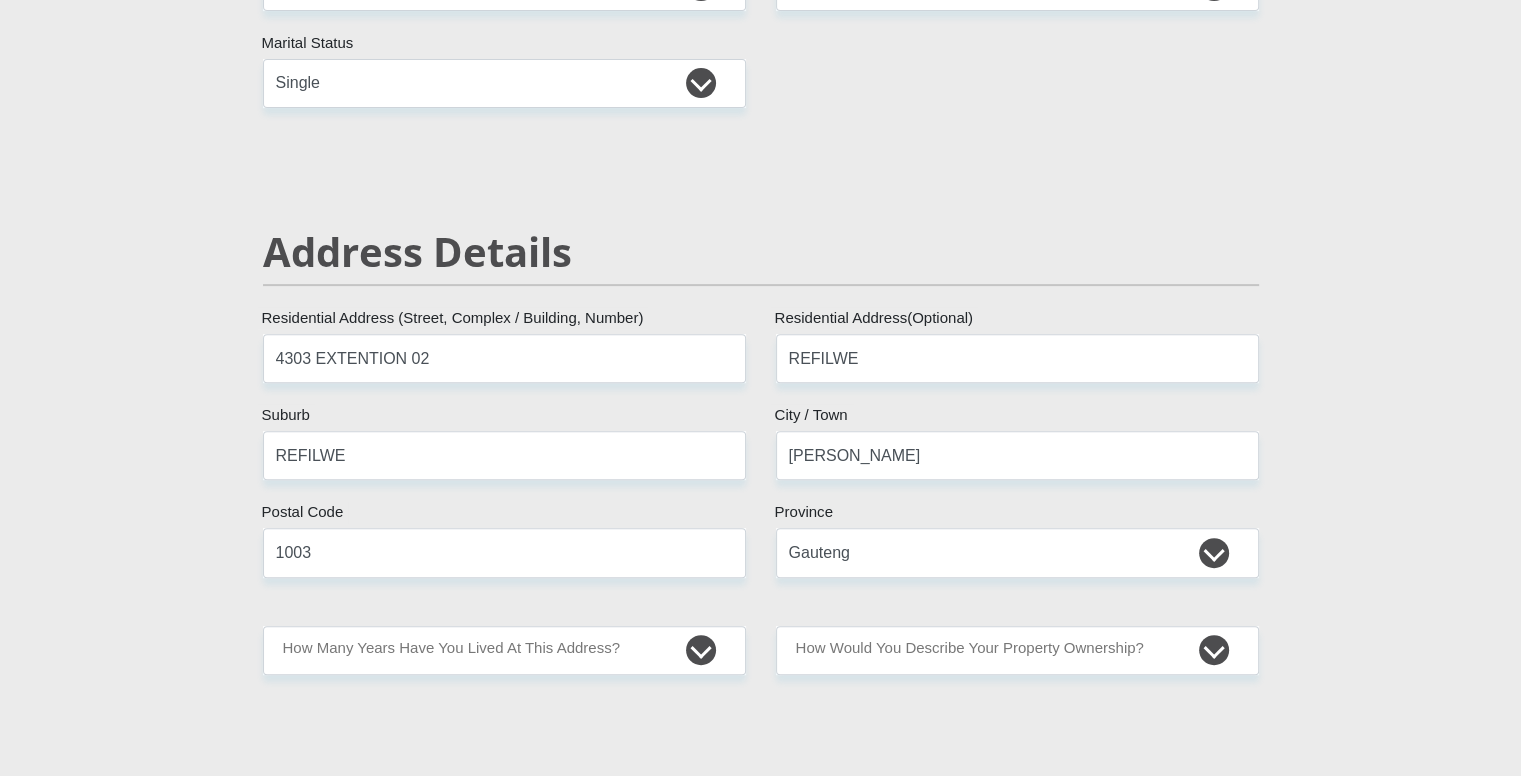 click on "Personal Details
Mr
Ms
Mrs
Dr
[PERSON_NAME]
Title
[PERSON_NAME]
First Name
Boshego
Surname
9806190827080
South African ID Number
Please input valid ID number
[GEOGRAPHIC_DATA]
[GEOGRAPHIC_DATA]
[GEOGRAPHIC_DATA]
[GEOGRAPHIC_DATA]
[GEOGRAPHIC_DATA]
[GEOGRAPHIC_DATA] [GEOGRAPHIC_DATA]
[GEOGRAPHIC_DATA]
[GEOGRAPHIC_DATA]
[GEOGRAPHIC_DATA]
[GEOGRAPHIC_DATA]  [GEOGRAPHIC_DATA]" at bounding box center (760, 2555) 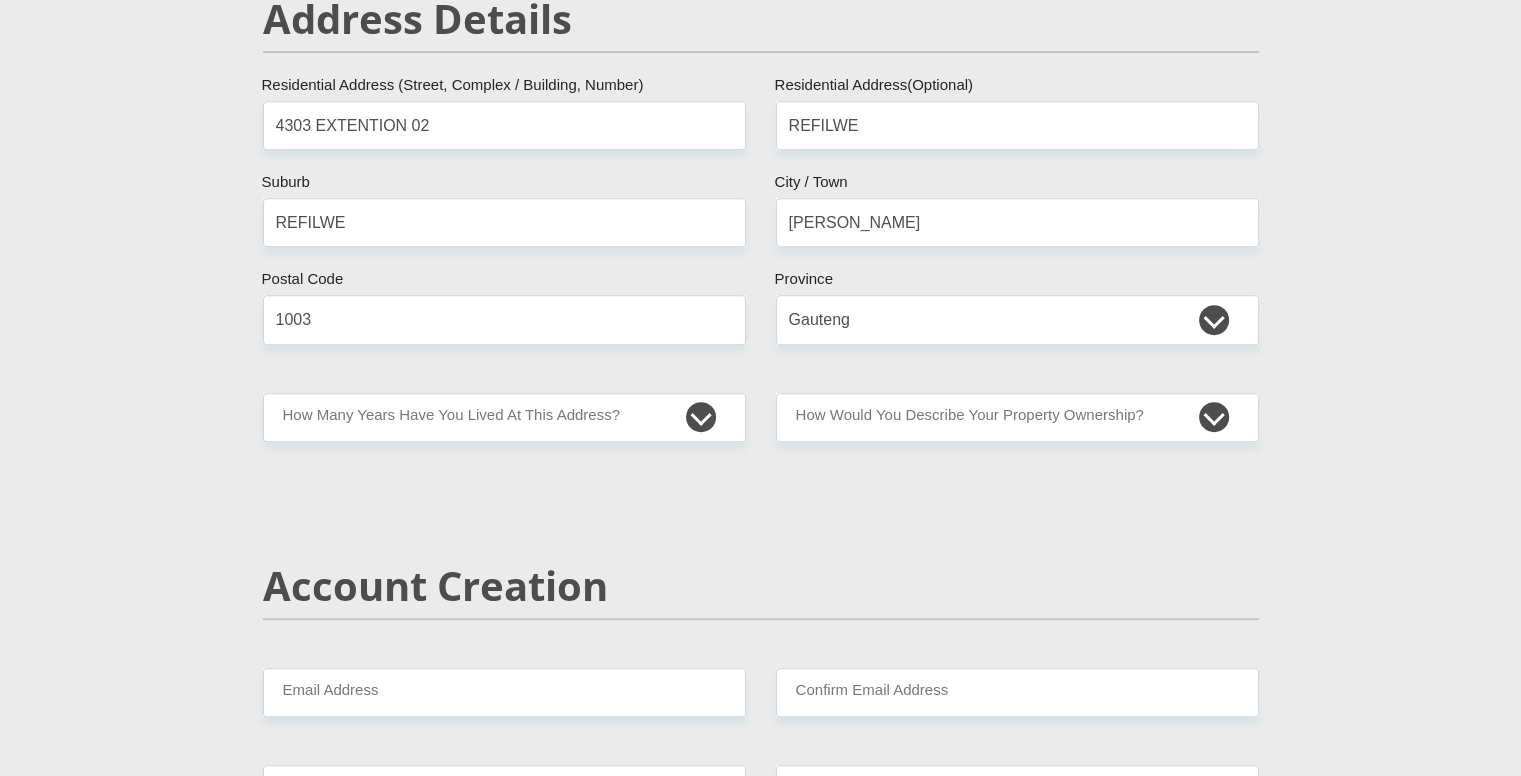 scroll, scrollTop: 902, scrollLeft: 0, axis: vertical 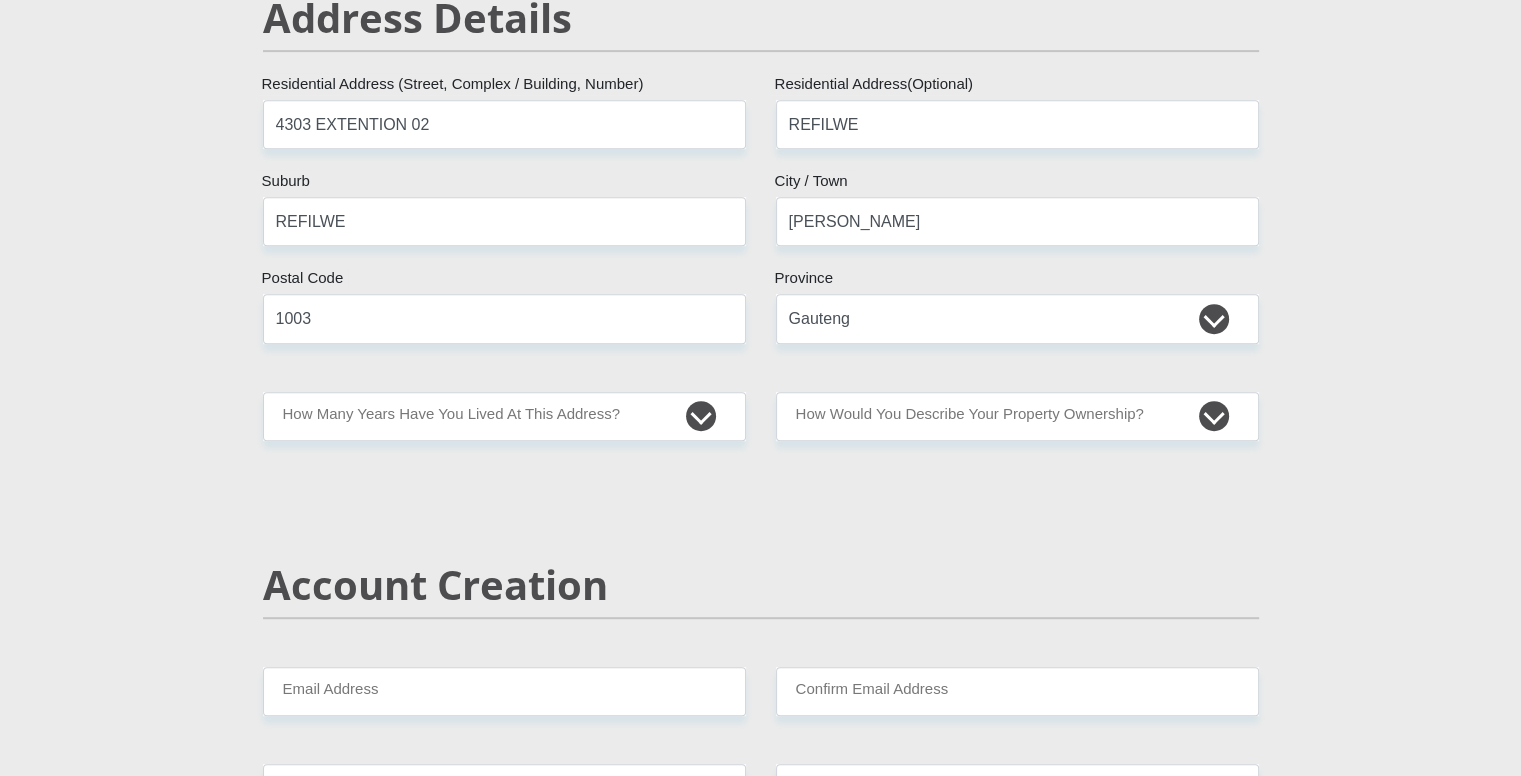 click on "Mr
Ms
Mrs
Dr
[PERSON_NAME]
Title
[PERSON_NAME]
First Name
Boshego
Surname
9806190827080
South African ID Number
Please input valid ID number
[GEOGRAPHIC_DATA]
[GEOGRAPHIC_DATA]
[GEOGRAPHIC_DATA]
[GEOGRAPHIC_DATA]
[GEOGRAPHIC_DATA]
[GEOGRAPHIC_DATA] [GEOGRAPHIC_DATA]
[GEOGRAPHIC_DATA]
[GEOGRAPHIC_DATA]
[GEOGRAPHIC_DATA]
[GEOGRAPHIC_DATA]
[GEOGRAPHIC_DATA]
[GEOGRAPHIC_DATA]
[GEOGRAPHIC_DATA]" at bounding box center (761, 2306) 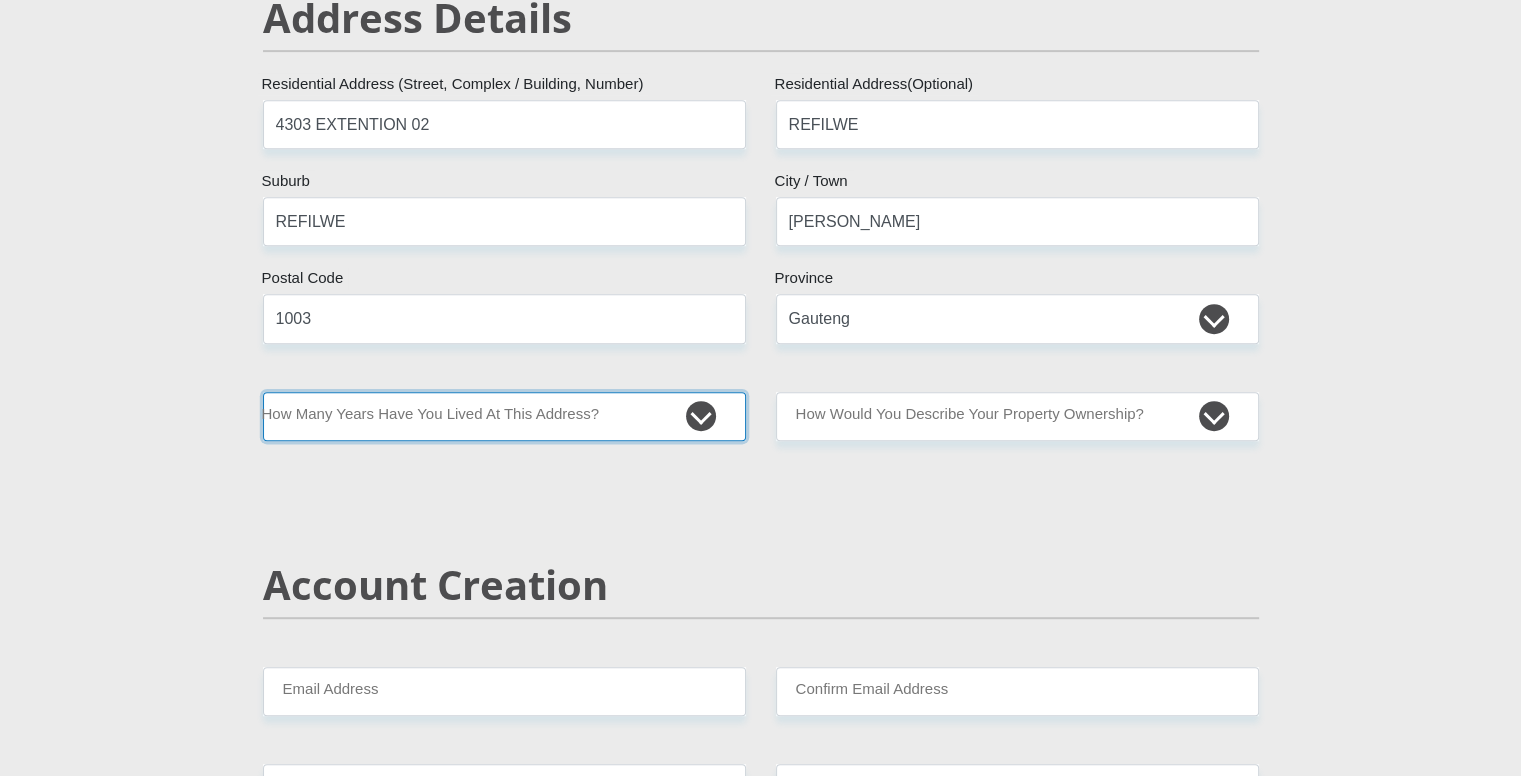 click on "less than 1 year
1-3 years
3-5 years
5+ years" at bounding box center (504, 416) 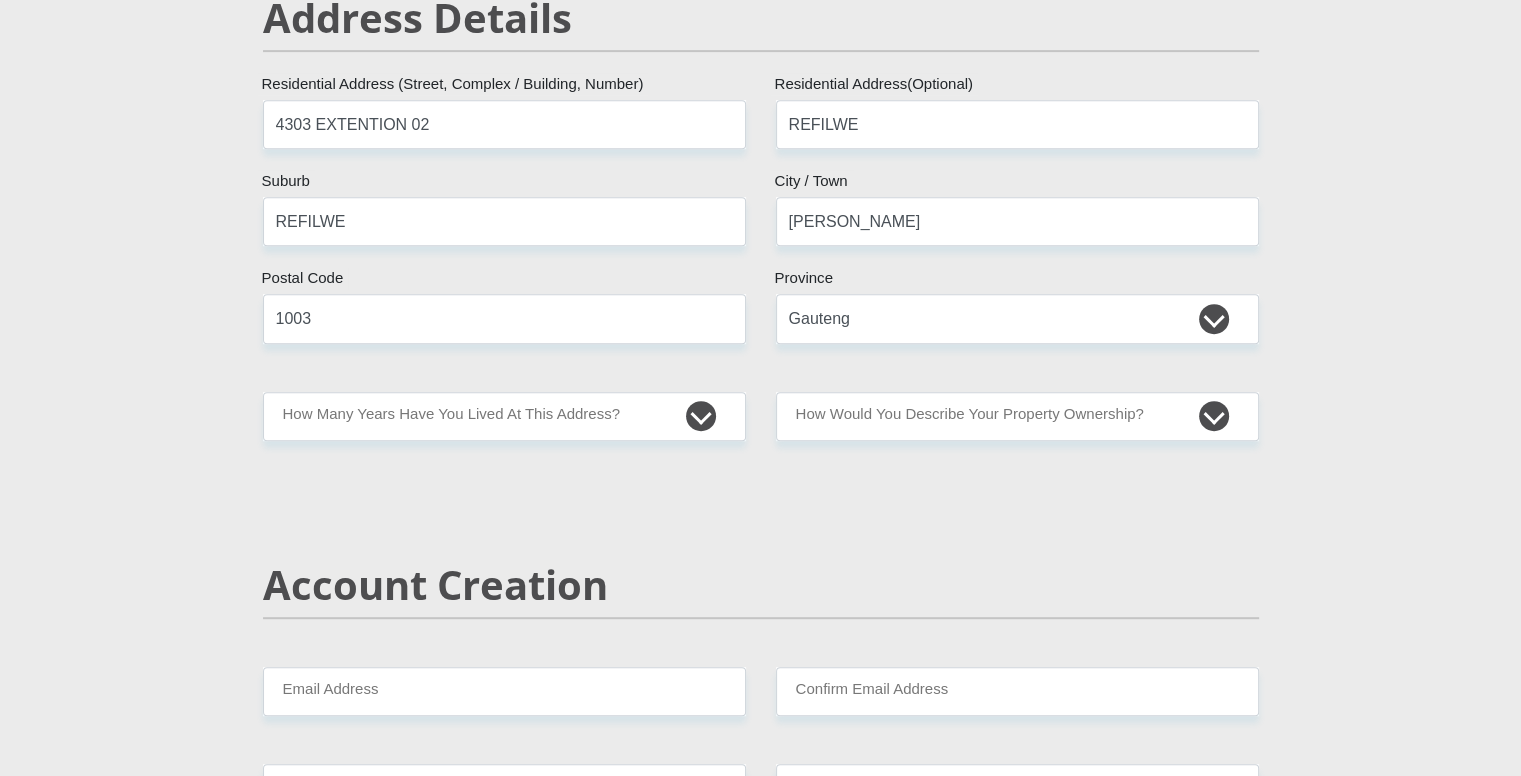 click on "Account Creation" at bounding box center (761, 585) 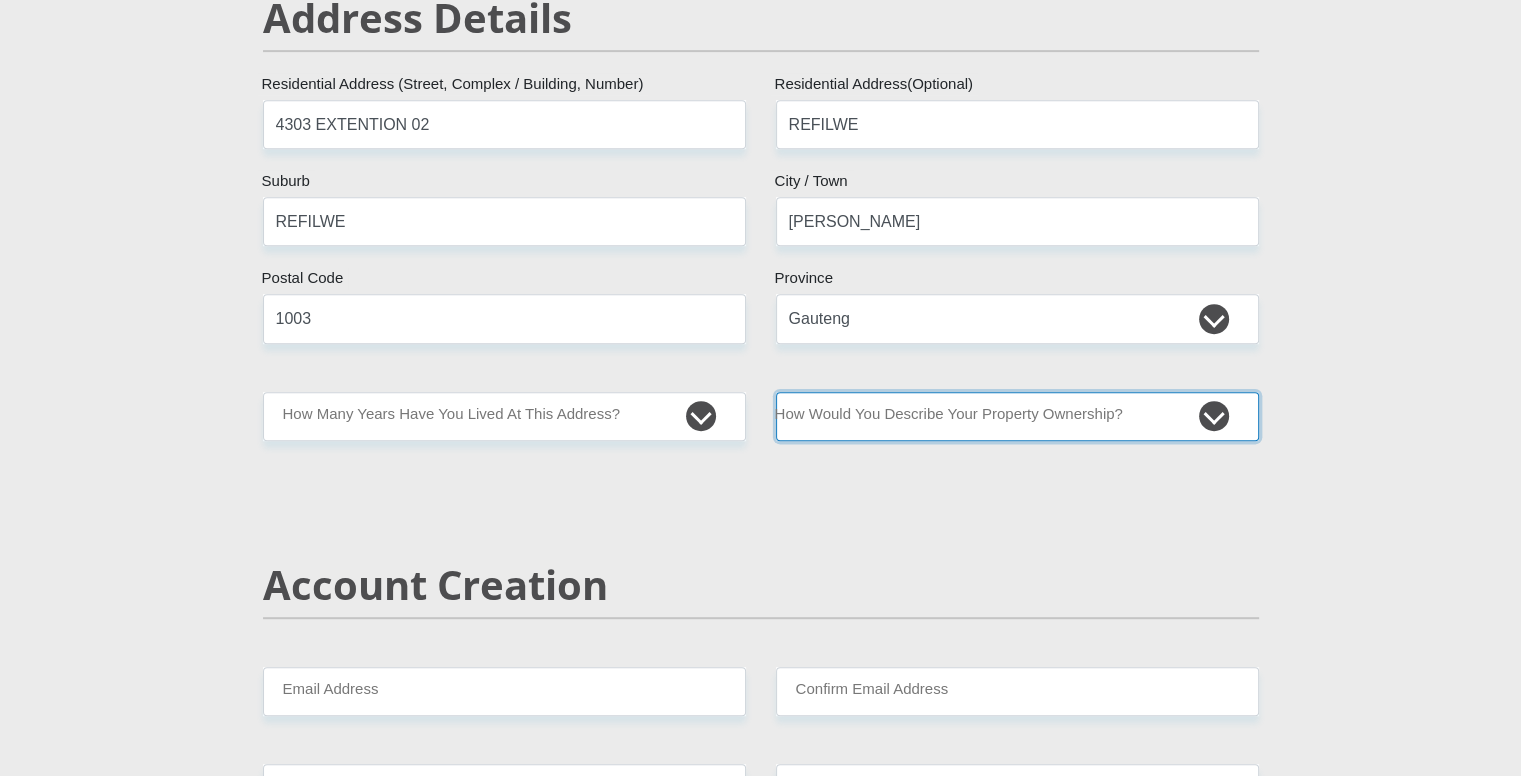 click on "Owned
Rented
Family Owned
Company Dwelling" at bounding box center [1017, 416] 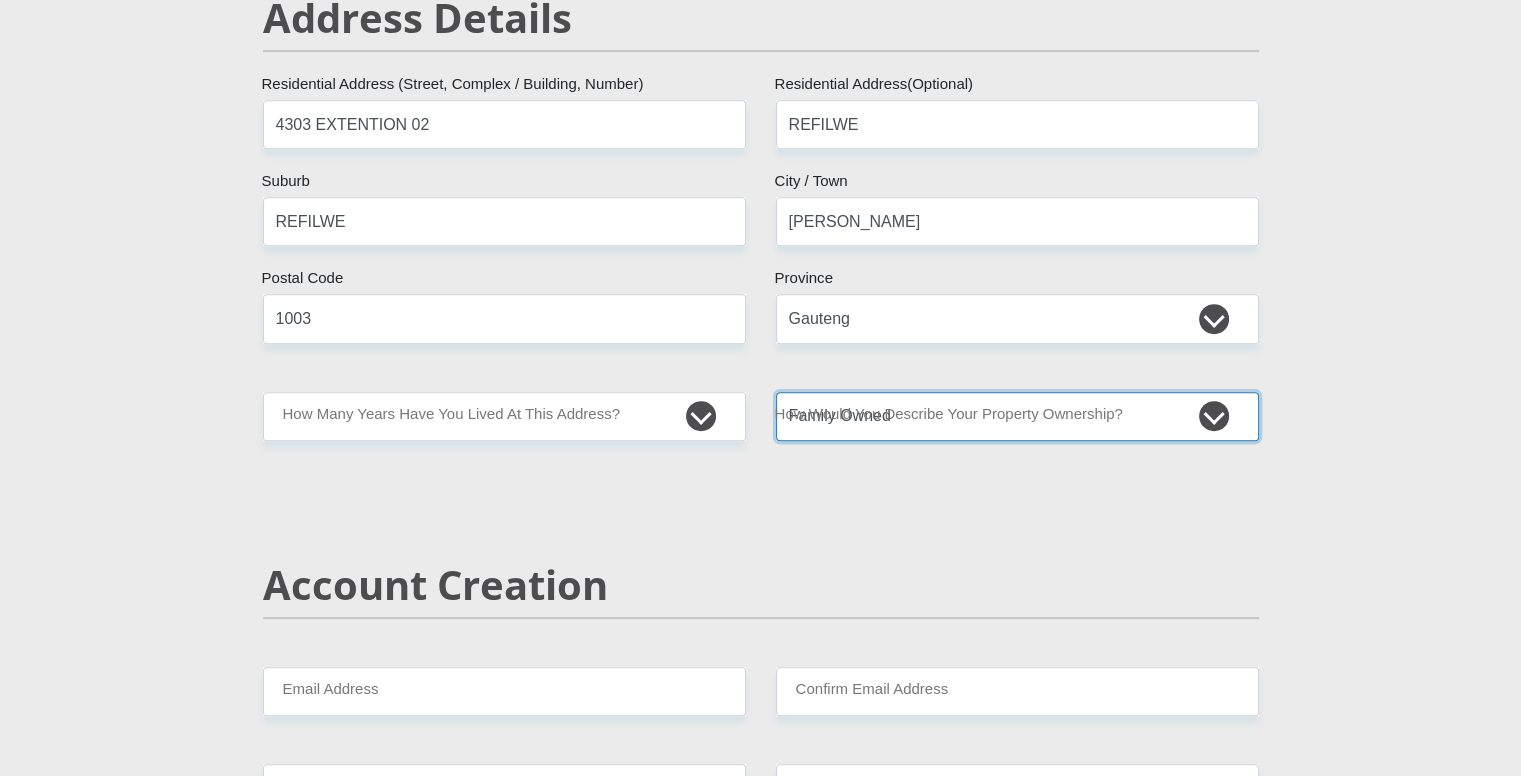 click on "Owned
Rented
Family Owned
Company Dwelling" at bounding box center [1017, 416] 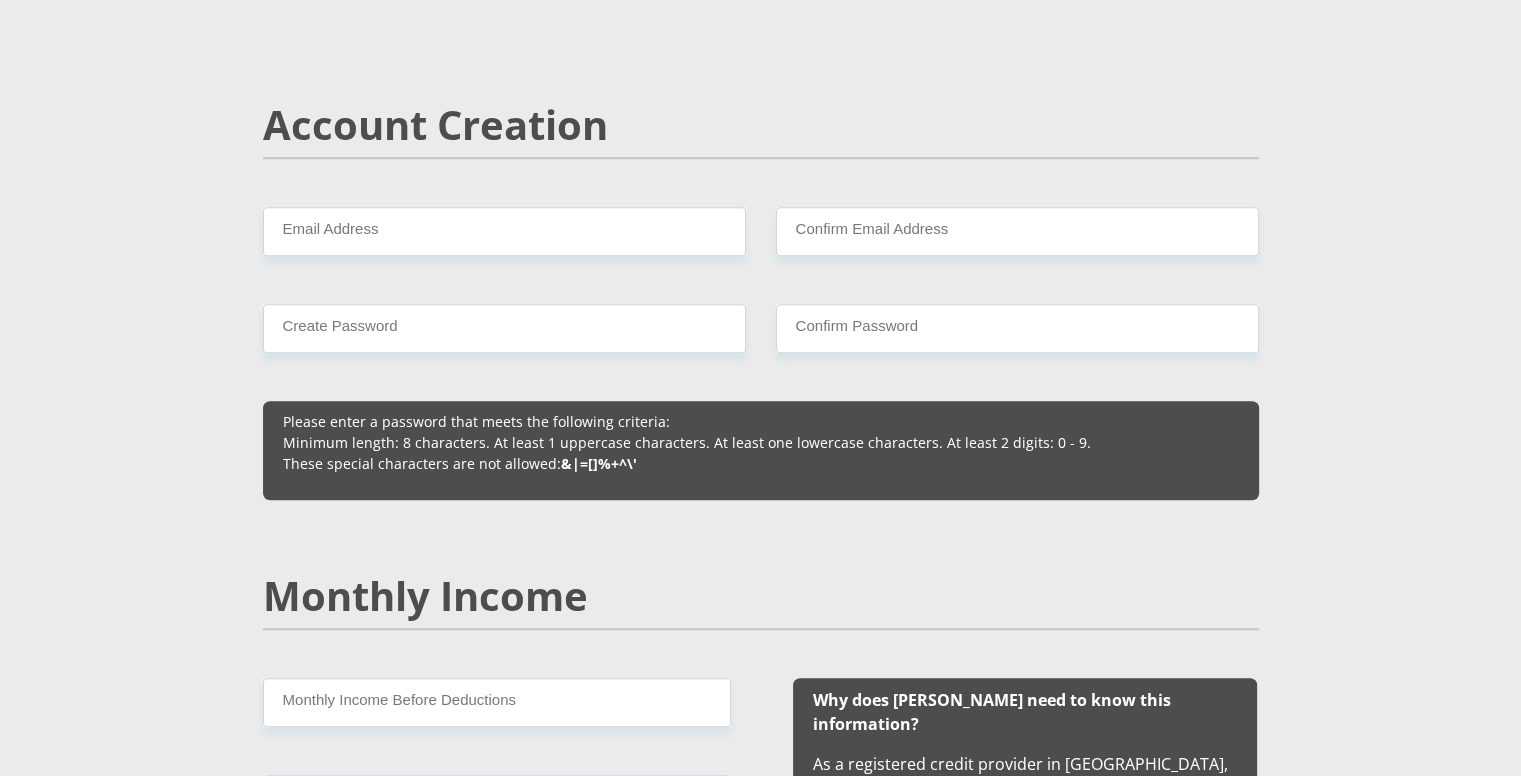 scroll, scrollTop: 1368, scrollLeft: 0, axis: vertical 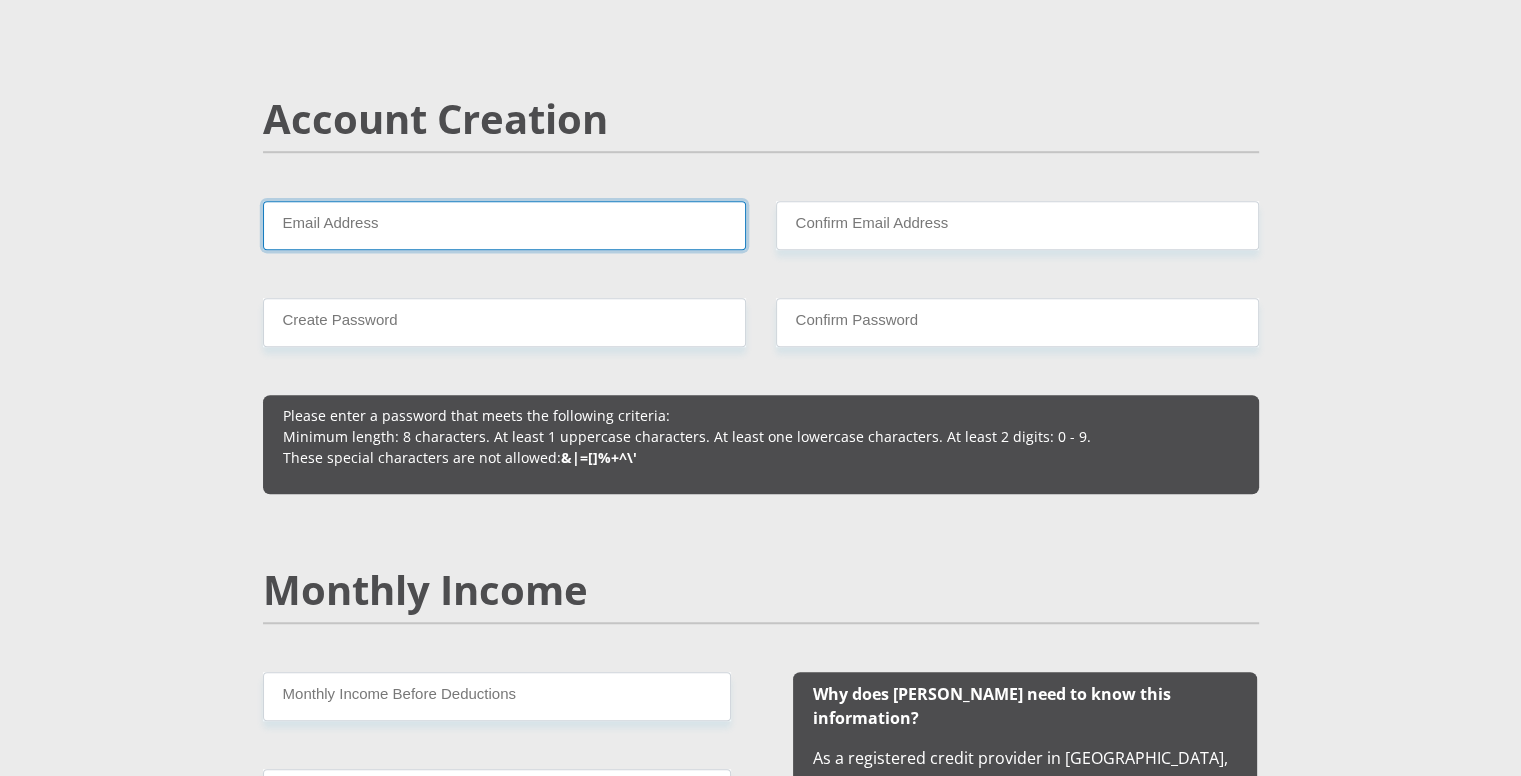 click on "Email Address" at bounding box center [504, 225] 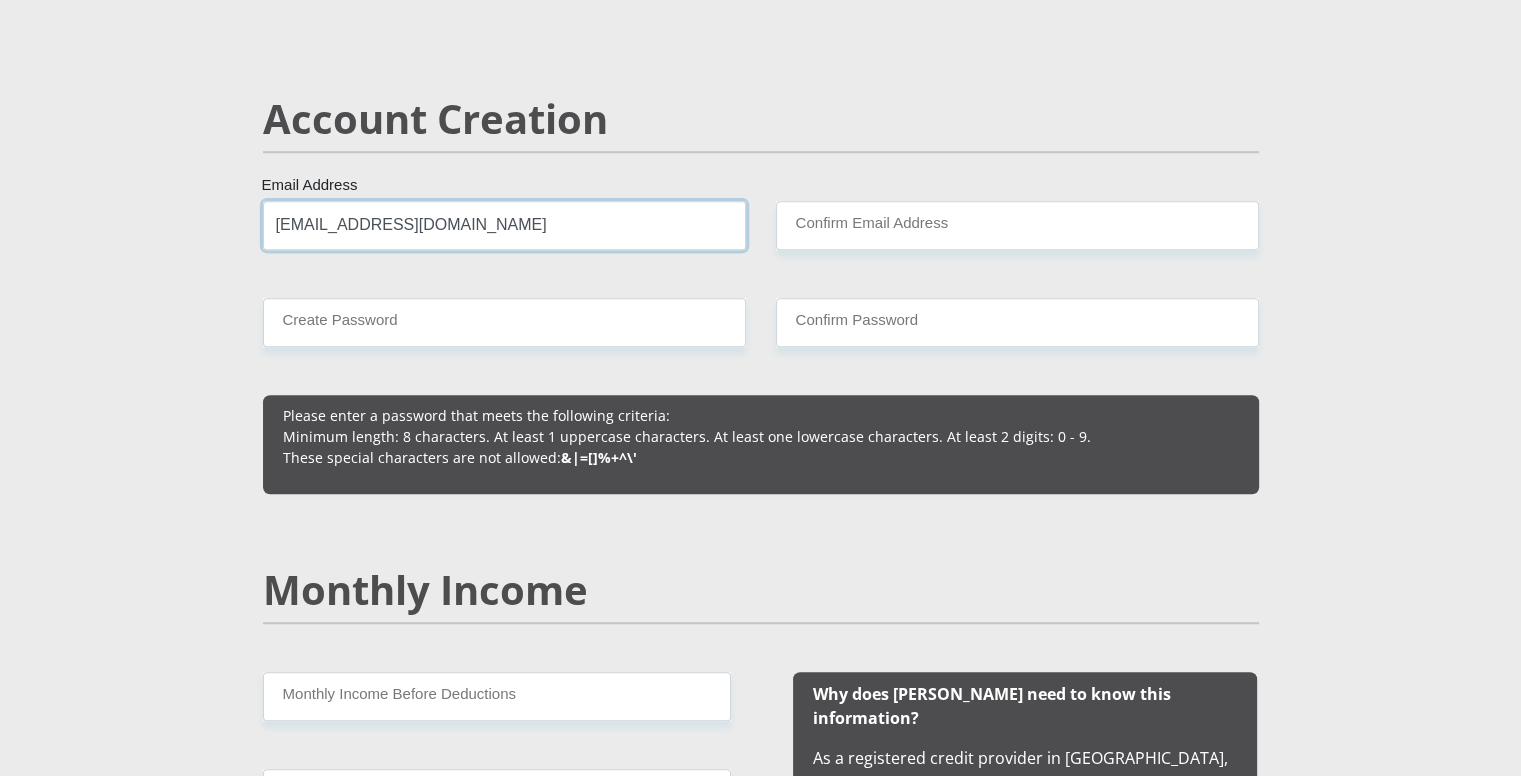 type on "[EMAIL_ADDRESS][DOMAIN_NAME]" 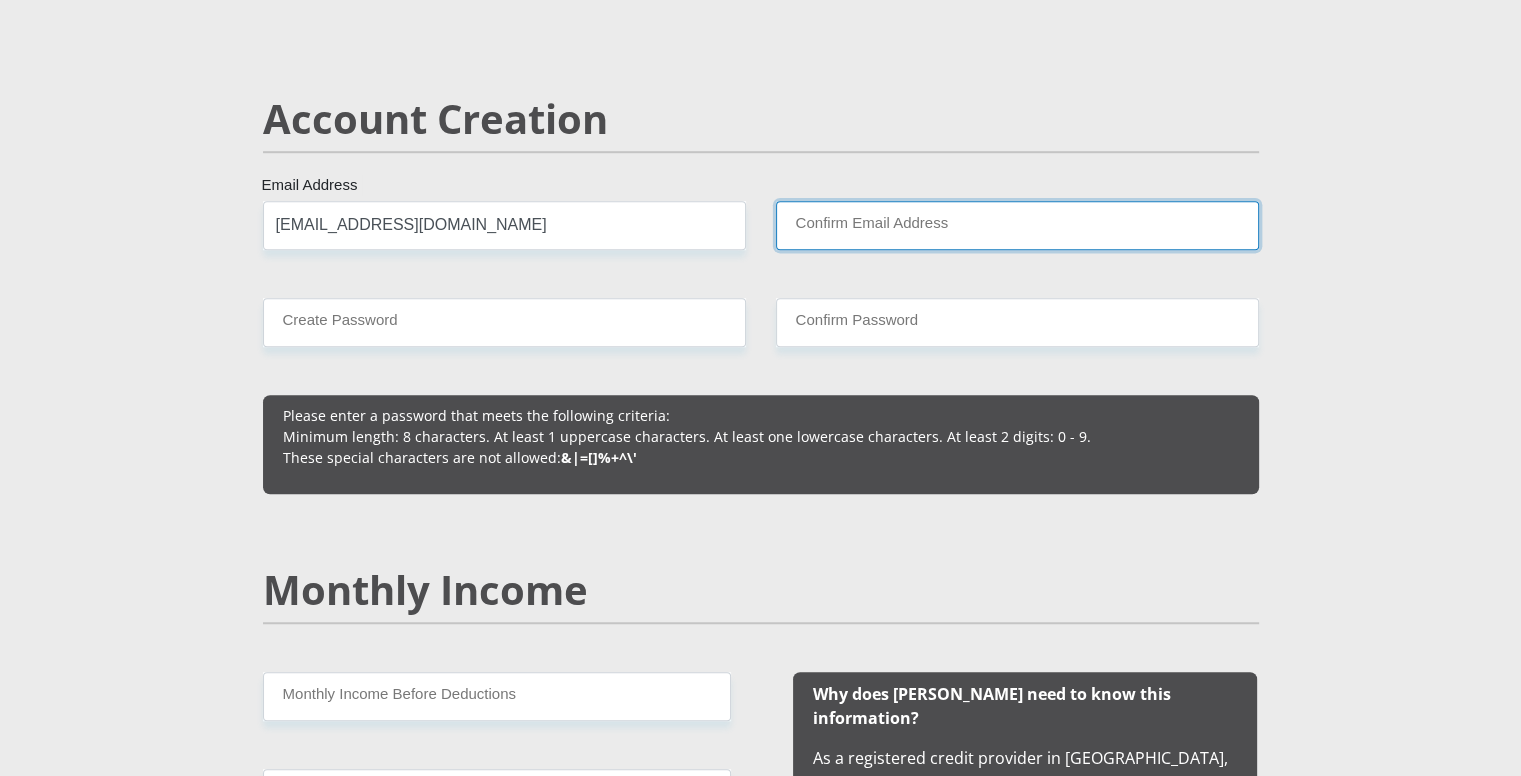 click on "Confirm Email Address" at bounding box center [1017, 225] 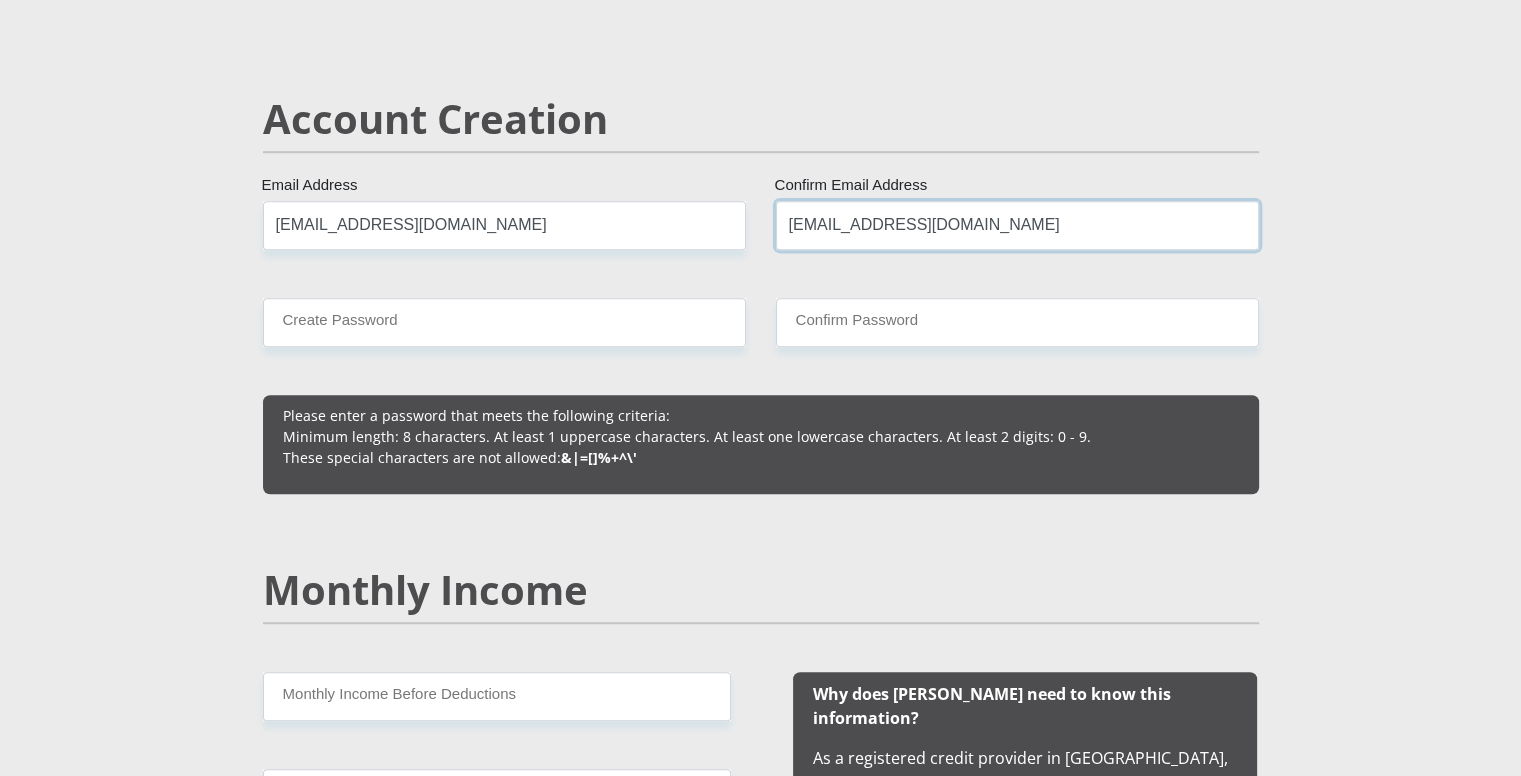 type on "[EMAIL_ADDRESS][DOMAIN_NAME]" 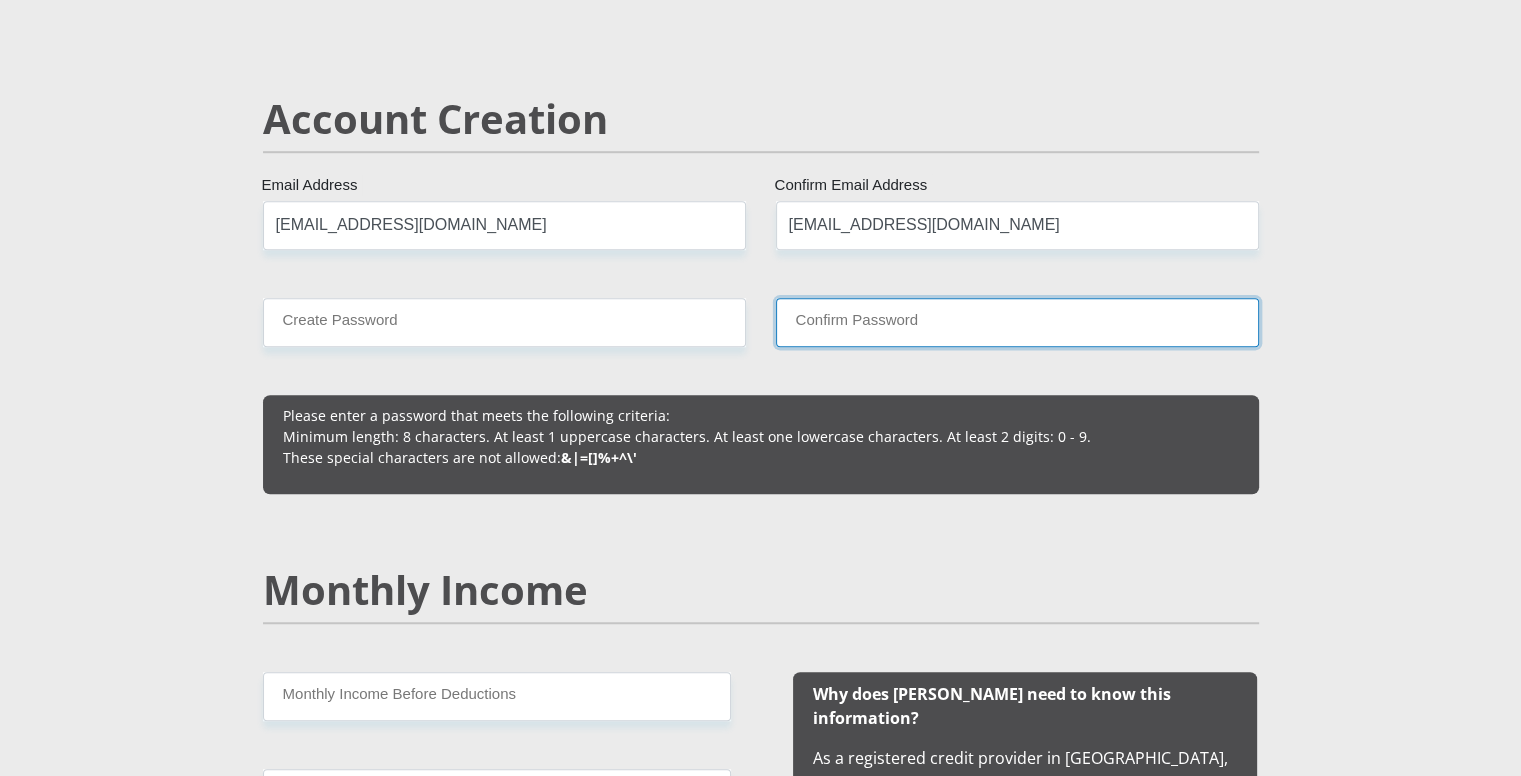 click on "Confirm Password" at bounding box center [1017, 322] 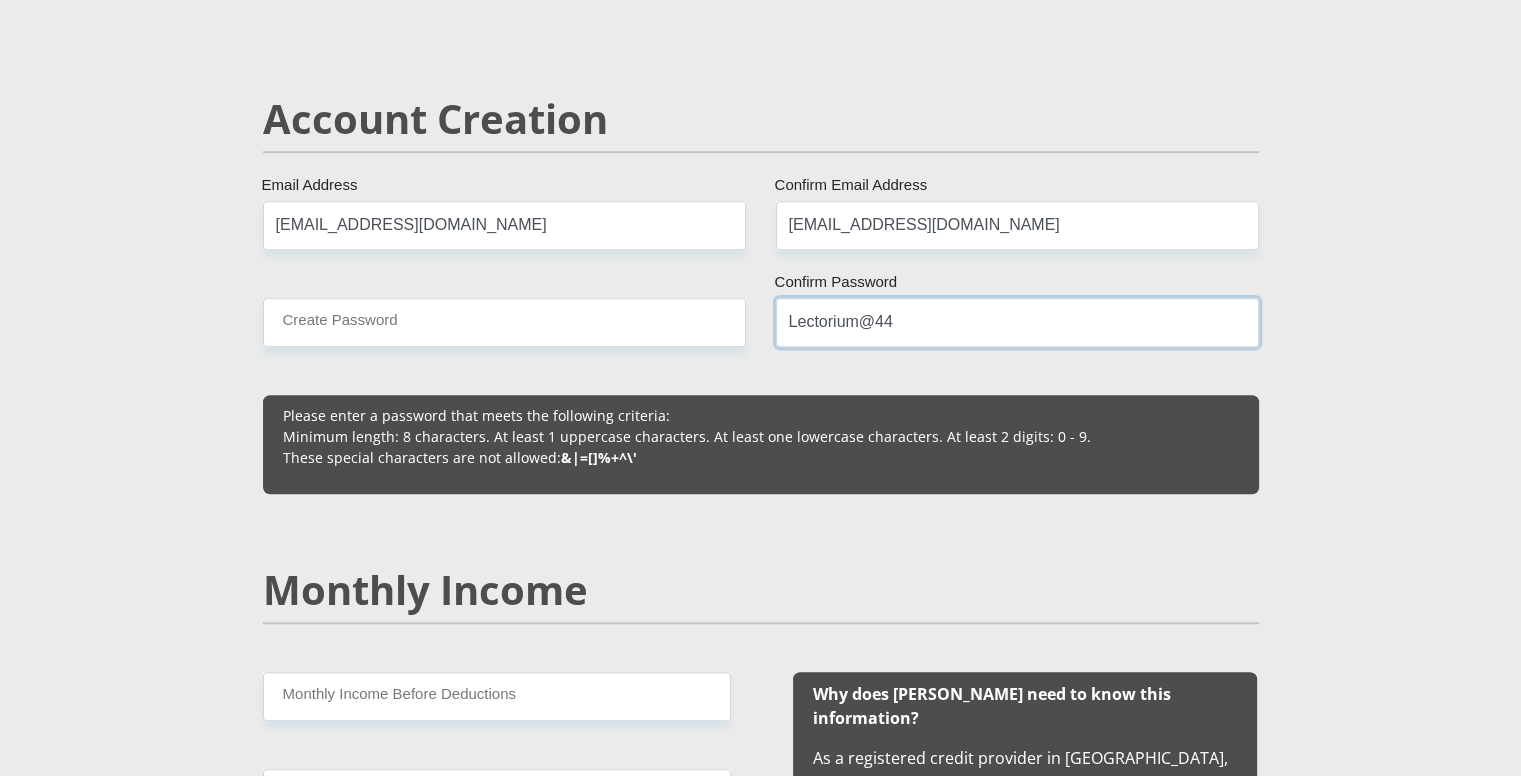 type on "Lectorium@44" 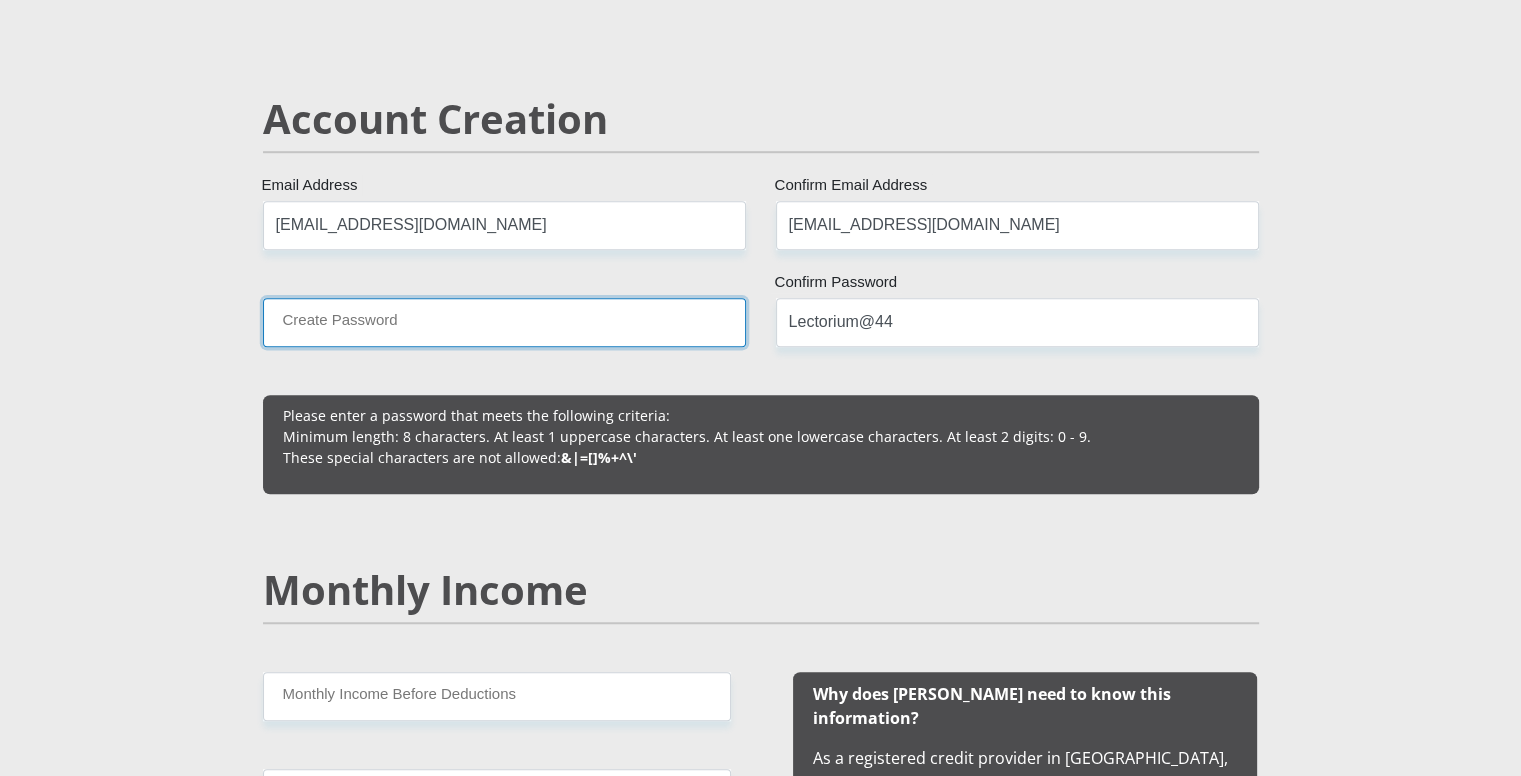 click on "Create Password" at bounding box center [504, 322] 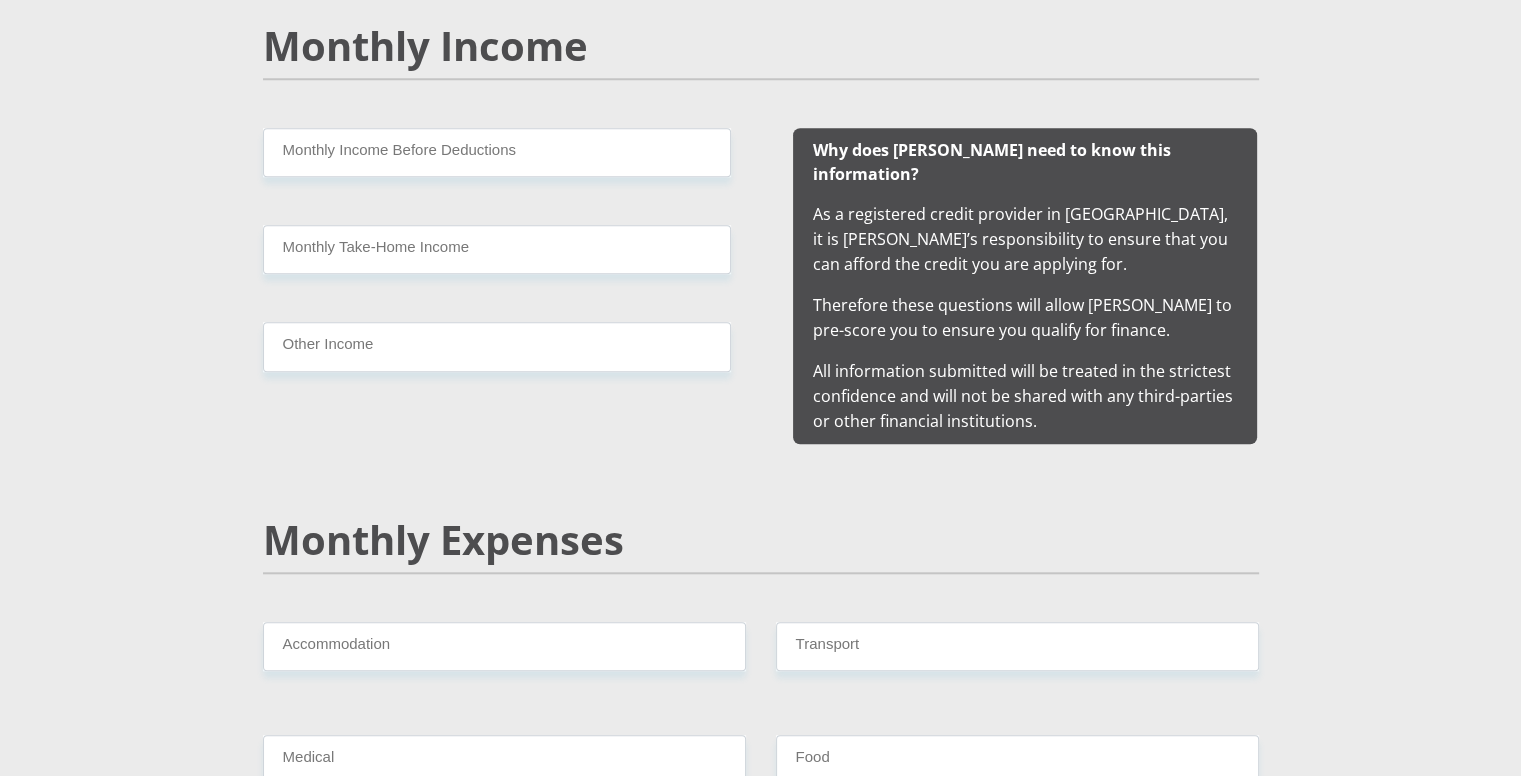 scroll, scrollTop: 1915, scrollLeft: 0, axis: vertical 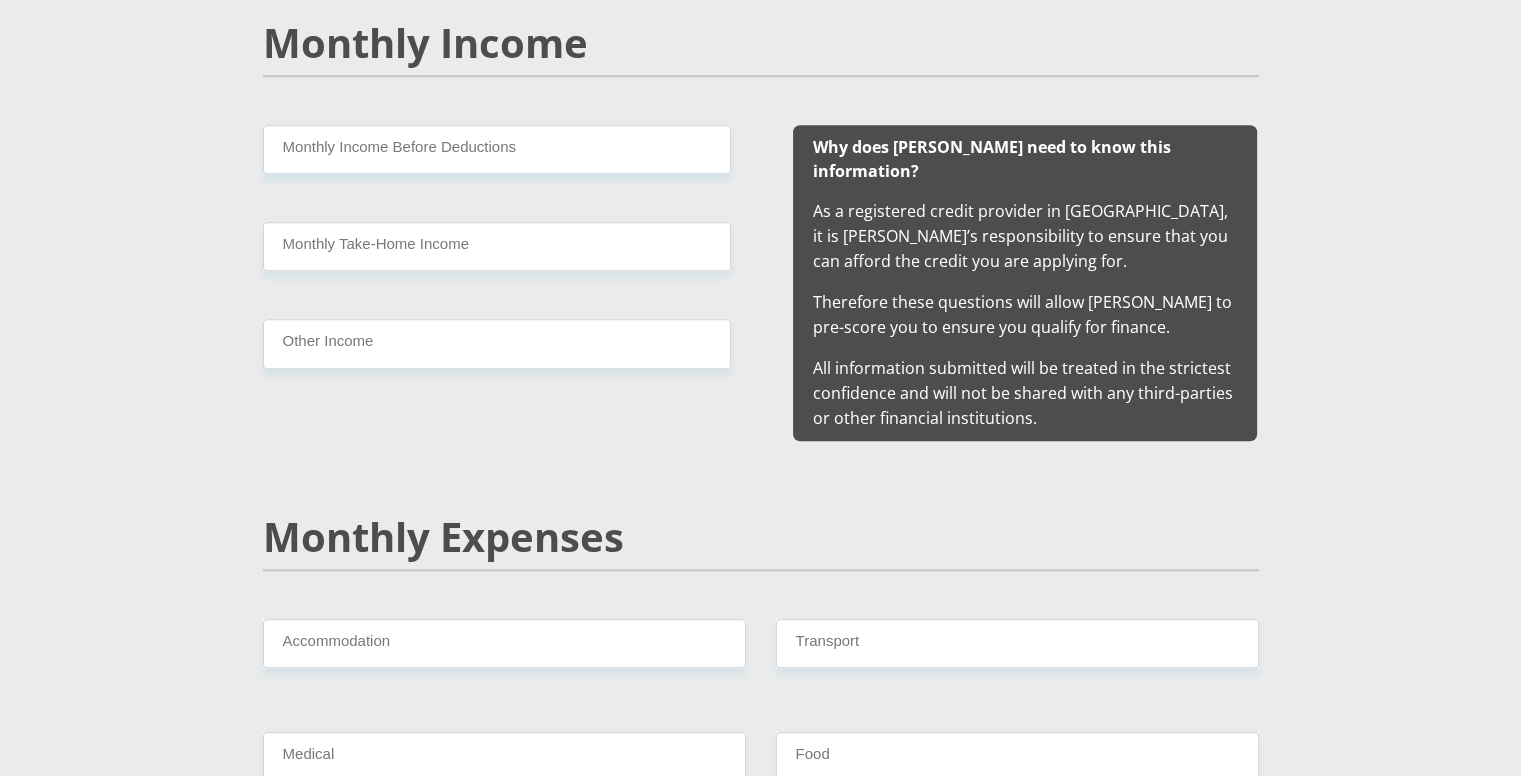 type on "Lectorium@44" 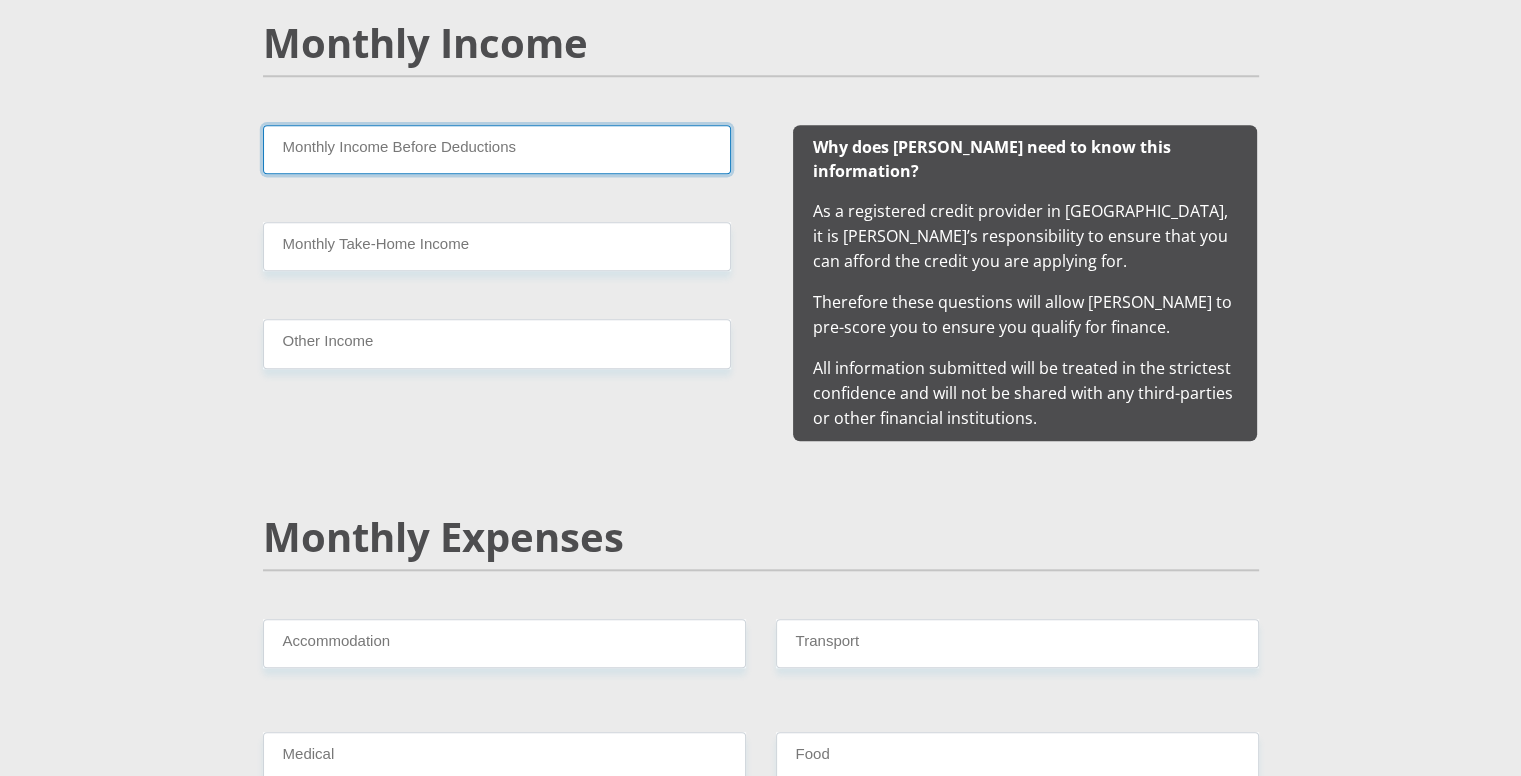 click on "Monthly Income Before Deductions" at bounding box center (497, 149) 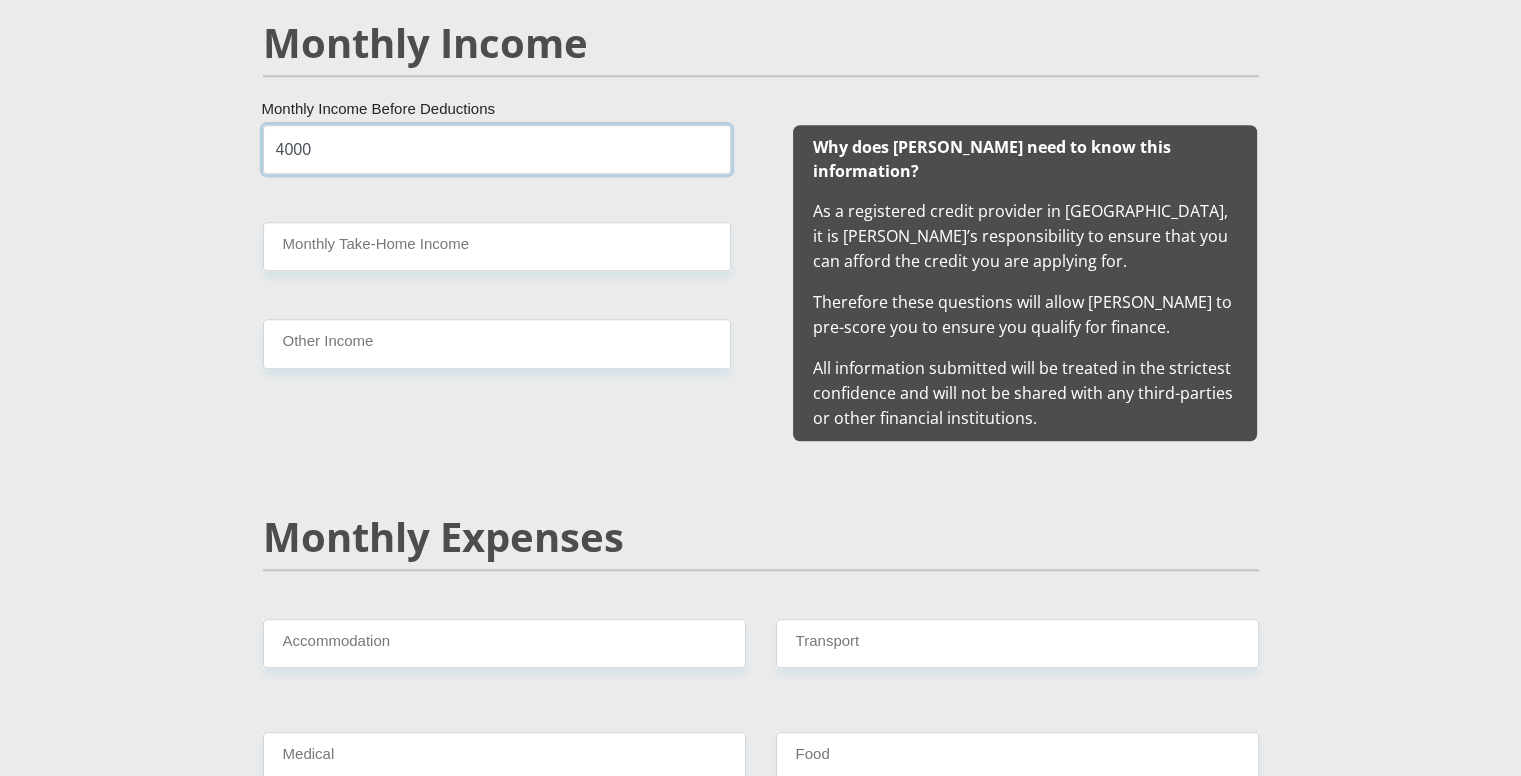 type on "4000" 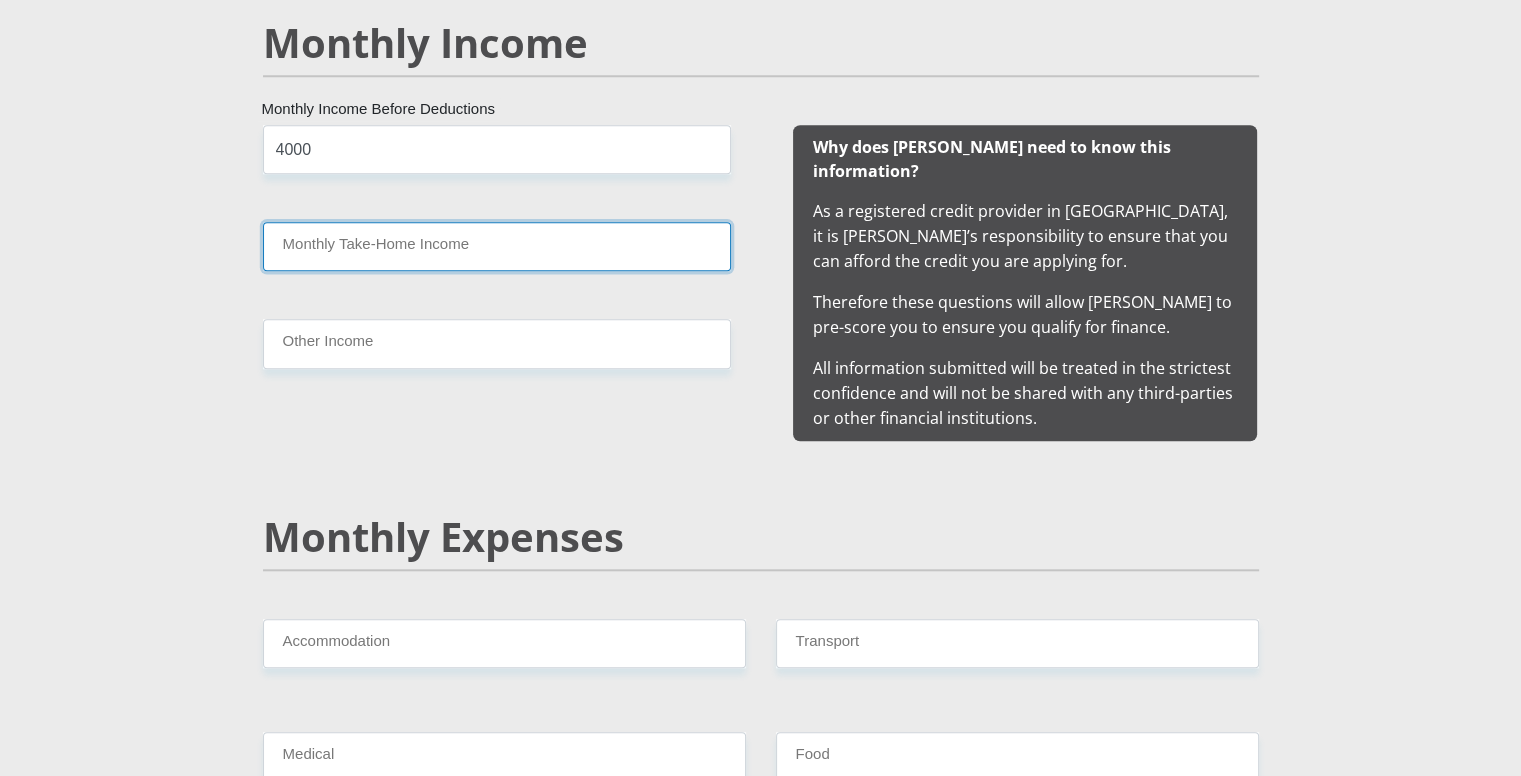 click on "Monthly Take-Home Income" at bounding box center (497, 246) 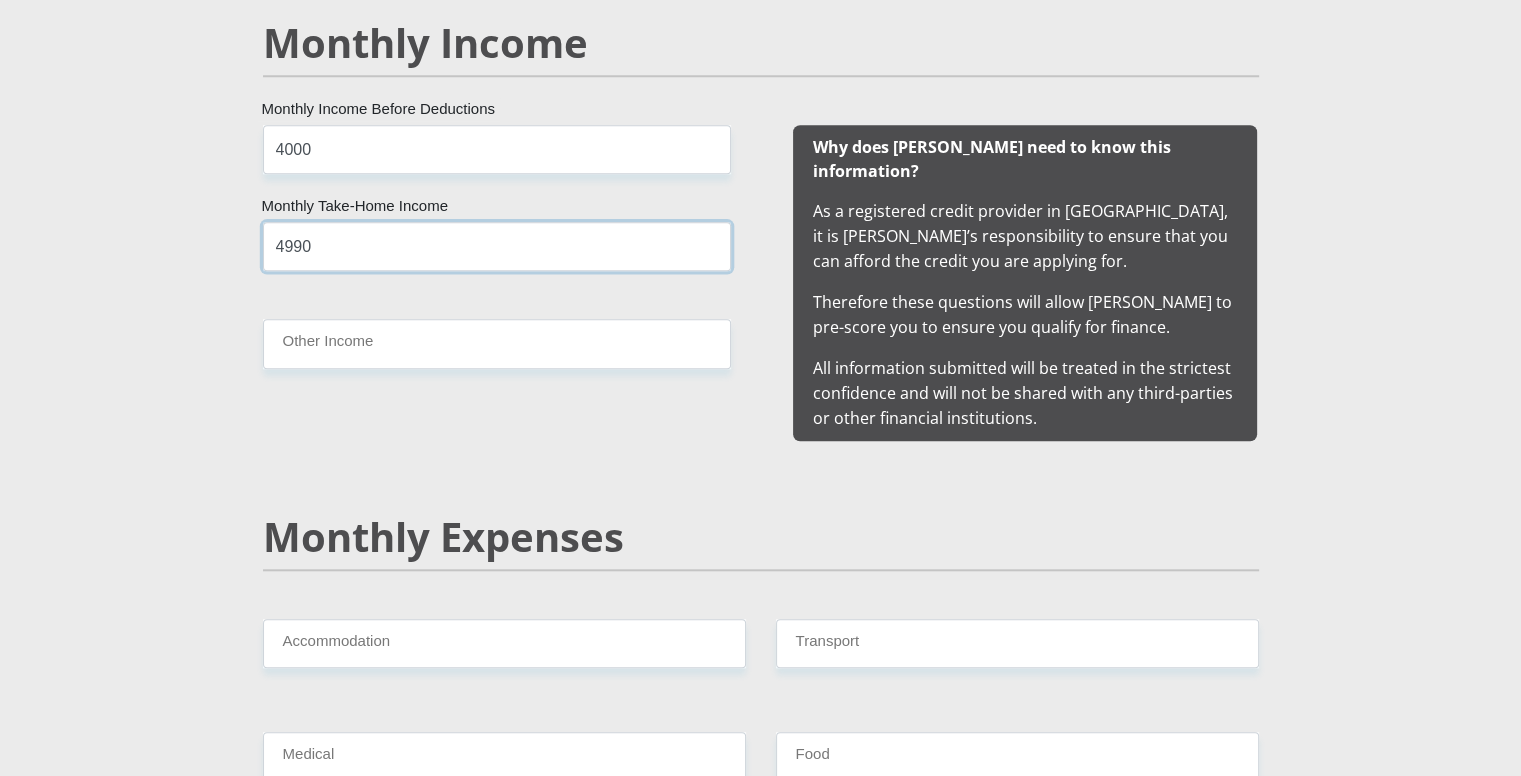 type on "4990" 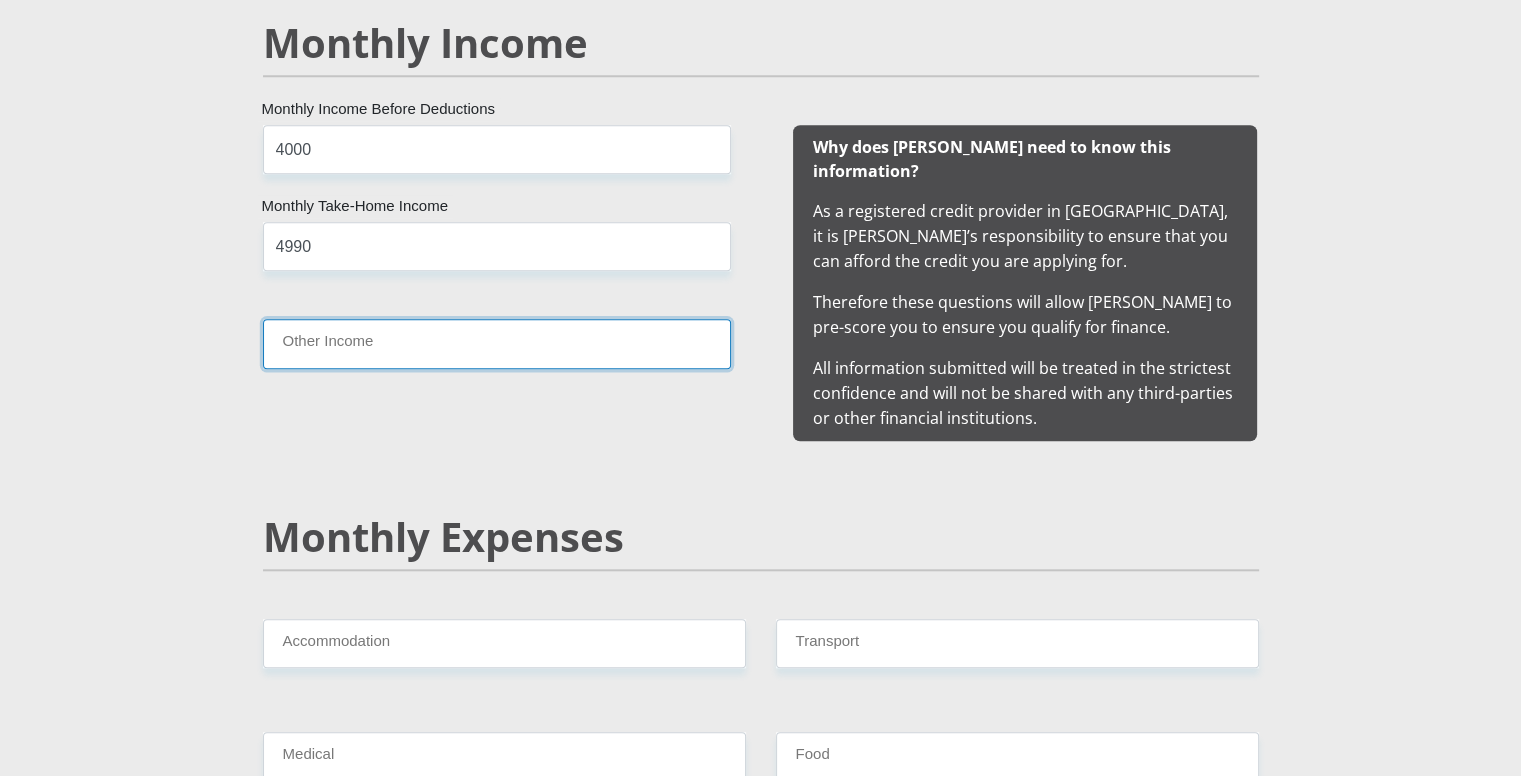 click on "Other Income" at bounding box center (497, 343) 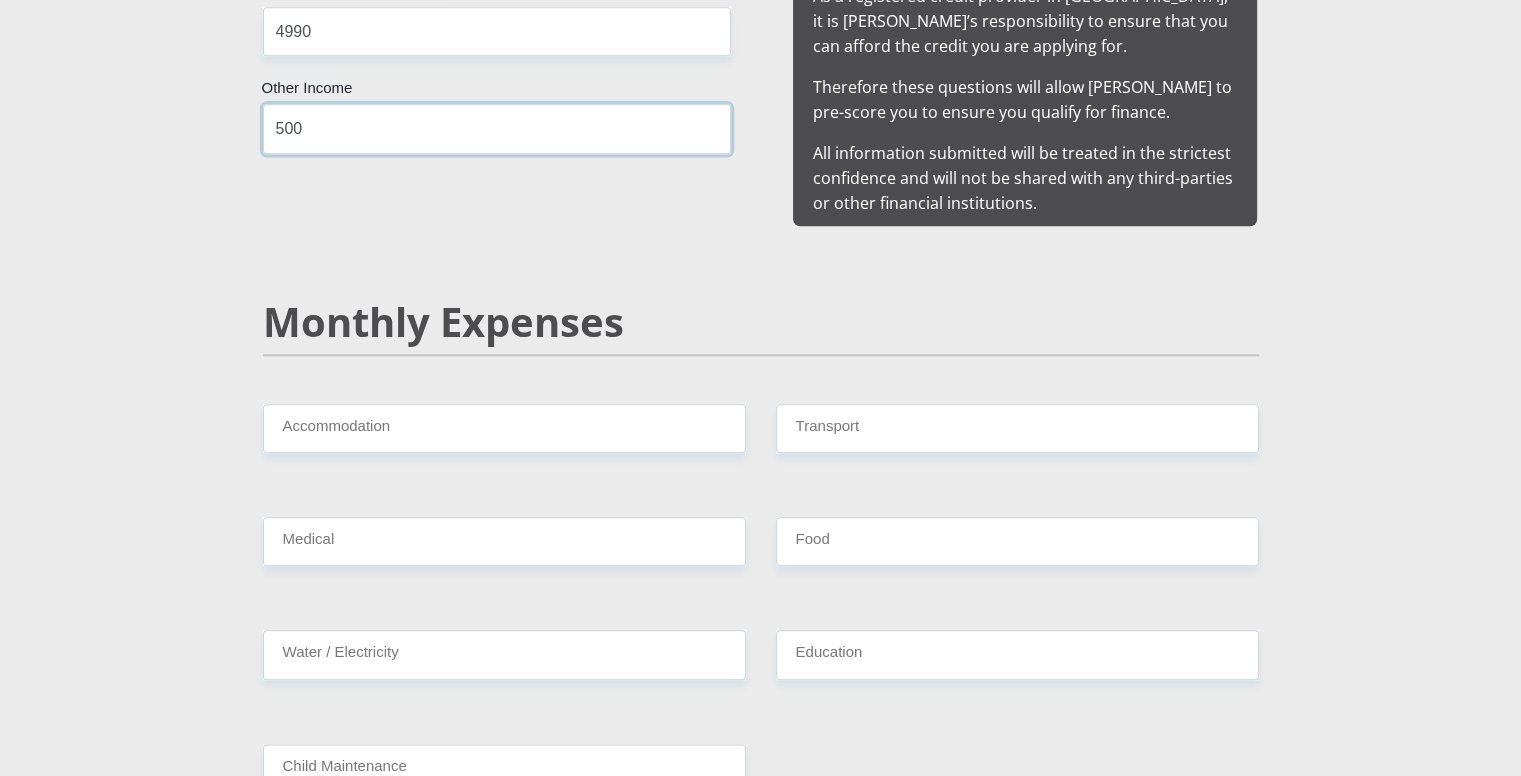 scroll, scrollTop: 2174, scrollLeft: 0, axis: vertical 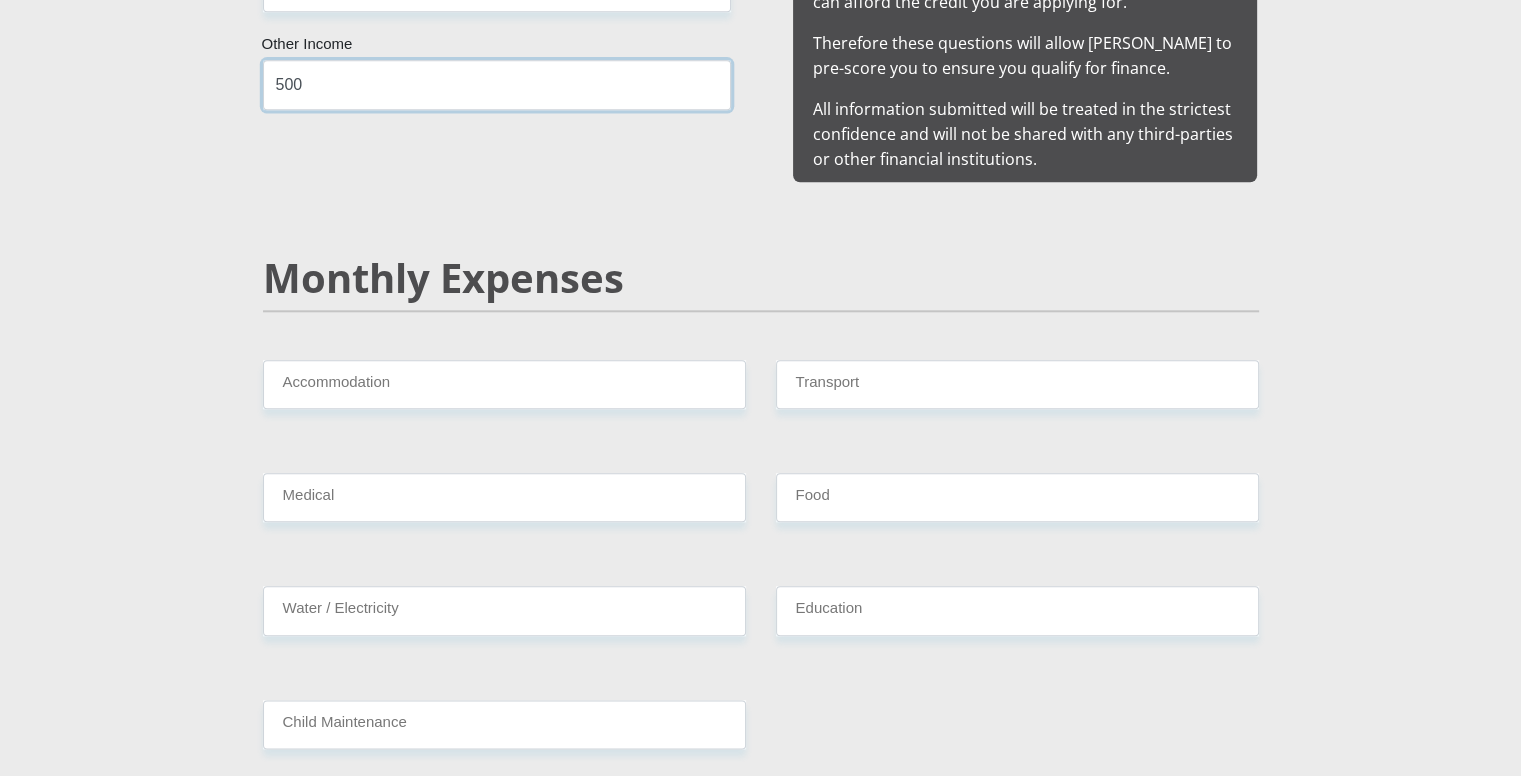 type on "500" 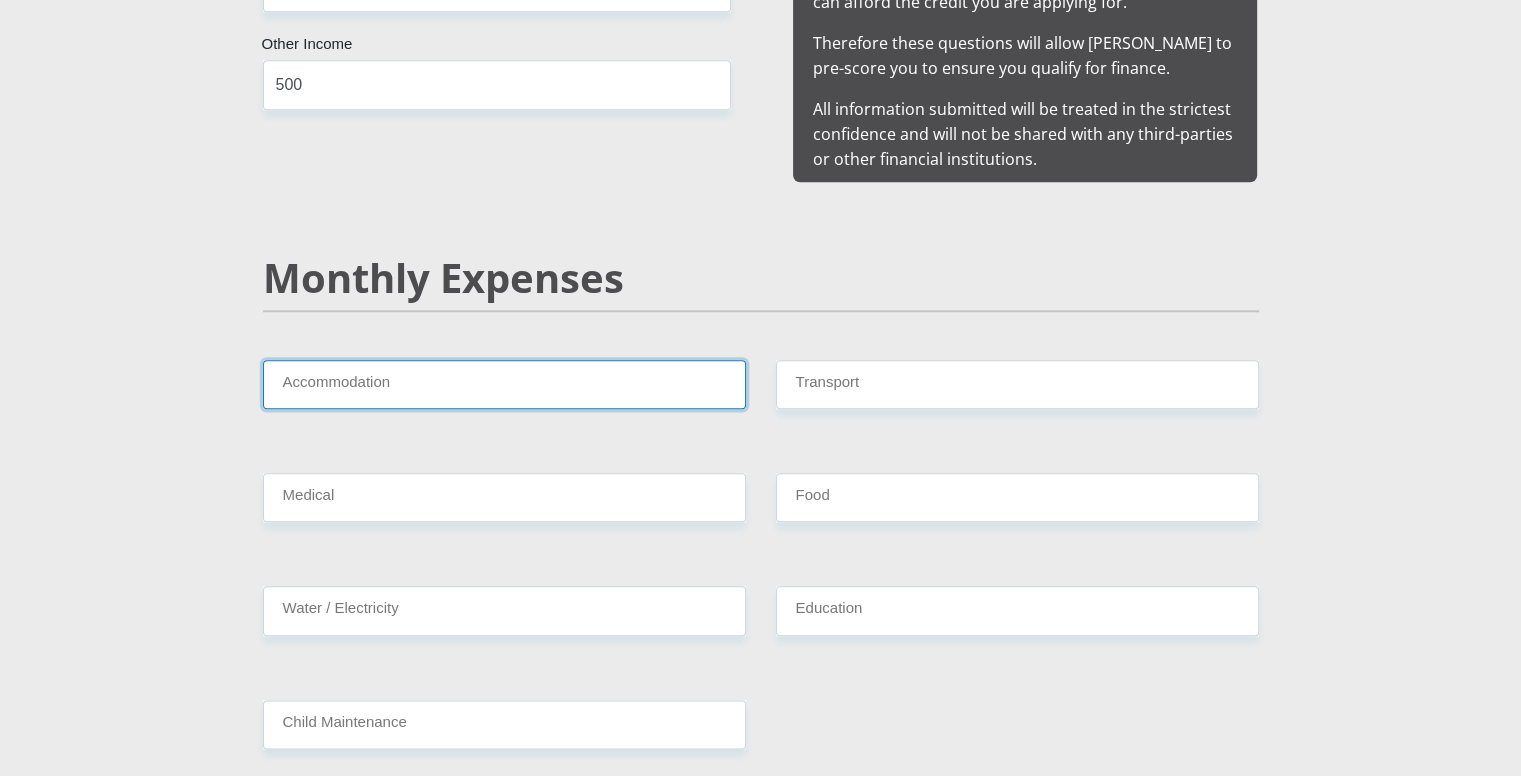 click on "Accommodation" at bounding box center (504, 384) 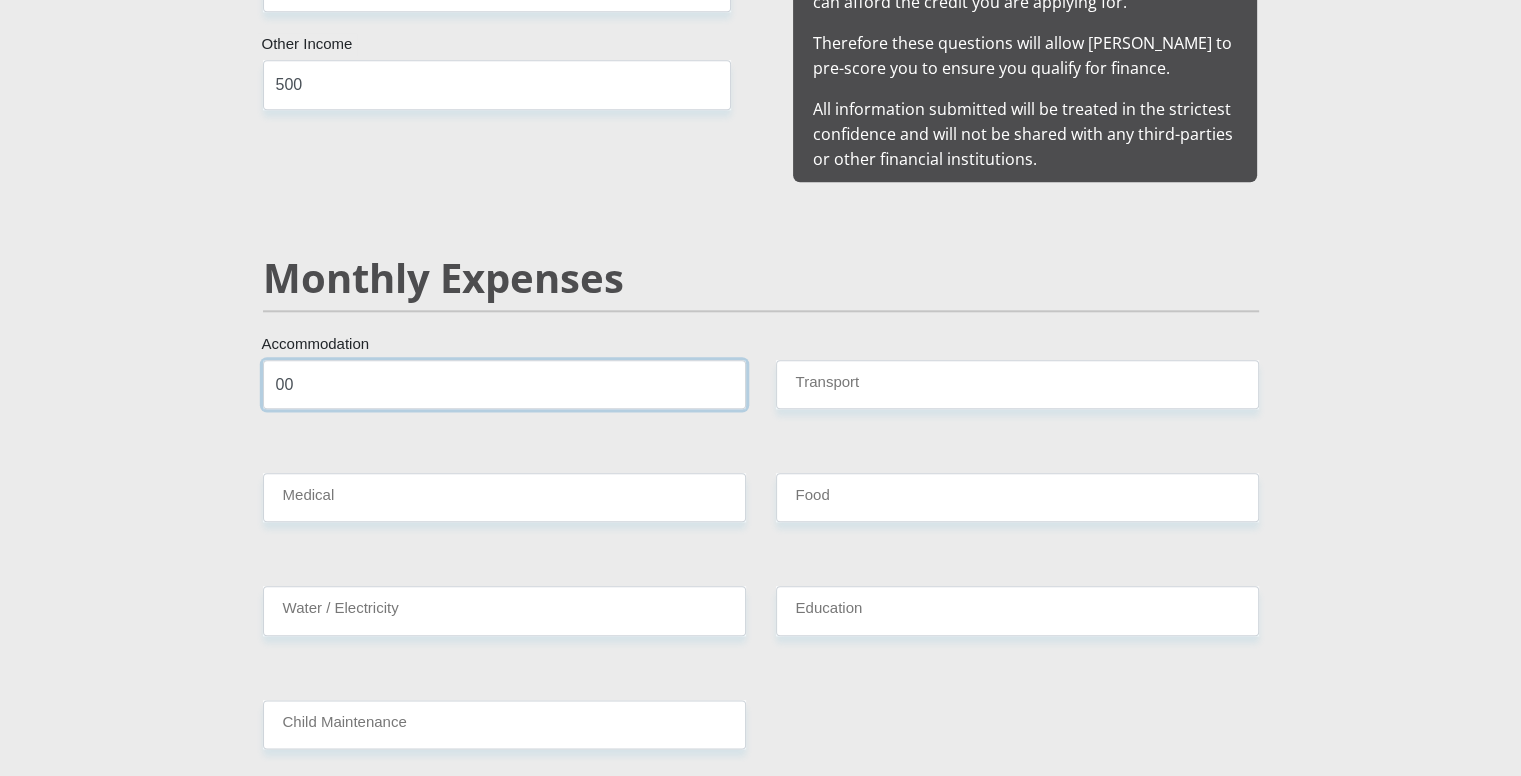 type on "00" 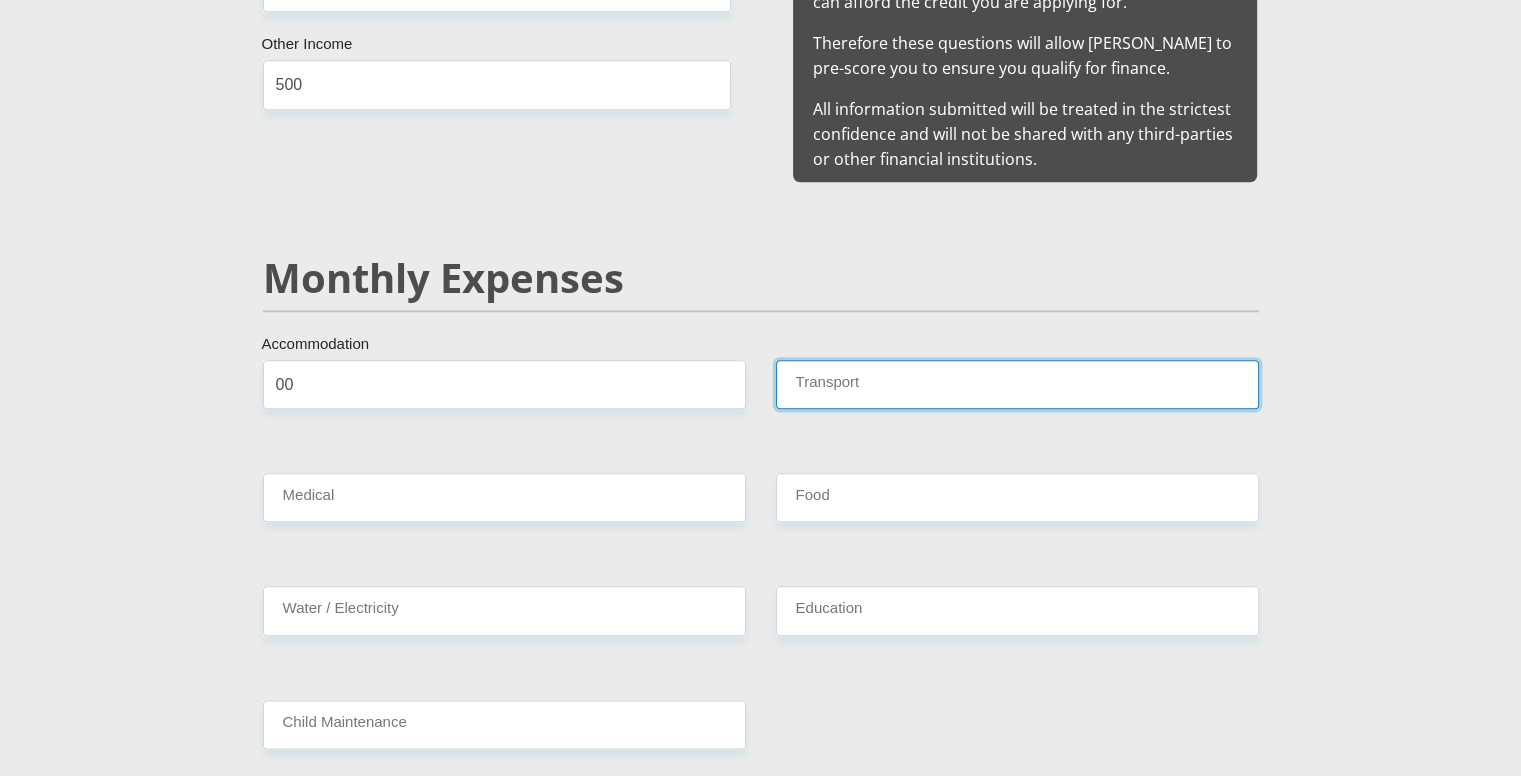 click on "Transport" at bounding box center [1017, 384] 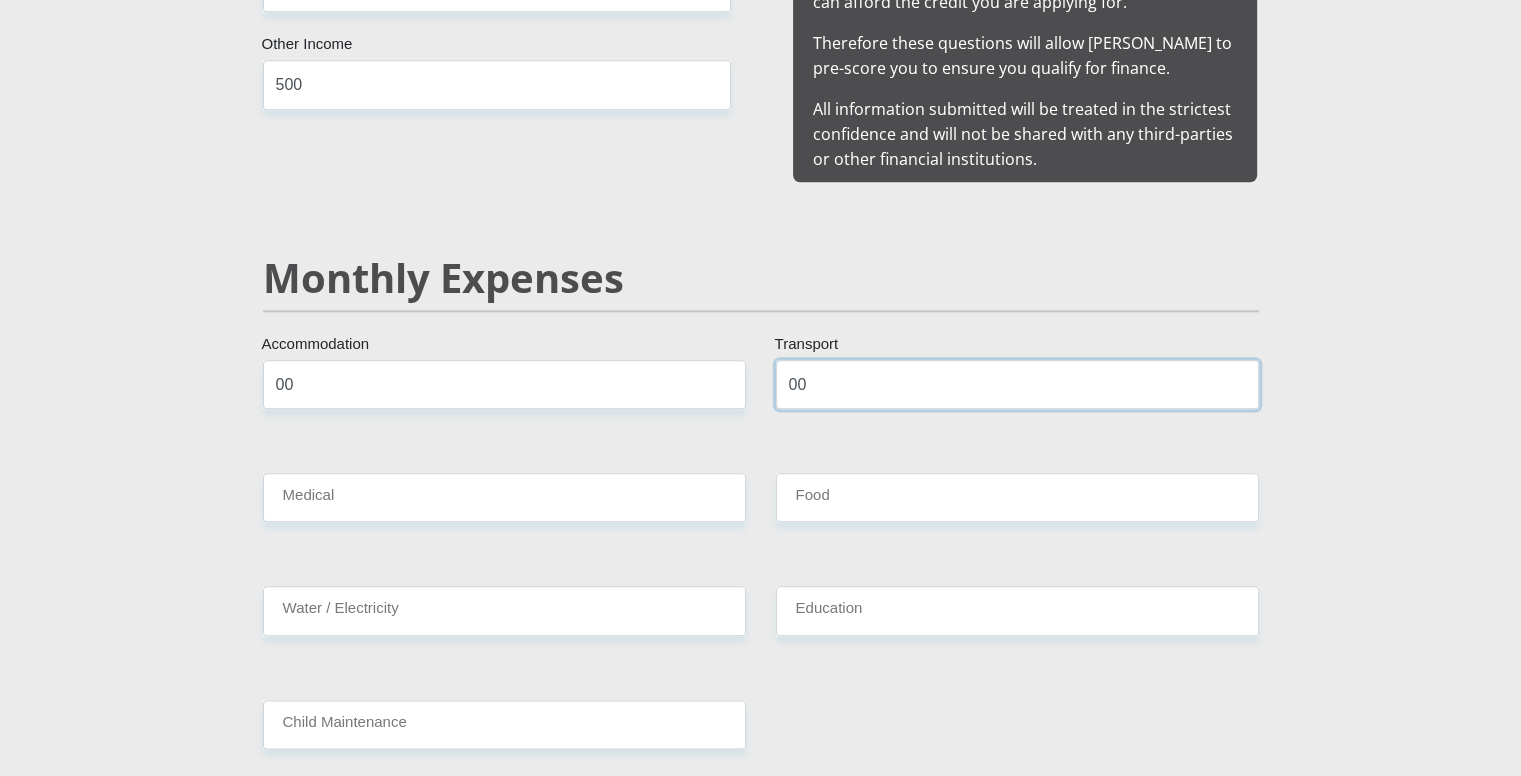 type on "00" 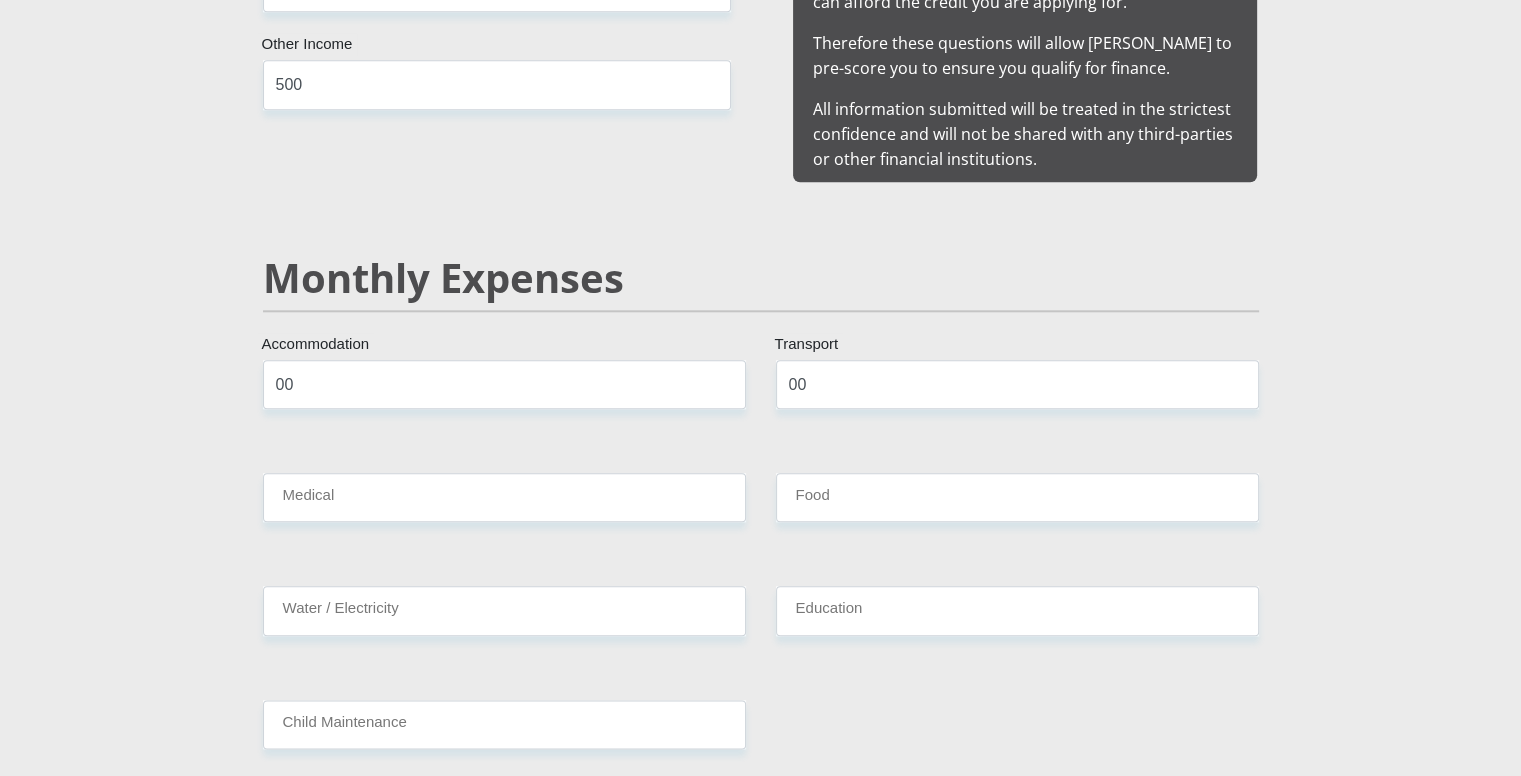 click on "Mr
Ms
Mrs
Dr
[PERSON_NAME]
Title
[PERSON_NAME]
First Name
Boshego
Surname
9806190827080
South African ID Number
Please input valid ID number
[GEOGRAPHIC_DATA]
[GEOGRAPHIC_DATA]
[GEOGRAPHIC_DATA]
[GEOGRAPHIC_DATA]
[GEOGRAPHIC_DATA]
[GEOGRAPHIC_DATA] [GEOGRAPHIC_DATA]
[GEOGRAPHIC_DATA]
[GEOGRAPHIC_DATA]
[GEOGRAPHIC_DATA]
[GEOGRAPHIC_DATA]
[GEOGRAPHIC_DATA]
[GEOGRAPHIC_DATA]
[GEOGRAPHIC_DATA]" at bounding box center (761, 1034) 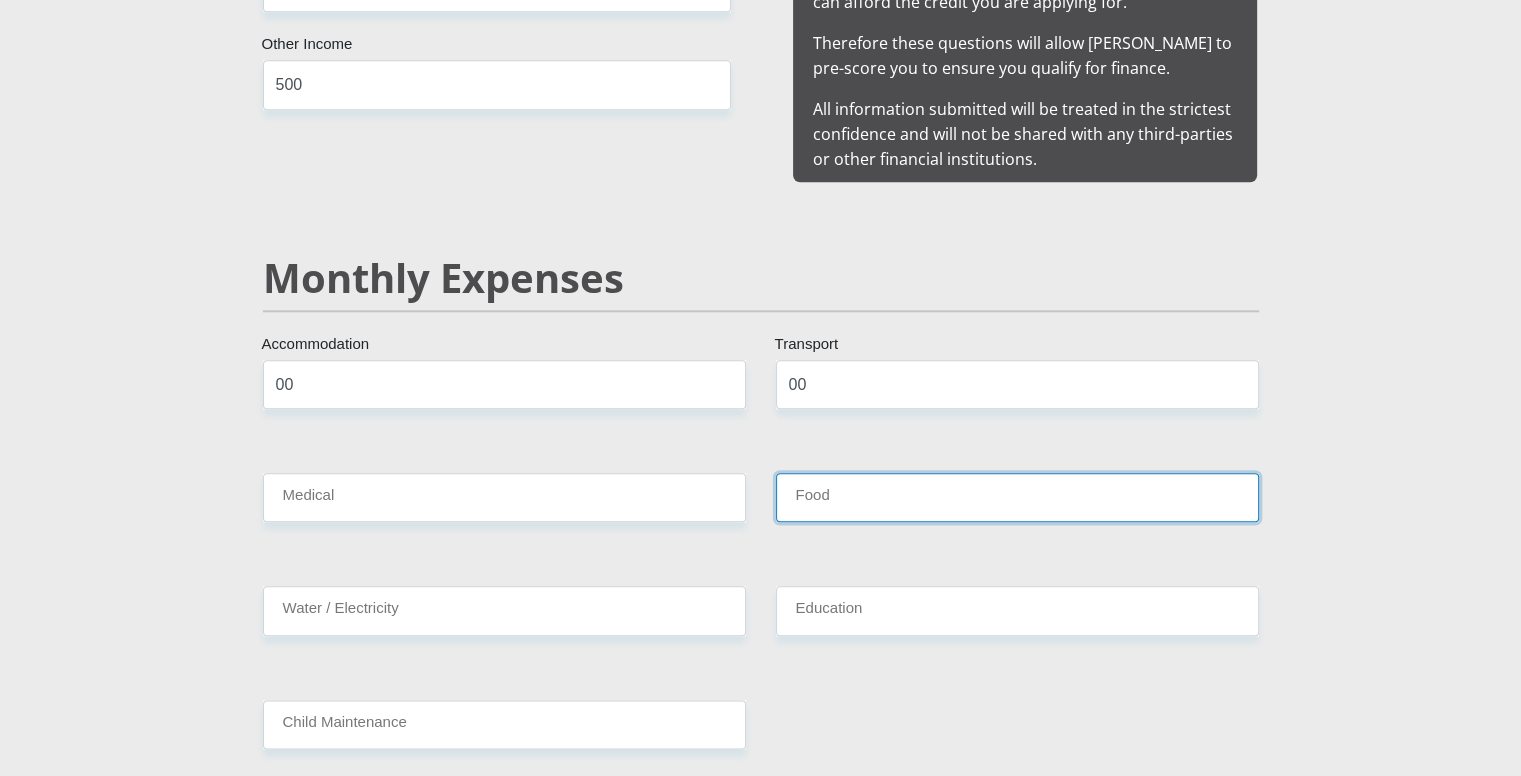 click on "Food" at bounding box center [1017, 497] 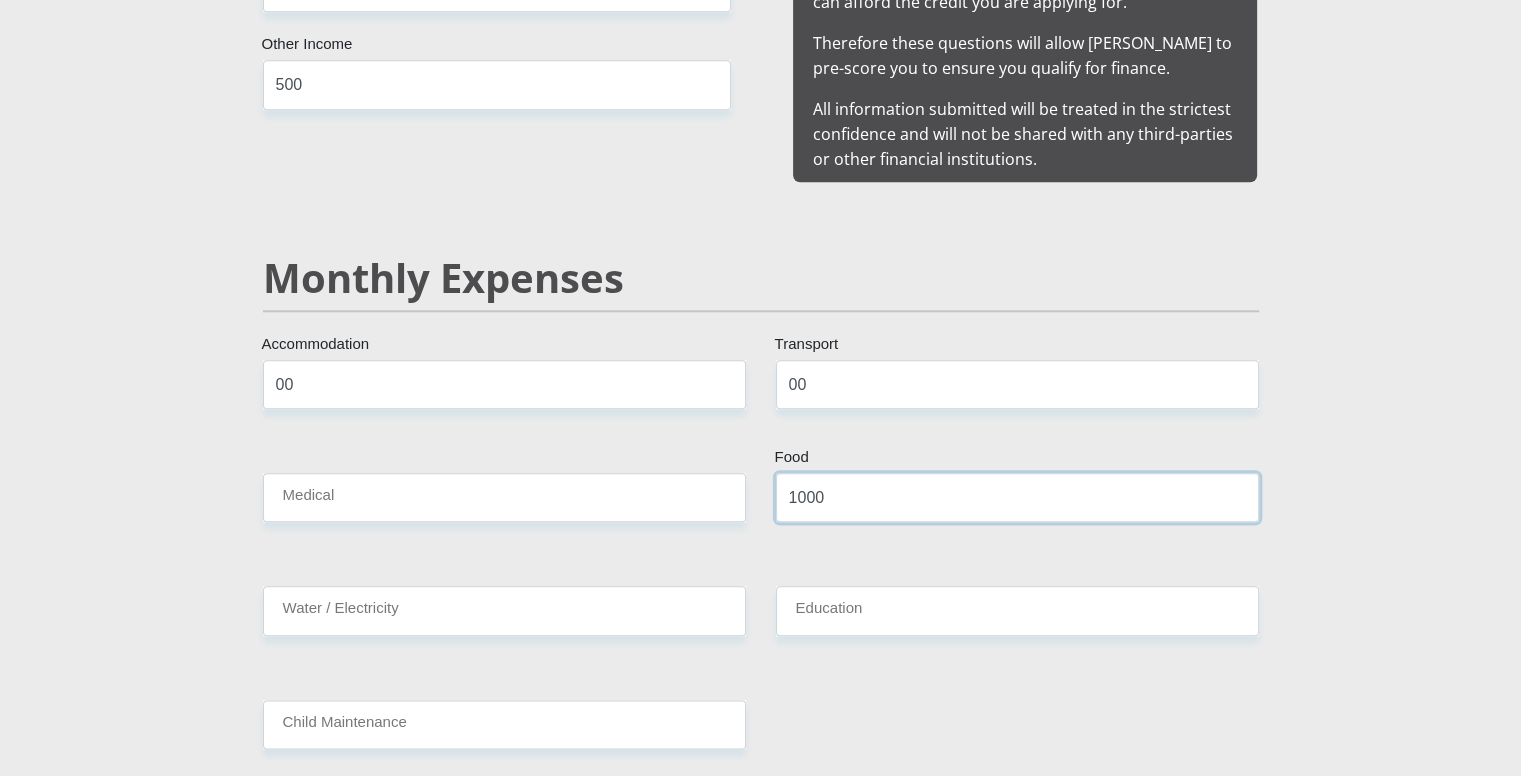 type on "1000" 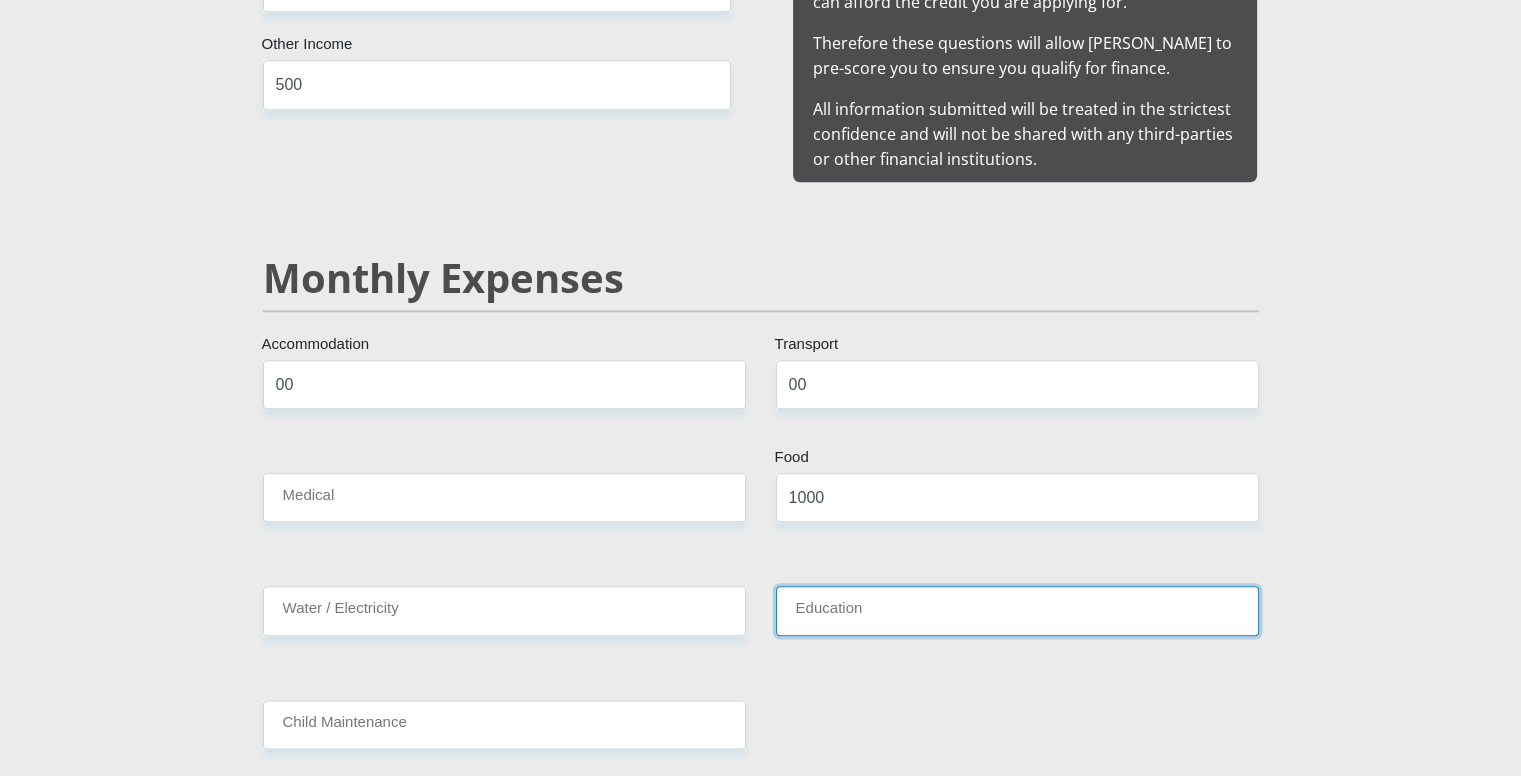 click on "Education" at bounding box center [1017, 610] 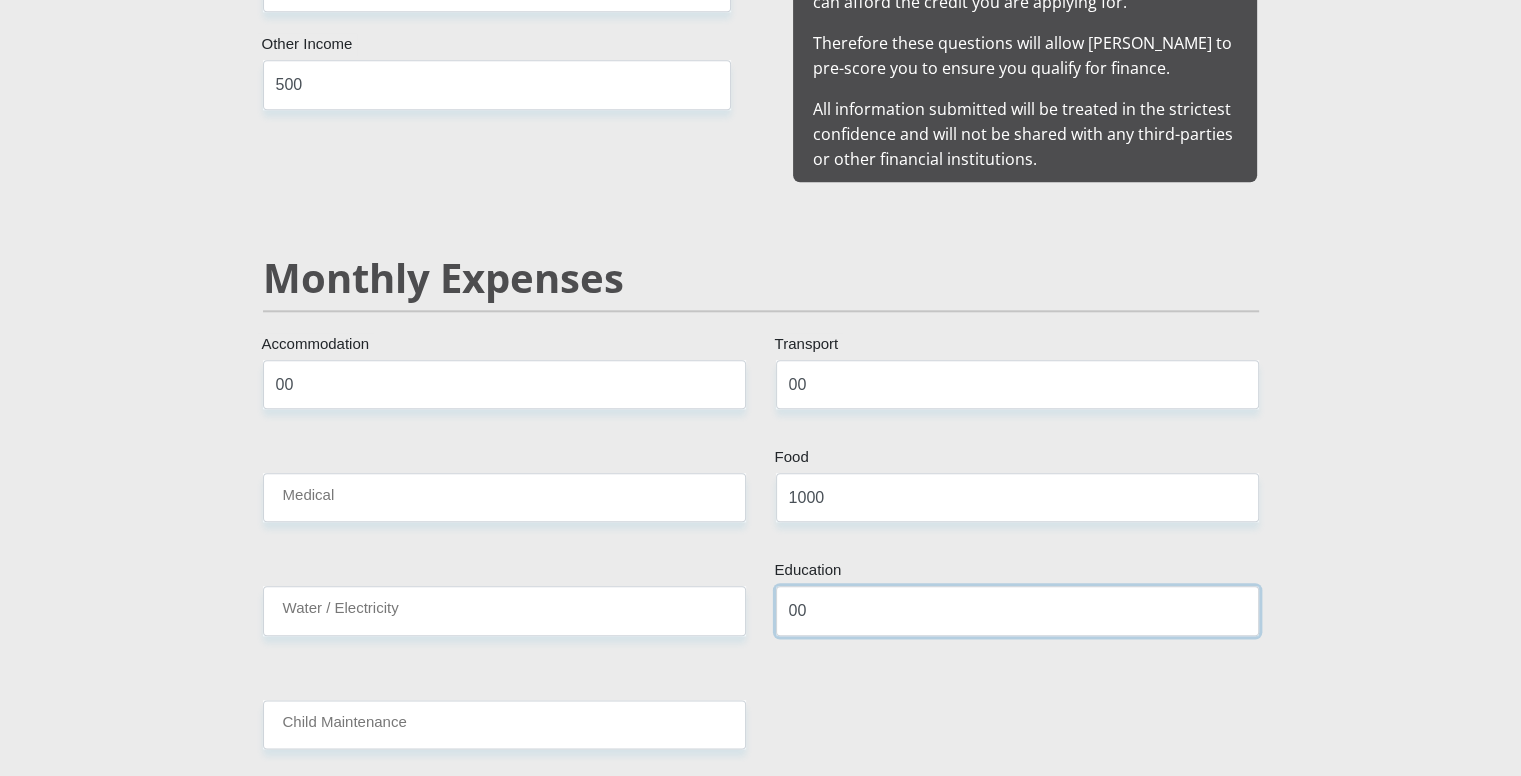 type on "00" 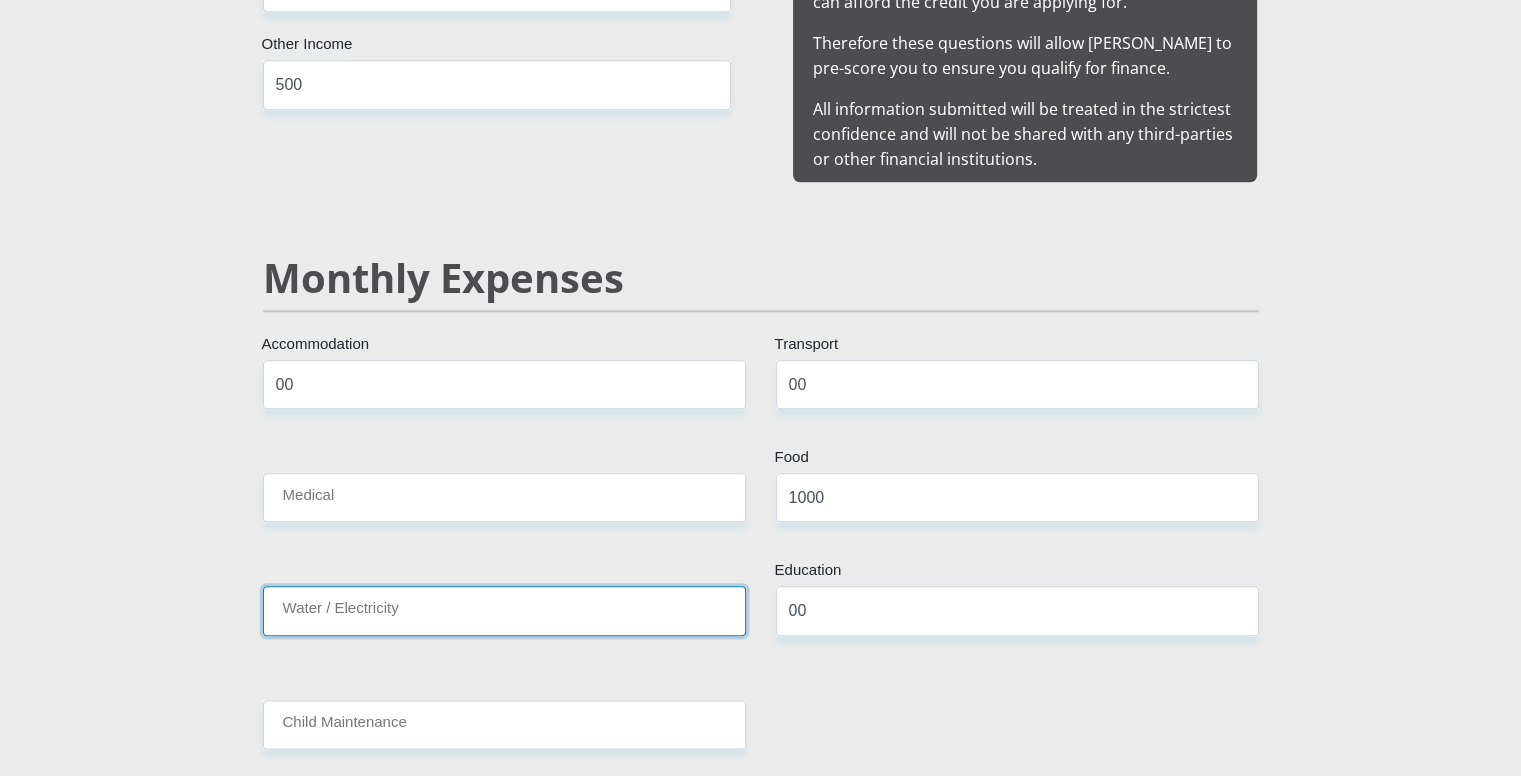 click on "Water / Electricity" at bounding box center [504, 610] 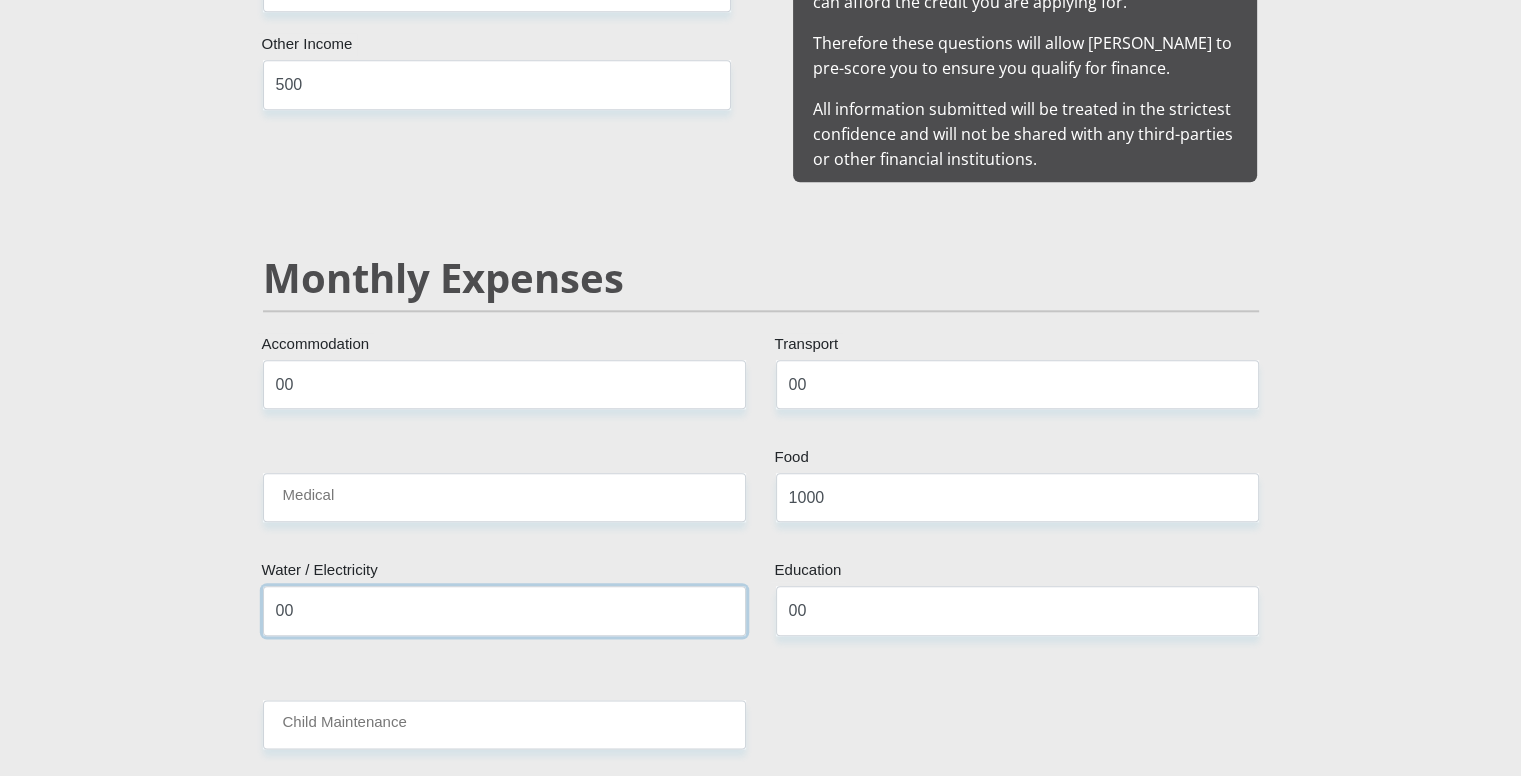 type on "00" 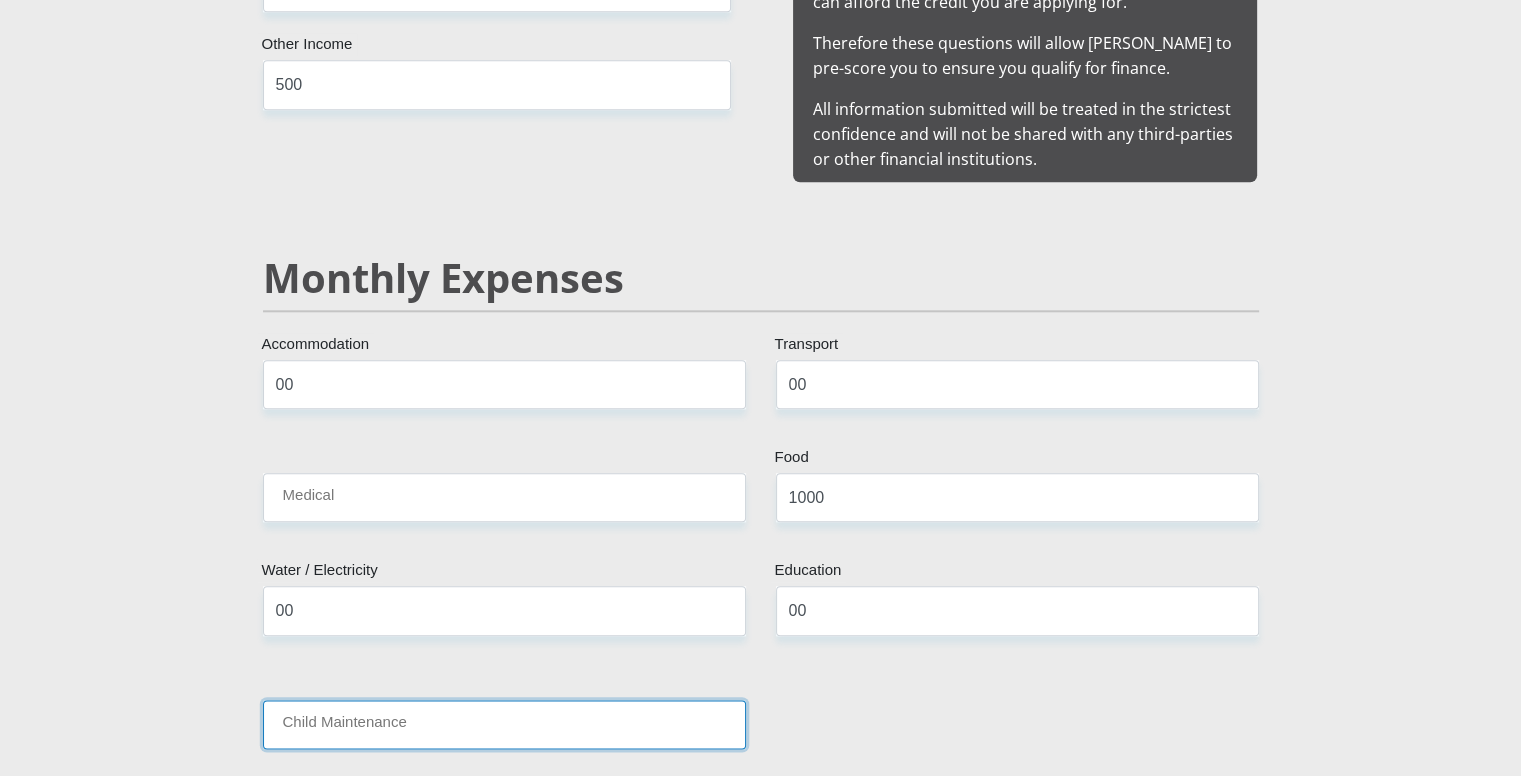click on "Child Maintenance" at bounding box center [504, 724] 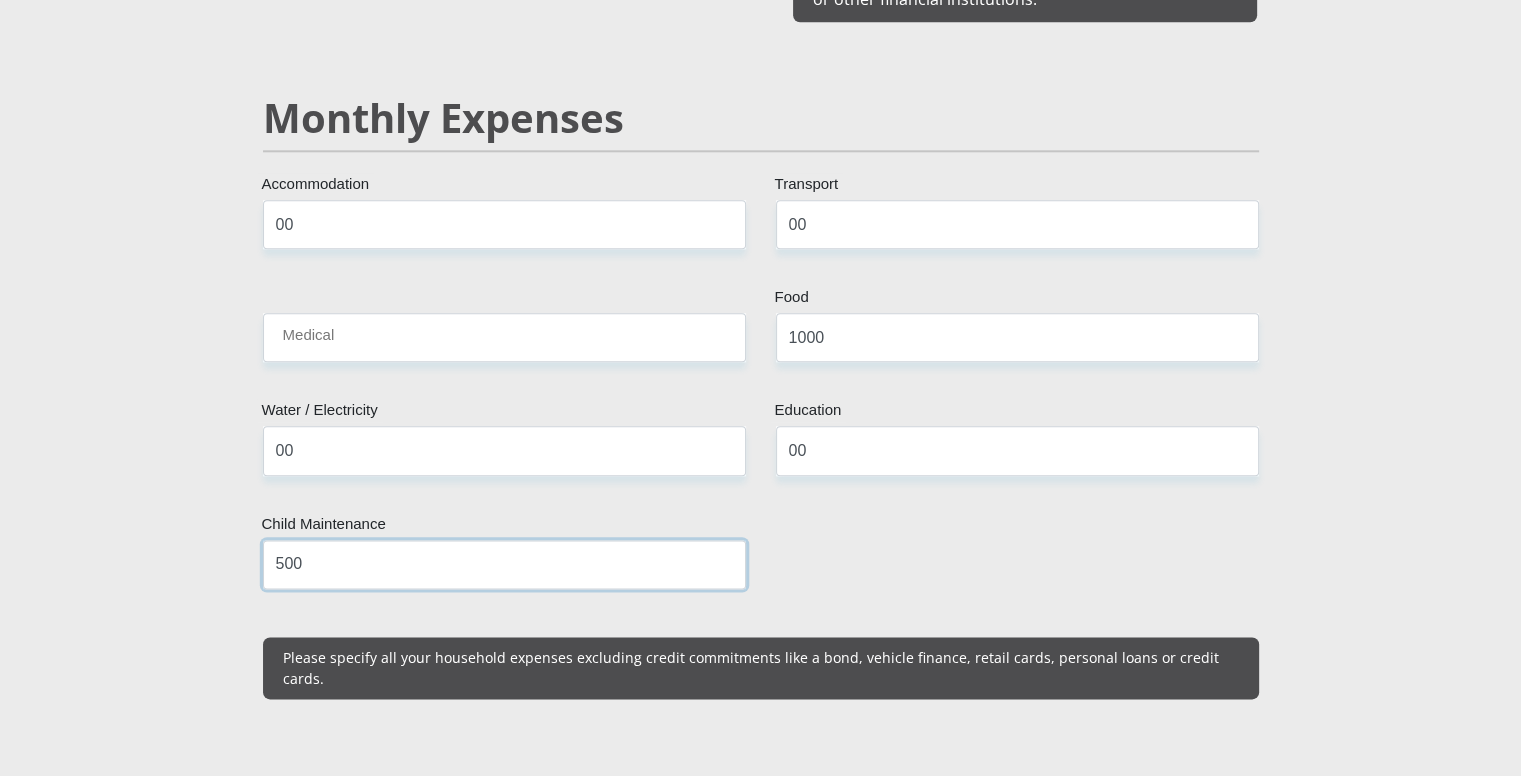 scroll, scrollTop: 2335, scrollLeft: 0, axis: vertical 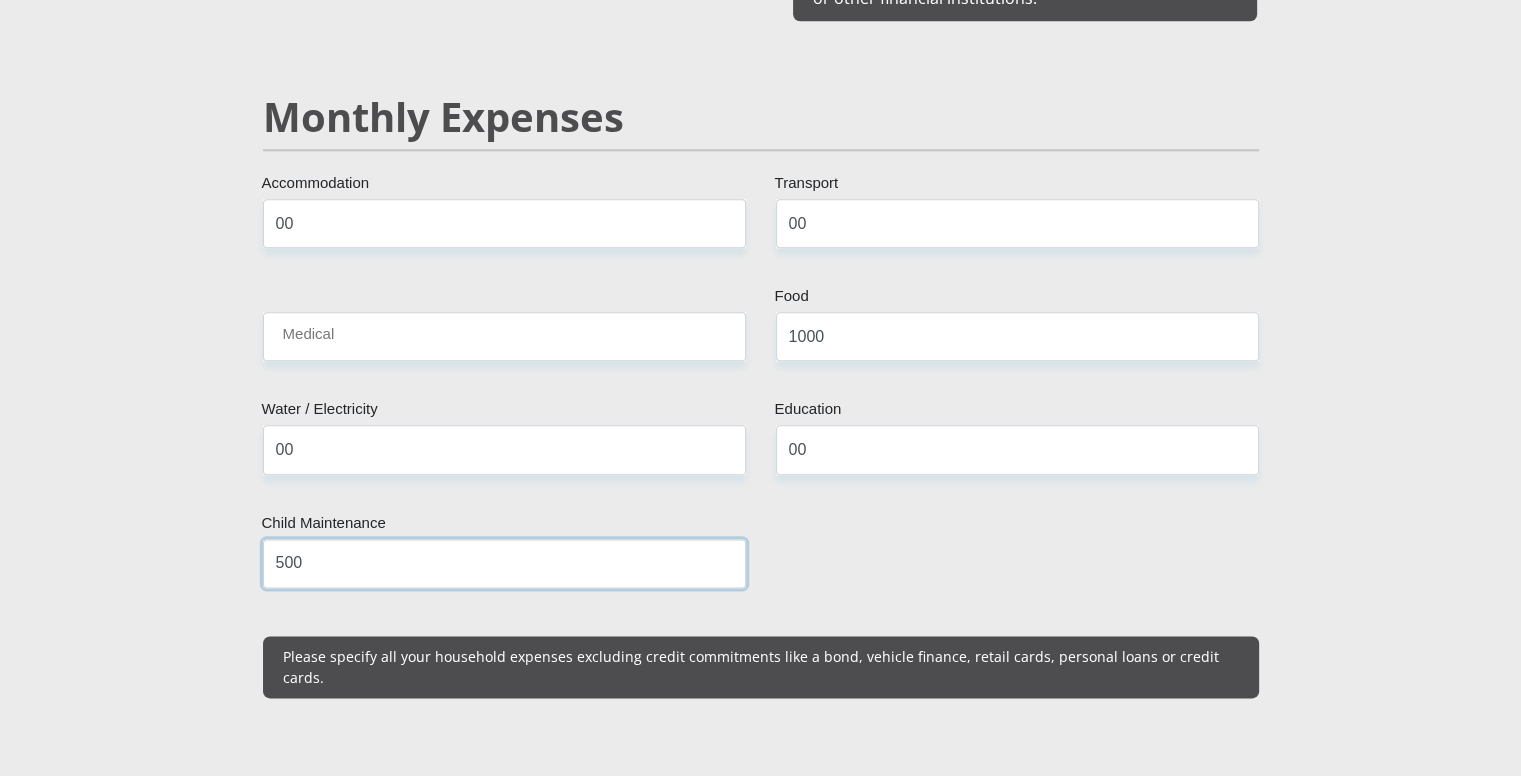 type on "500" 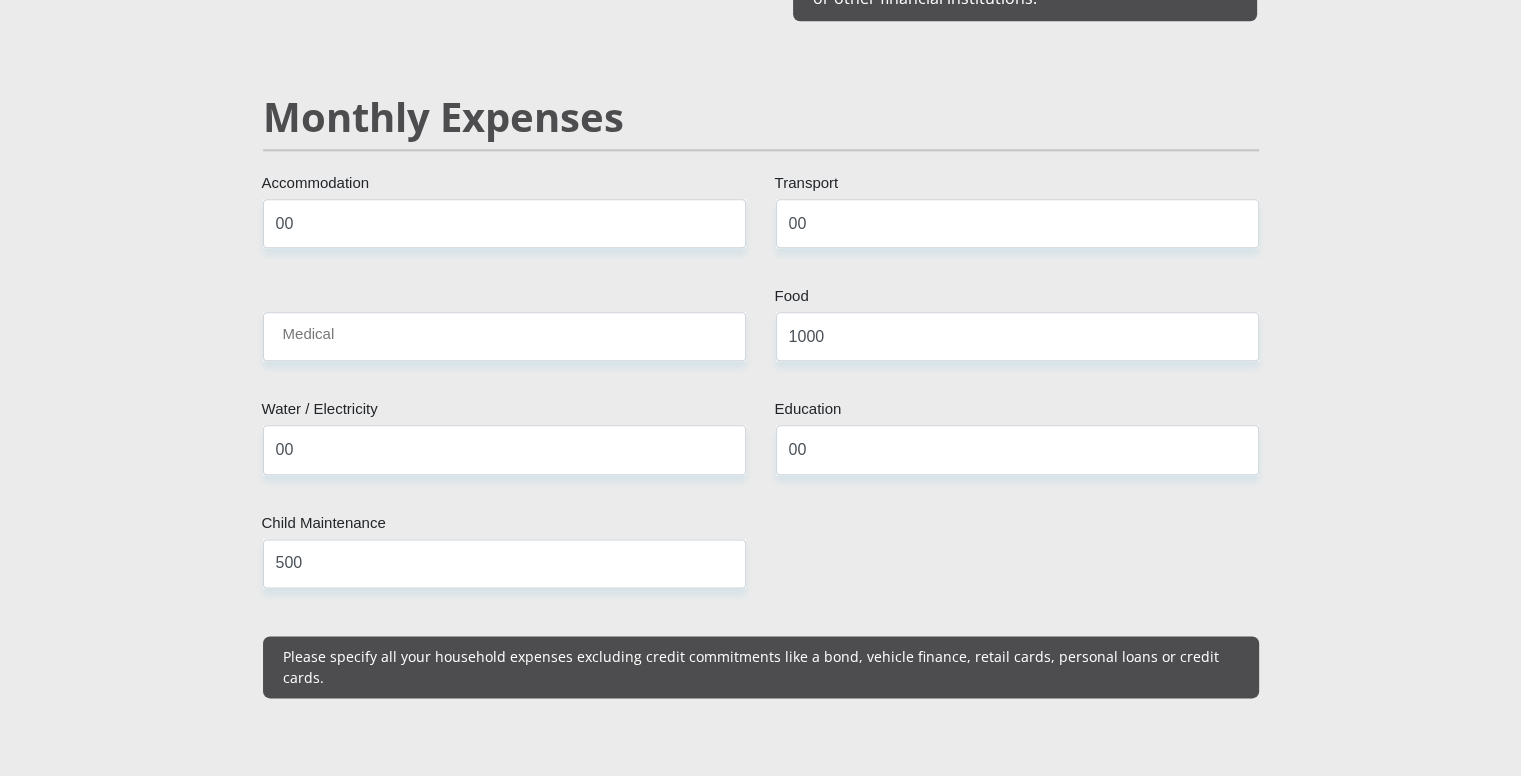 click on "Please specify all your household expenses excluding credit commitments like a bond,
vehicle finance, retail cards, personal loans or credit cards." at bounding box center [761, 667] 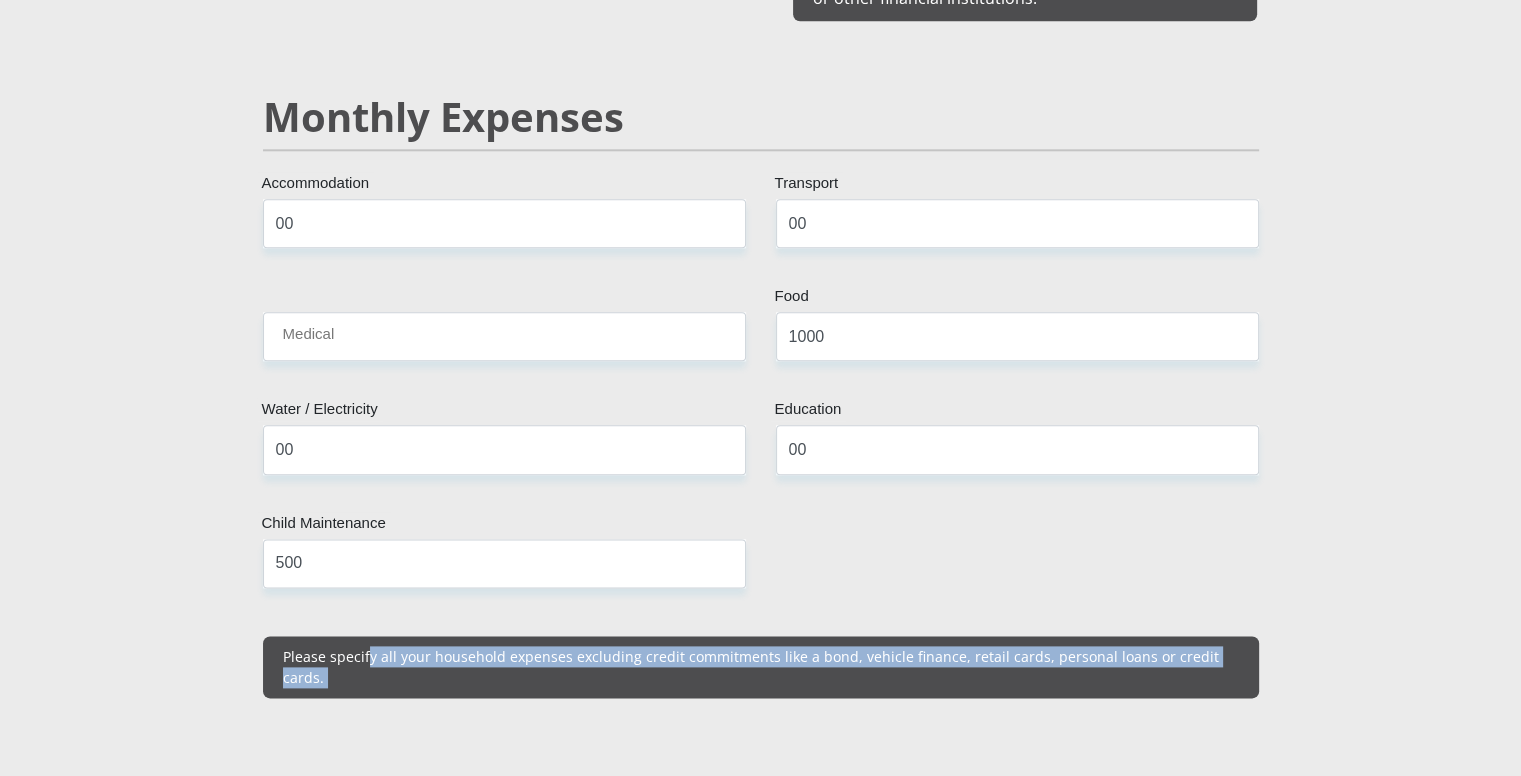 click on "Please specify all your household expenses excluding credit commitments like a bond,
vehicle finance, retail cards, personal loans or credit cards." at bounding box center [761, 667] 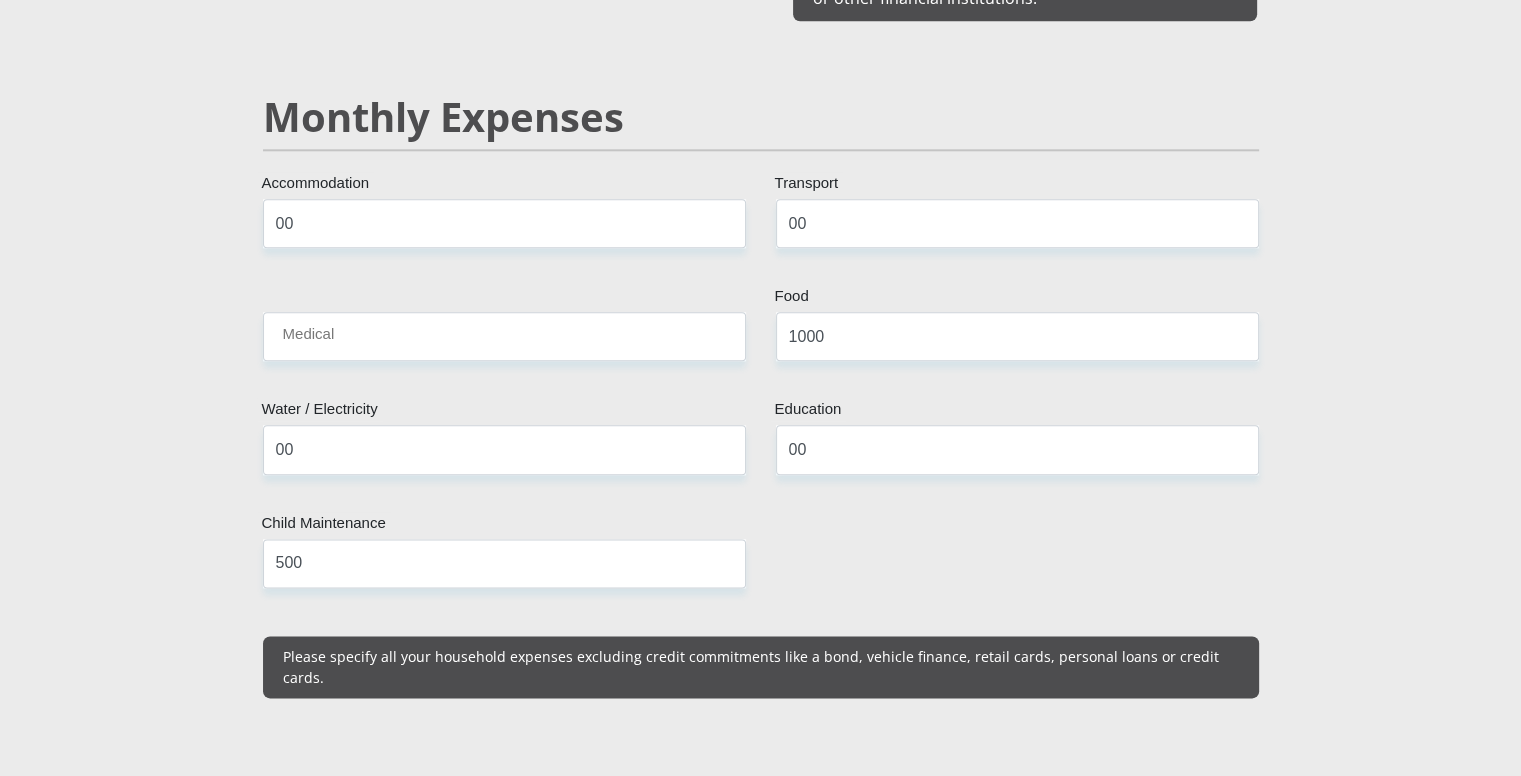 click on "Mr
Ms
Mrs
Dr
[PERSON_NAME]
Title
[PERSON_NAME]
First Name
Boshego
Surname
9806190827080
South African ID Number
Please input valid ID number
[GEOGRAPHIC_DATA]
[GEOGRAPHIC_DATA]
[GEOGRAPHIC_DATA]
[GEOGRAPHIC_DATA]
[GEOGRAPHIC_DATA]
[GEOGRAPHIC_DATA] [GEOGRAPHIC_DATA]
[GEOGRAPHIC_DATA]
[GEOGRAPHIC_DATA]
[GEOGRAPHIC_DATA]
[GEOGRAPHIC_DATA]
[GEOGRAPHIC_DATA]
[GEOGRAPHIC_DATA]
[GEOGRAPHIC_DATA]" at bounding box center [761, 873] 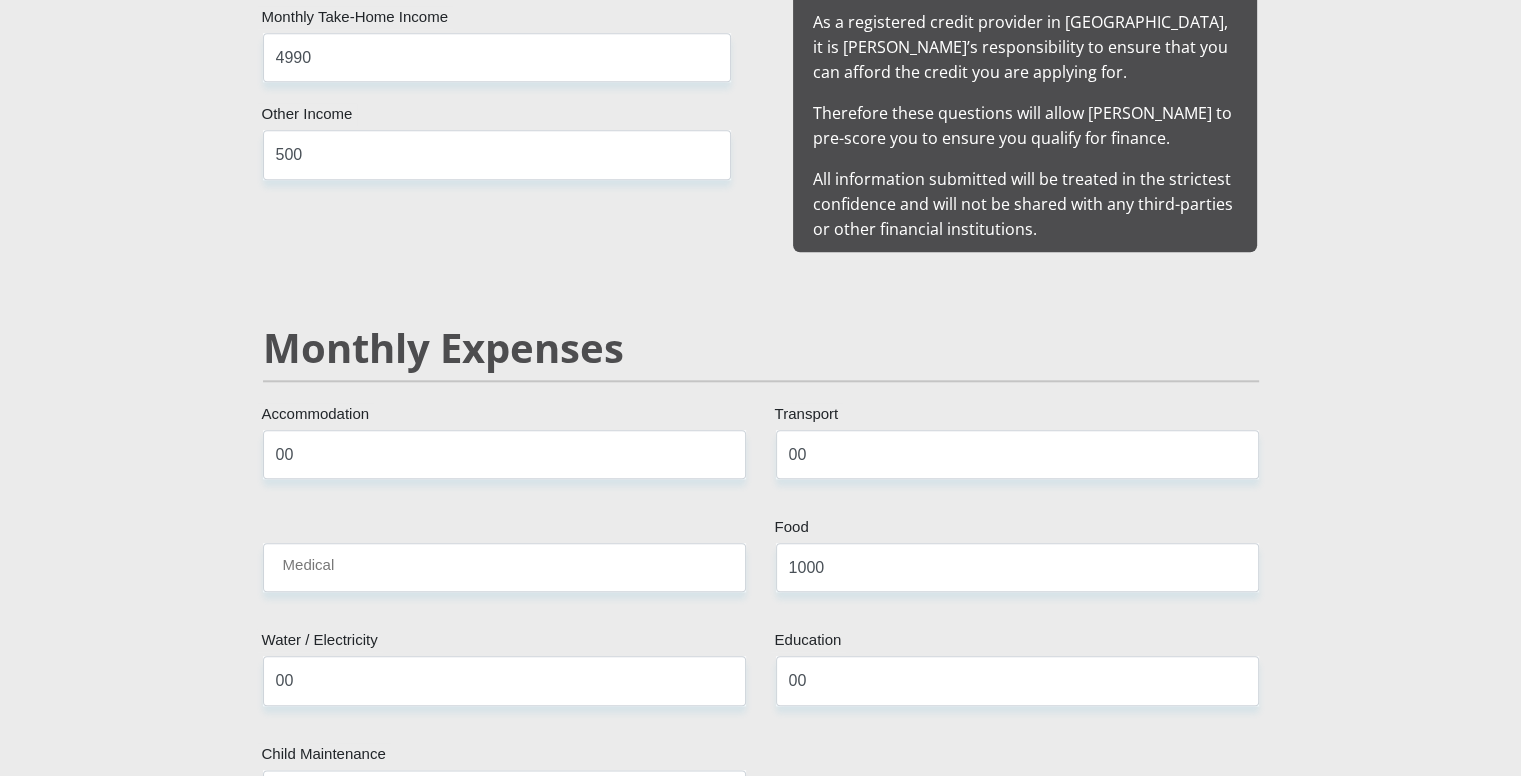 scroll, scrollTop: 2064, scrollLeft: 0, axis: vertical 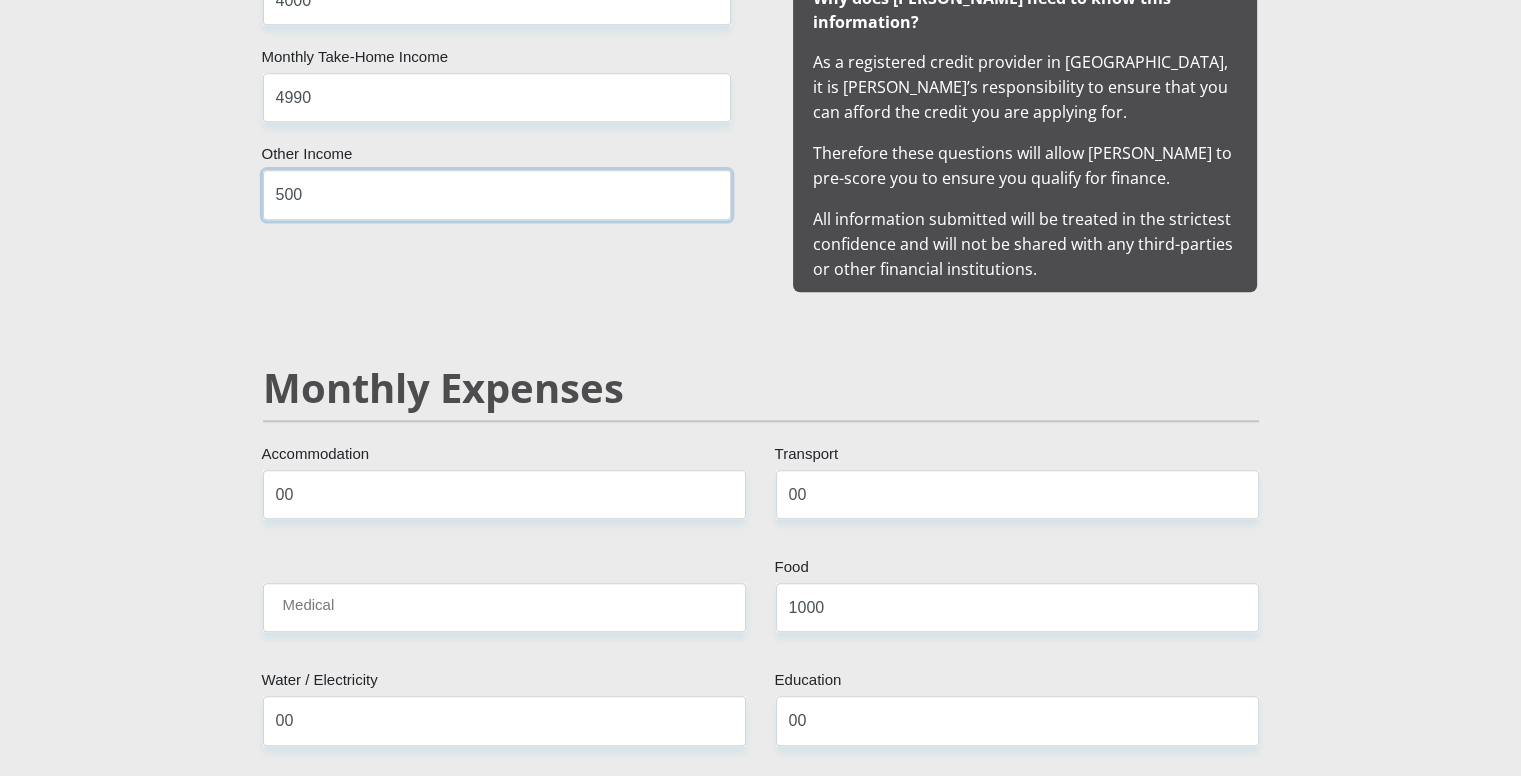 click on "500" at bounding box center (497, 194) 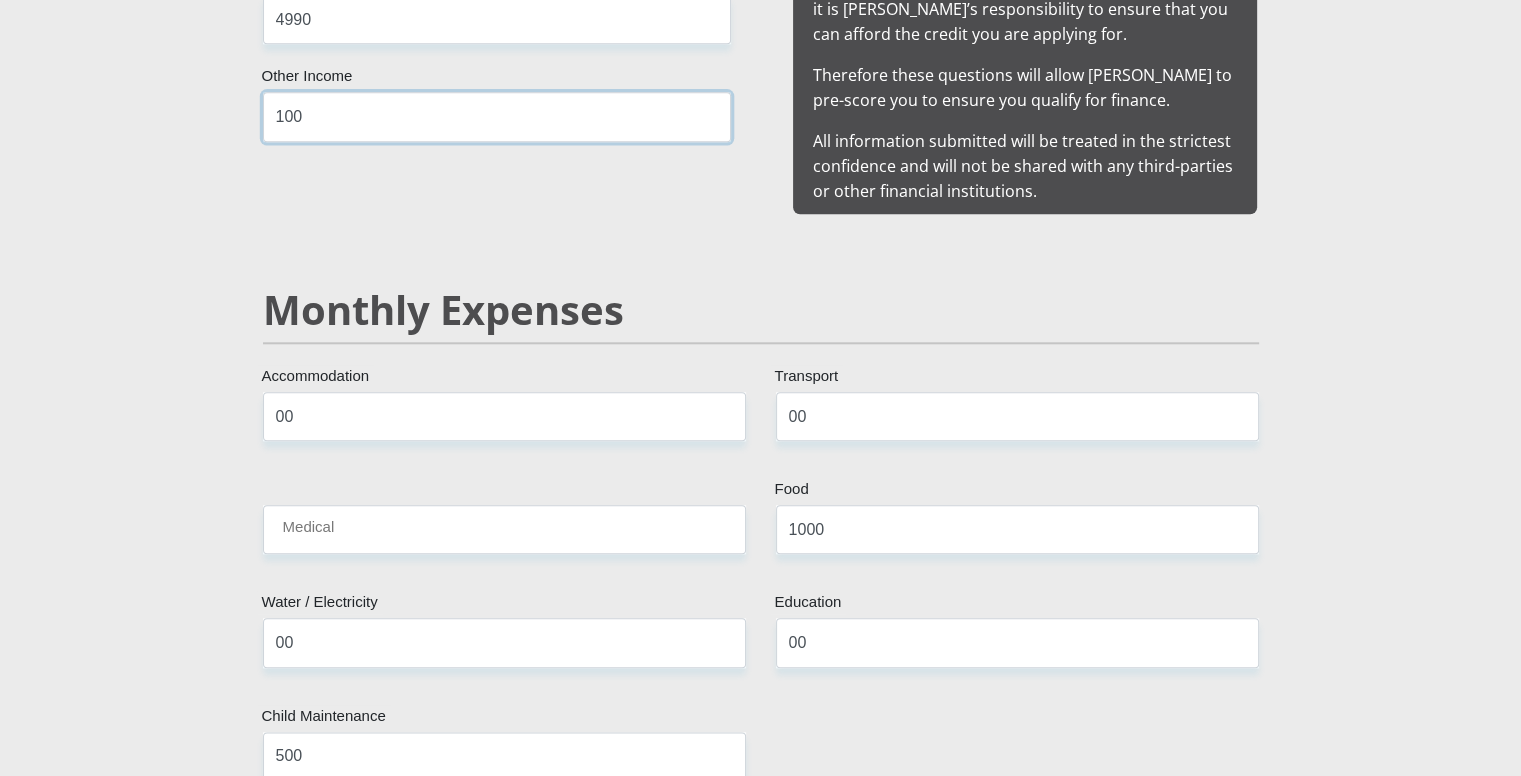 scroll, scrollTop: 2153, scrollLeft: 0, axis: vertical 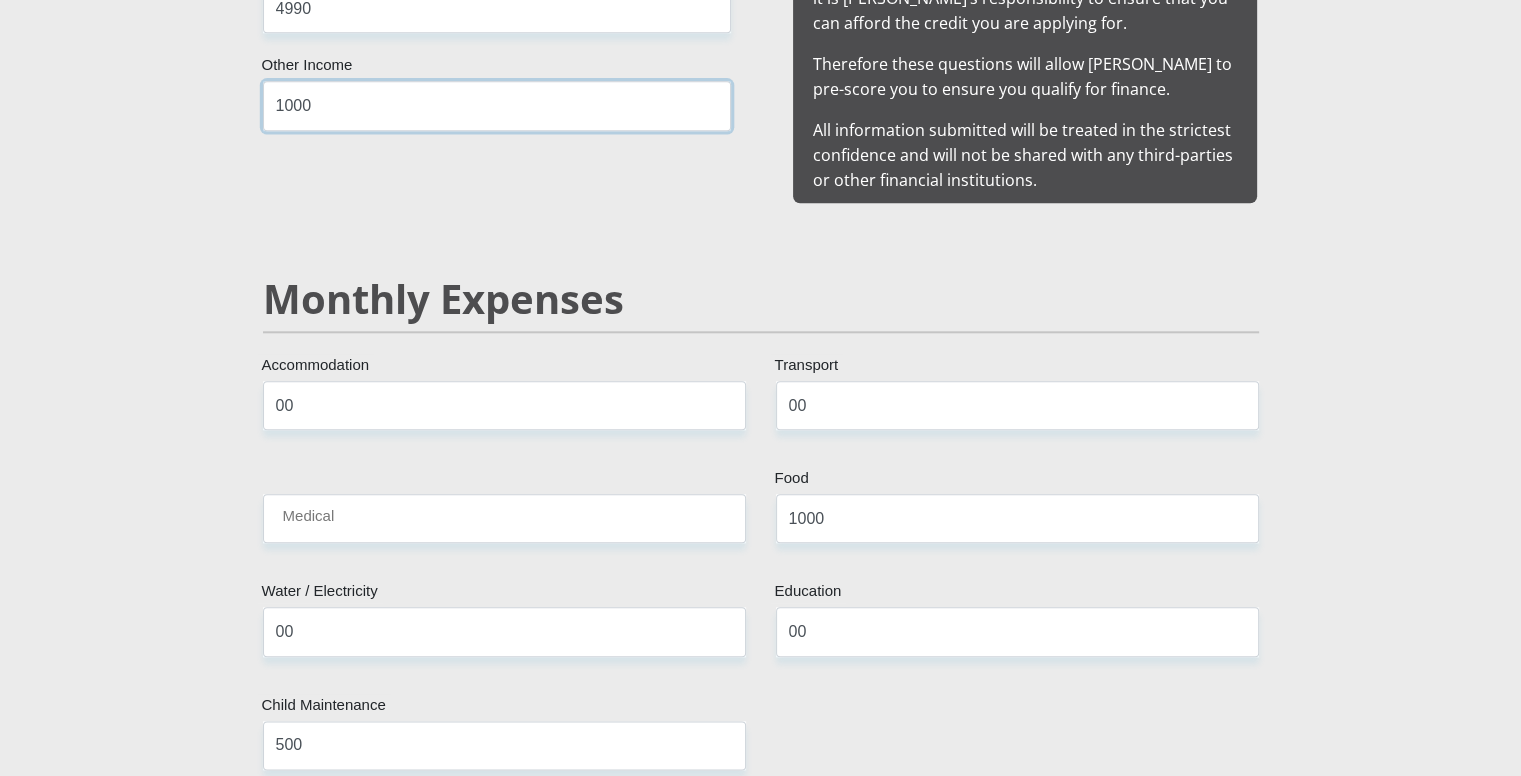 type on "1000" 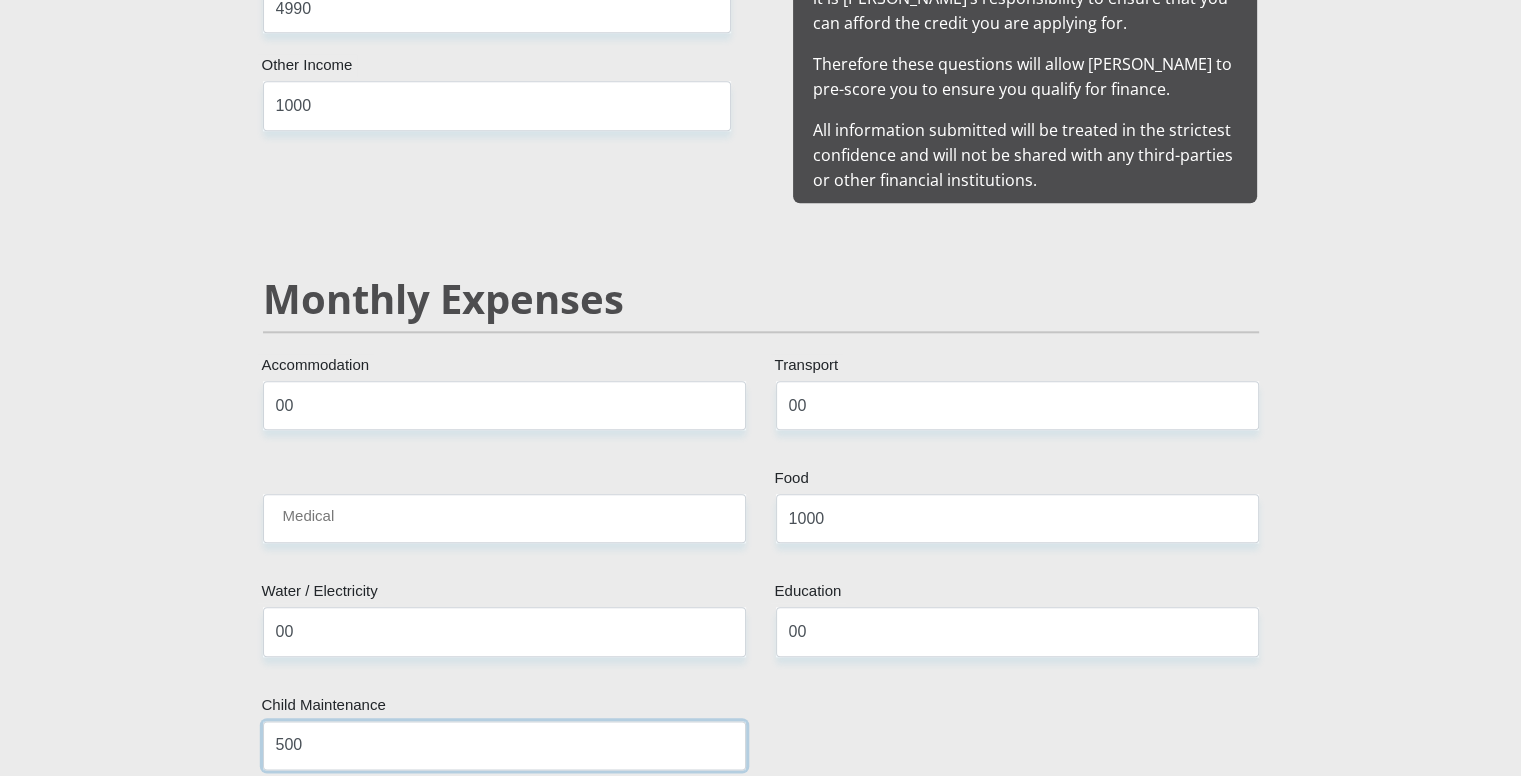click on "500" at bounding box center (504, 745) 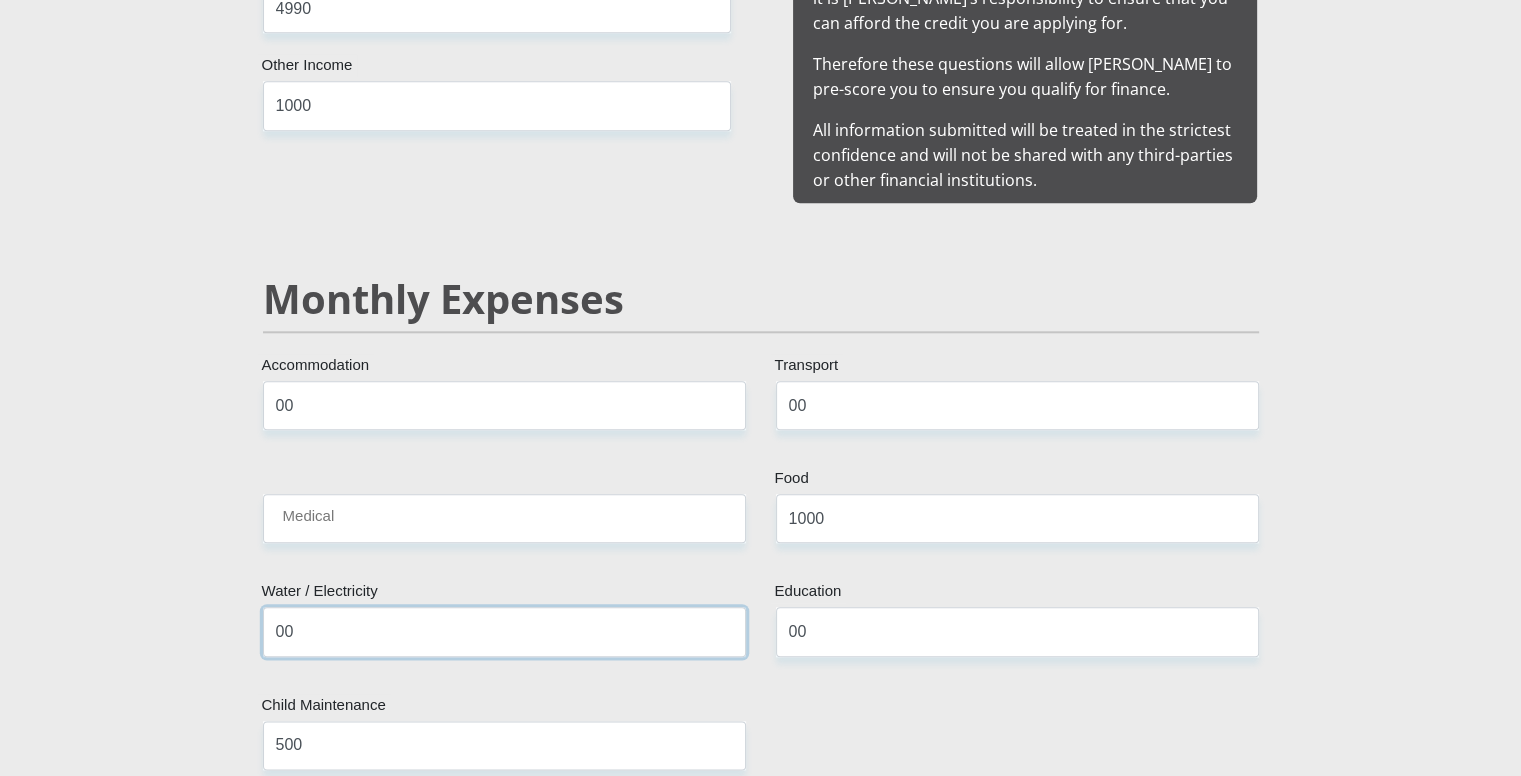 drag, startPoint x: 603, startPoint y: 616, endPoint x: 594, endPoint y: 641, distance: 26.57066 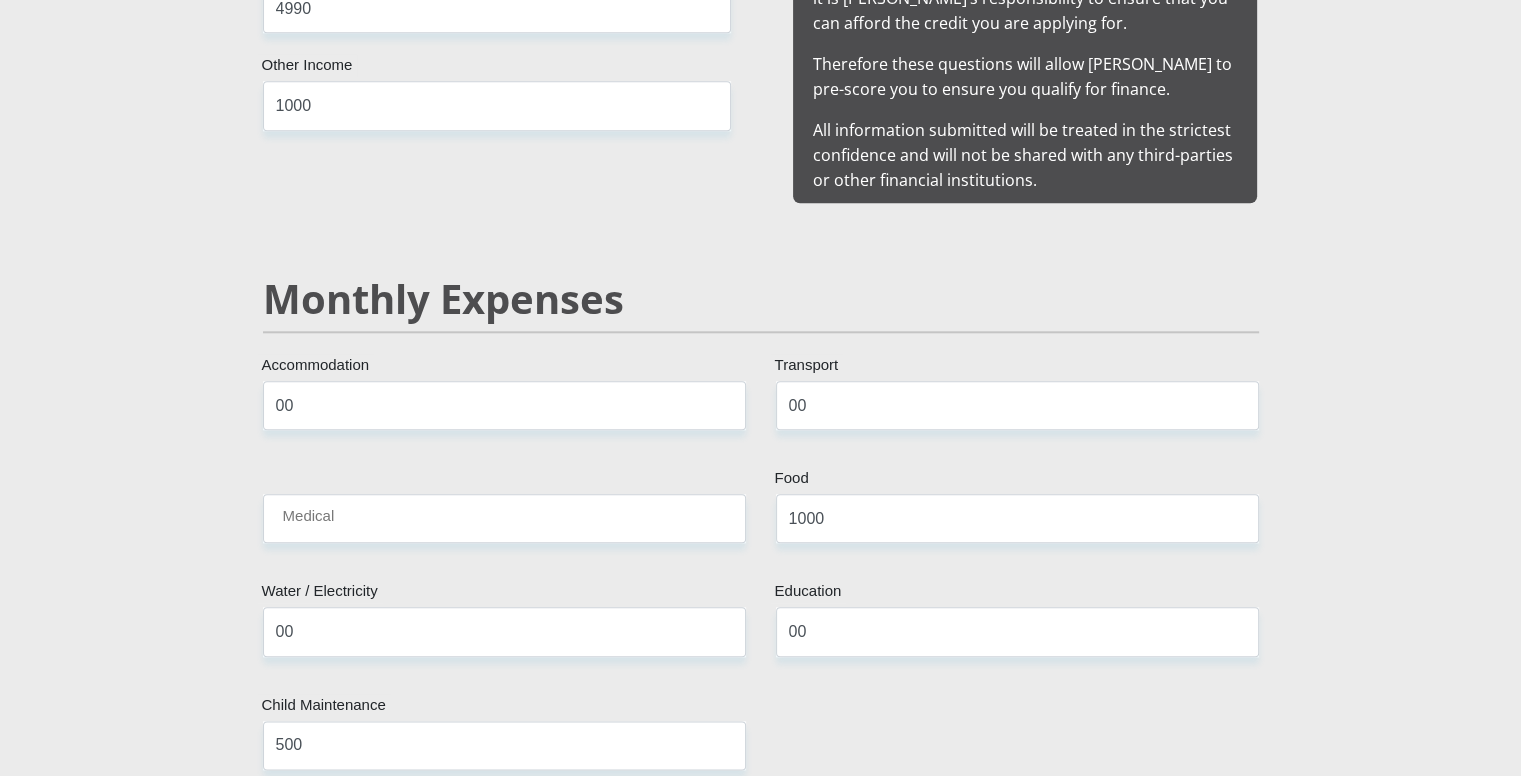 click on "00
Water / Electricity" at bounding box center [504, 639] 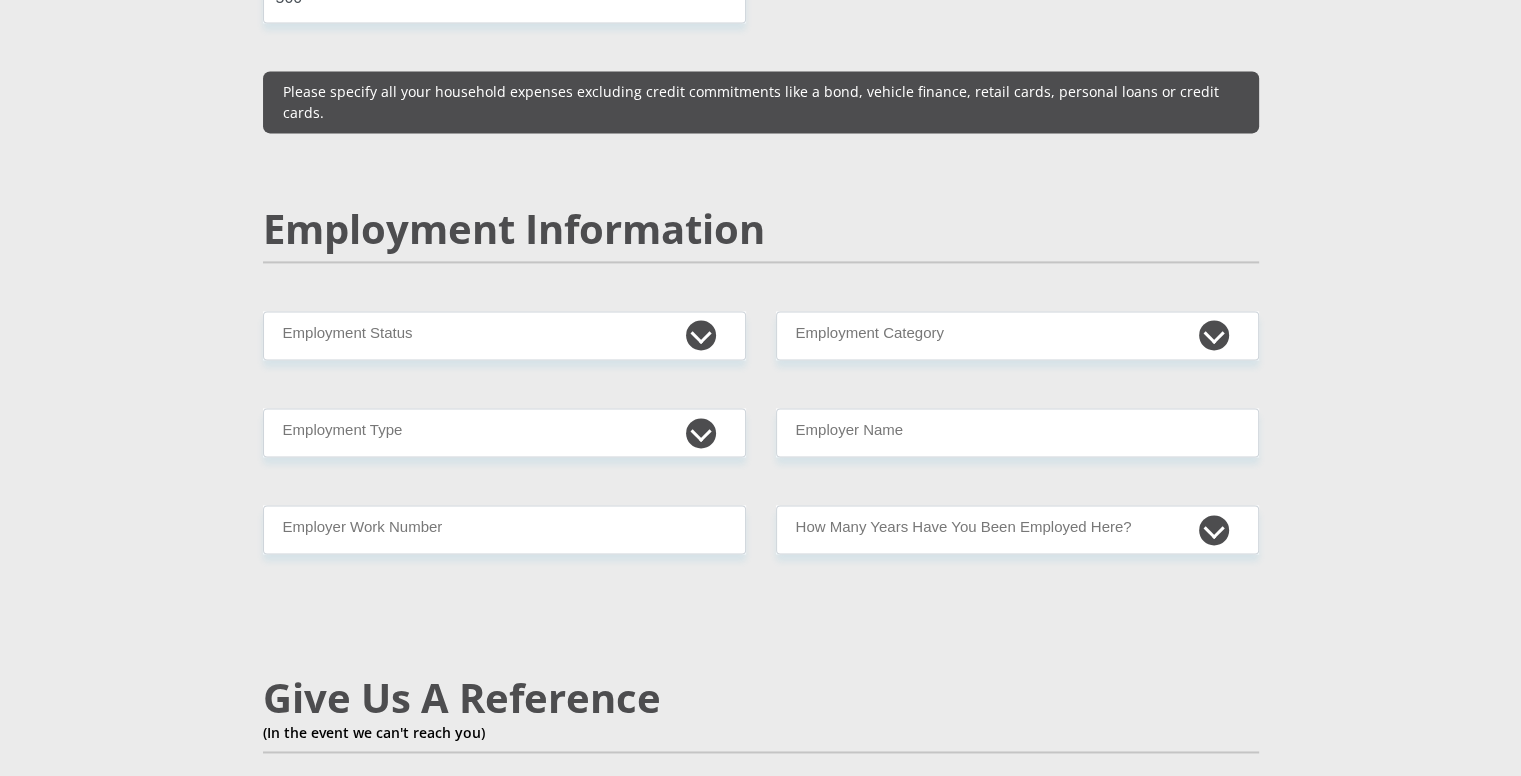 scroll, scrollTop: 2902, scrollLeft: 0, axis: vertical 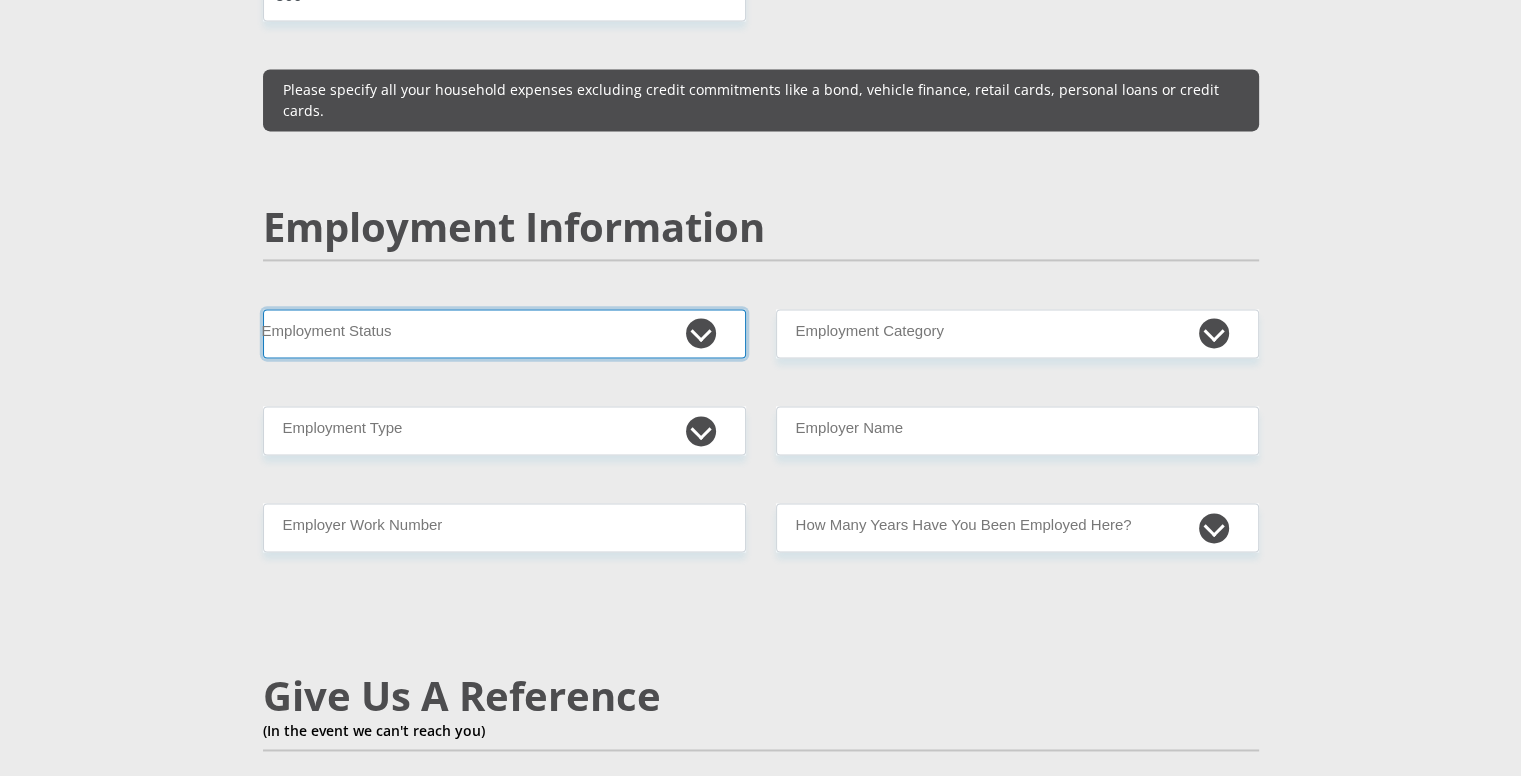 click on "Permanent/Full-time
Part-time/Casual
[DEMOGRAPHIC_DATA] Worker
Self-Employed
Housewife
Retired
Student
Medically Boarded
Disability
Unemployed" at bounding box center [504, 333] 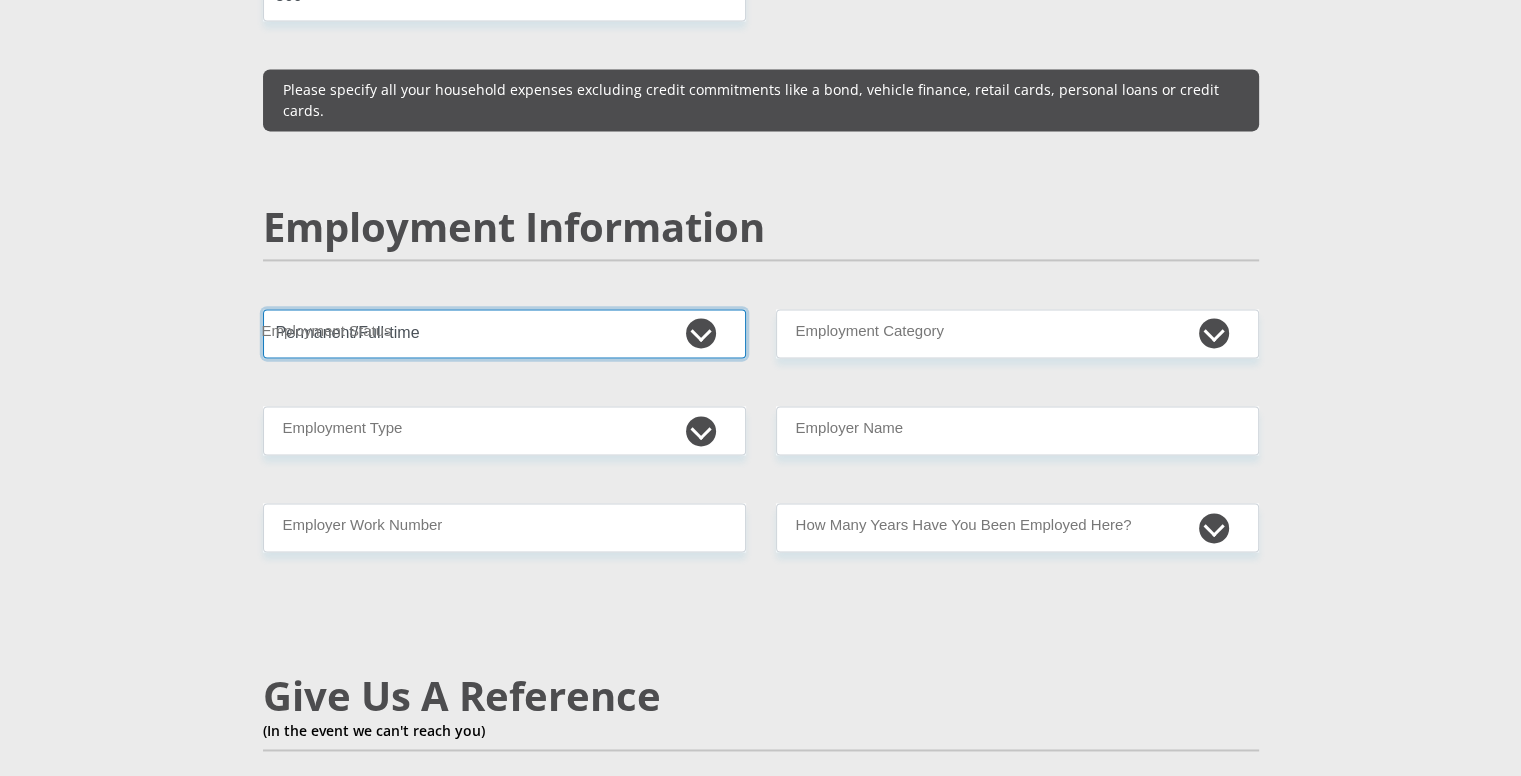 click on "Permanent/Full-time
Part-time/Casual
[DEMOGRAPHIC_DATA] Worker
Self-Employed
Housewife
Retired
Student
Medically Boarded
Disability
Unemployed" at bounding box center [504, 333] 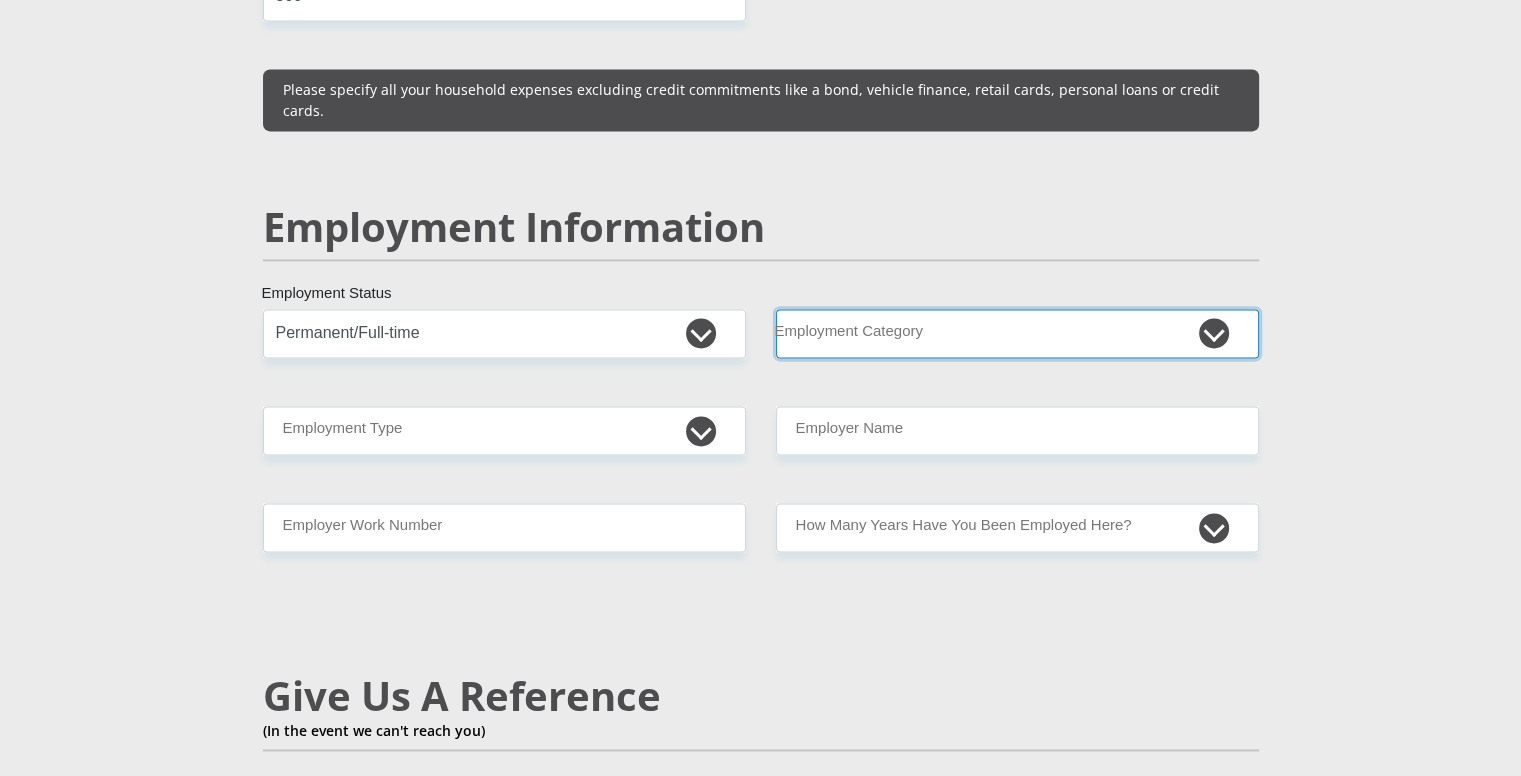 click on "AGRICULTURE
ALCOHOL & TOBACCO
CONSTRUCTION MATERIALS
METALLURGY
EQUIPMENT FOR RENEWABLE ENERGY
SPECIALIZED CONTRACTORS
CAR
GAMING (INCL. INTERNET
OTHER WHOLESALE
UNLICENSED PHARMACEUTICALS
CURRENCY EXCHANGE HOUSES
OTHER FINANCIAL INSTITUTIONS & INSURANCE
REAL ESTATE AGENTS
OIL & GAS
OTHER MATERIALS (E.G. IRON ORE)
PRECIOUS STONES & PRECIOUS METALS
POLITICAL ORGANIZATIONS
RELIGIOUS ORGANIZATIONS(NOT SECTS)
ACTI. HAVING BUSINESS DEAL WITH PUBLIC ADMINISTRATION
LAUNDROMATS" at bounding box center (1017, 333) 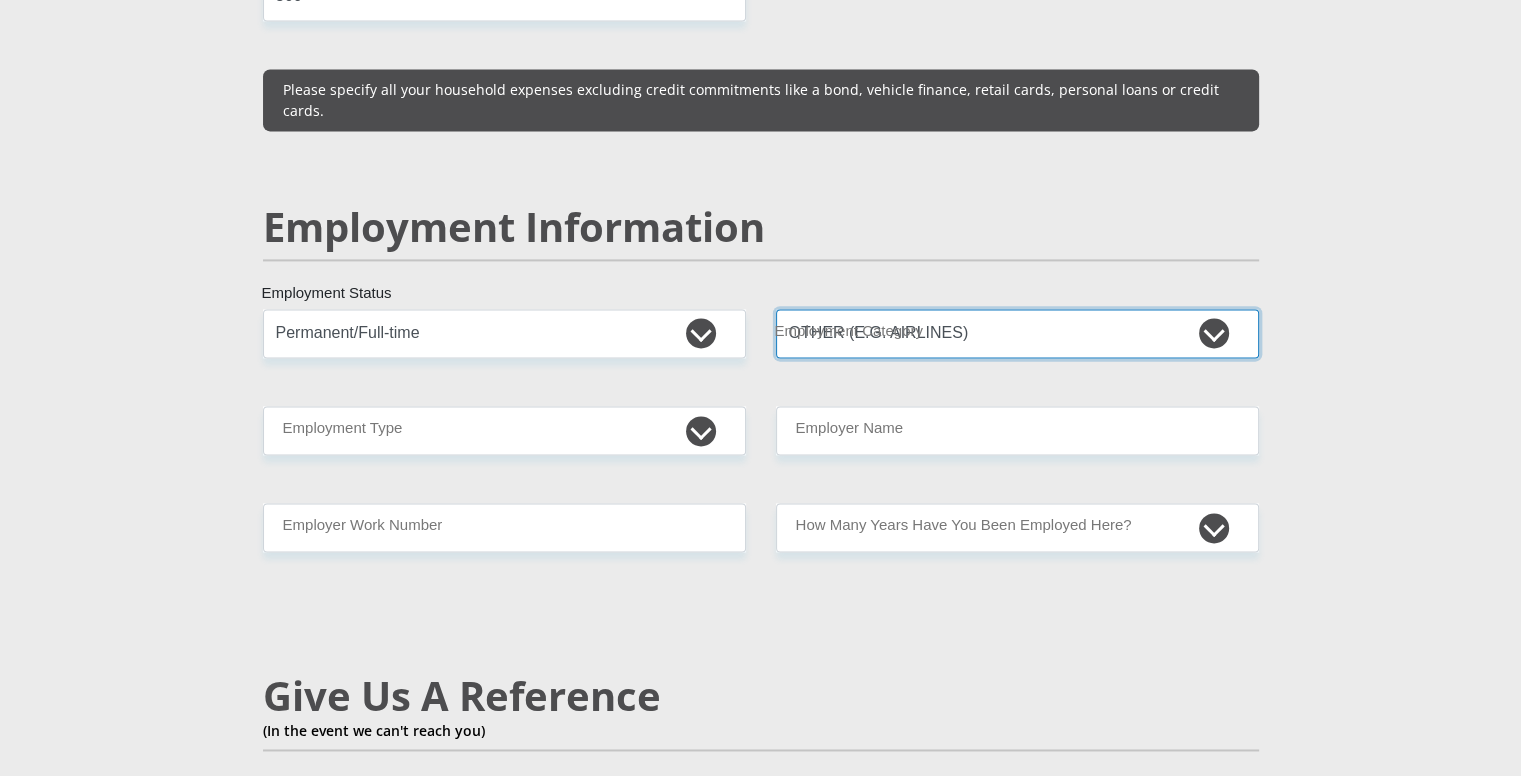 click on "AGRICULTURE
ALCOHOL & TOBACCO
CONSTRUCTION MATERIALS
METALLURGY
EQUIPMENT FOR RENEWABLE ENERGY
SPECIALIZED CONTRACTORS
CAR
GAMING (INCL. INTERNET
OTHER WHOLESALE
UNLICENSED PHARMACEUTICALS
CURRENCY EXCHANGE HOUSES
OTHER FINANCIAL INSTITUTIONS & INSURANCE
REAL ESTATE AGENTS
OIL & GAS
OTHER MATERIALS (E.G. IRON ORE)
PRECIOUS STONES & PRECIOUS METALS
POLITICAL ORGANIZATIONS
RELIGIOUS ORGANIZATIONS(NOT SECTS)
ACTI. HAVING BUSINESS DEAL WITH PUBLIC ADMINISTRATION
LAUNDROMATS" at bounding box center [1017, 333] 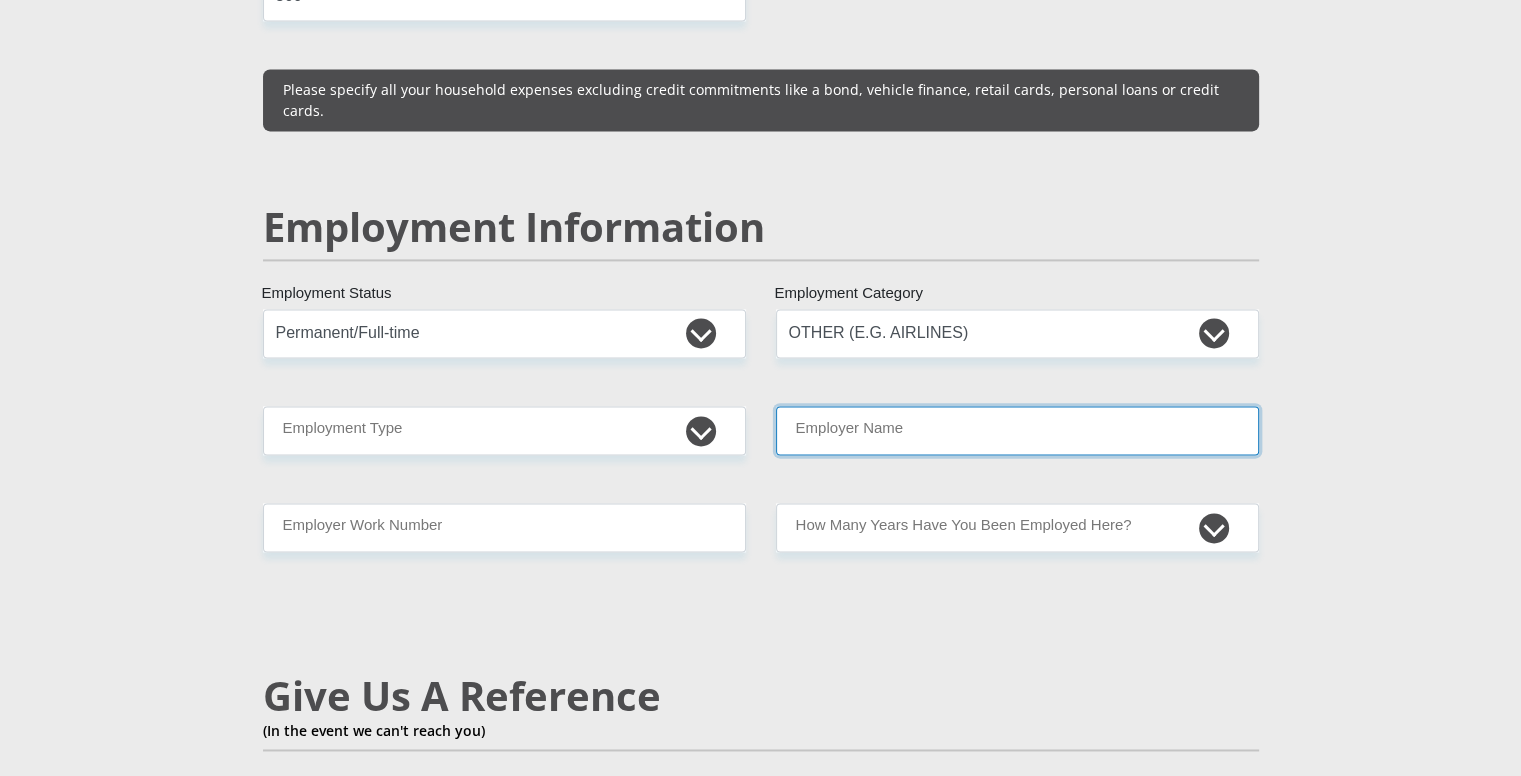 click on "Employer Name" at bounding box center [1017, 430] 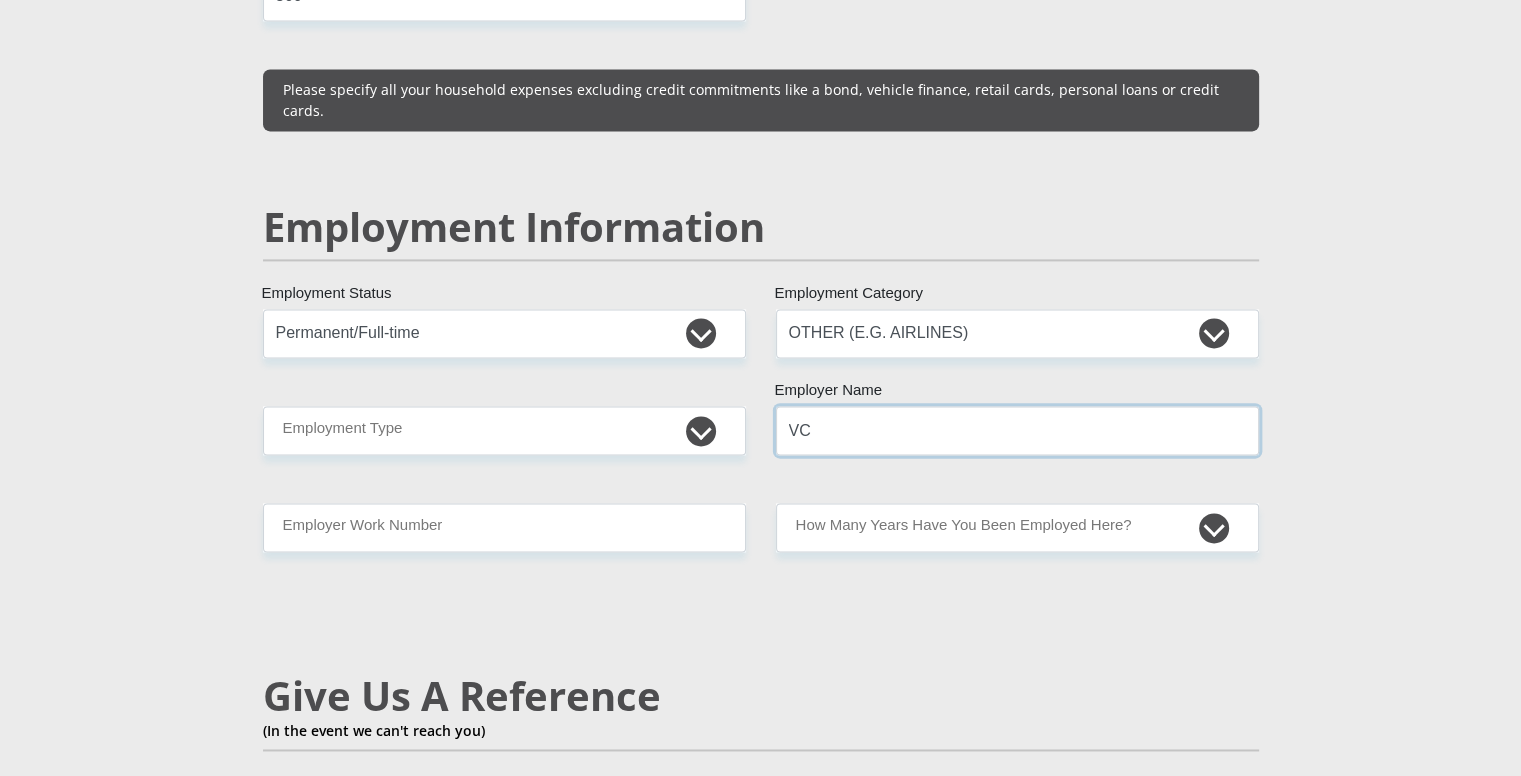 type on "V" 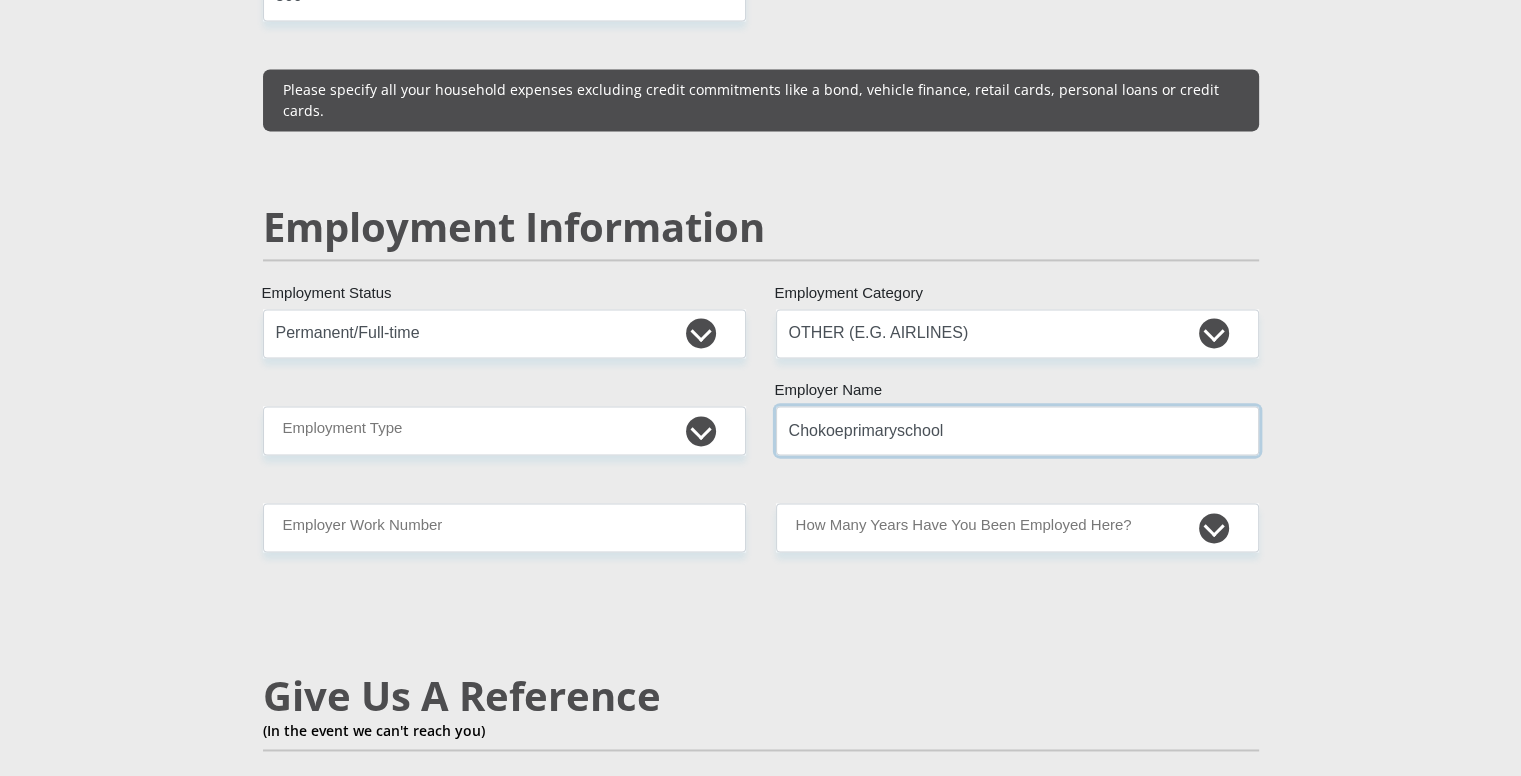 type on "Chokoeprimaryschool" 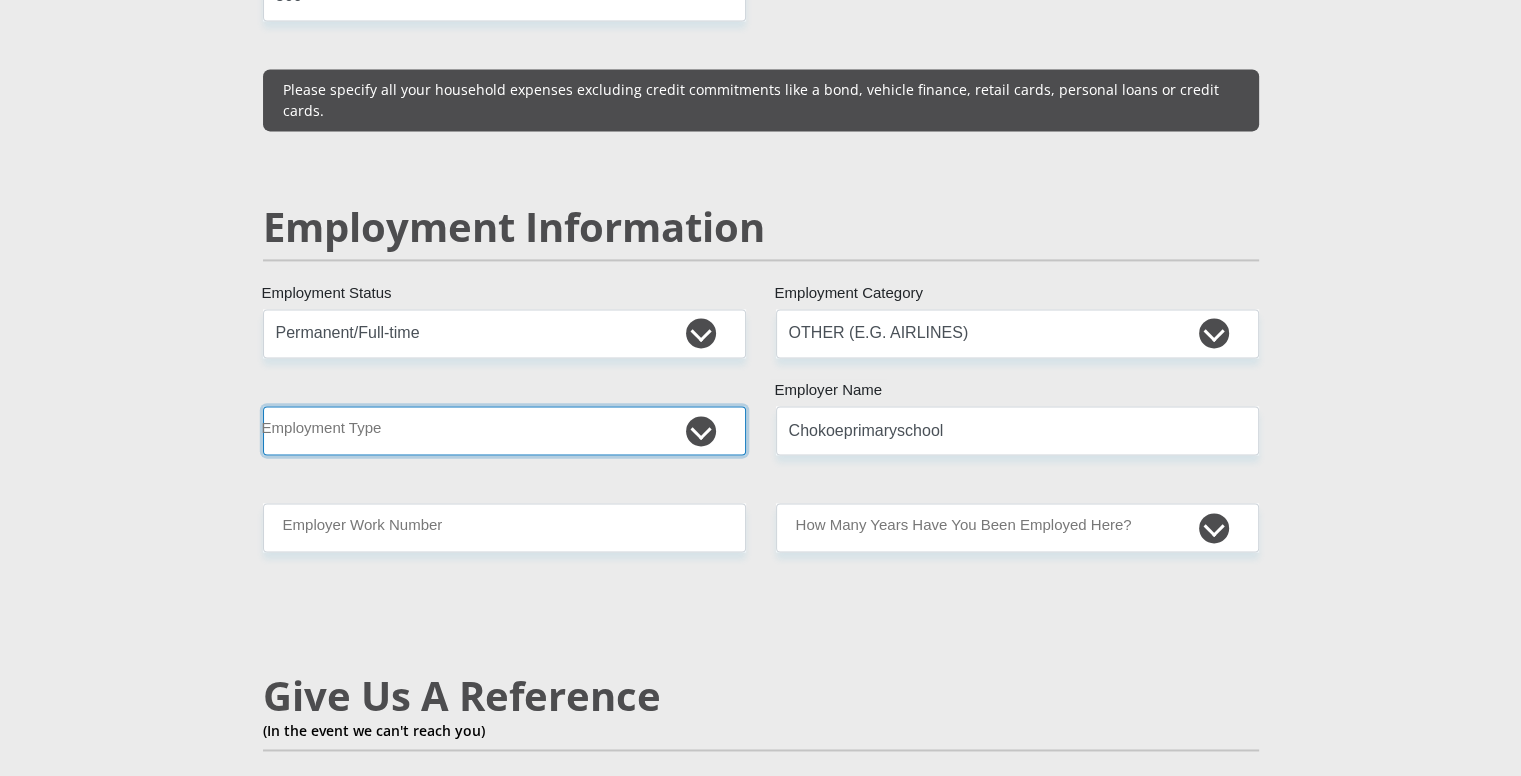 click on "College/Lecturer
Craft Seller
Creative
Driver
Executive
Farmer
Forces - Non Commissioned
Forces - Officer
Hawker
Housewife
Labourer
Licenced Professional
Manager
Miner
Non Licenced Professional
Office Staff/Clerk
Outside Worker
Pensioner
Permanent Teacher
Production/Manufacturing
Sales
Self-Employed
Semi-Professional Worker
Service Industry  Social Worker  Student" at bounding box center [504, 430] 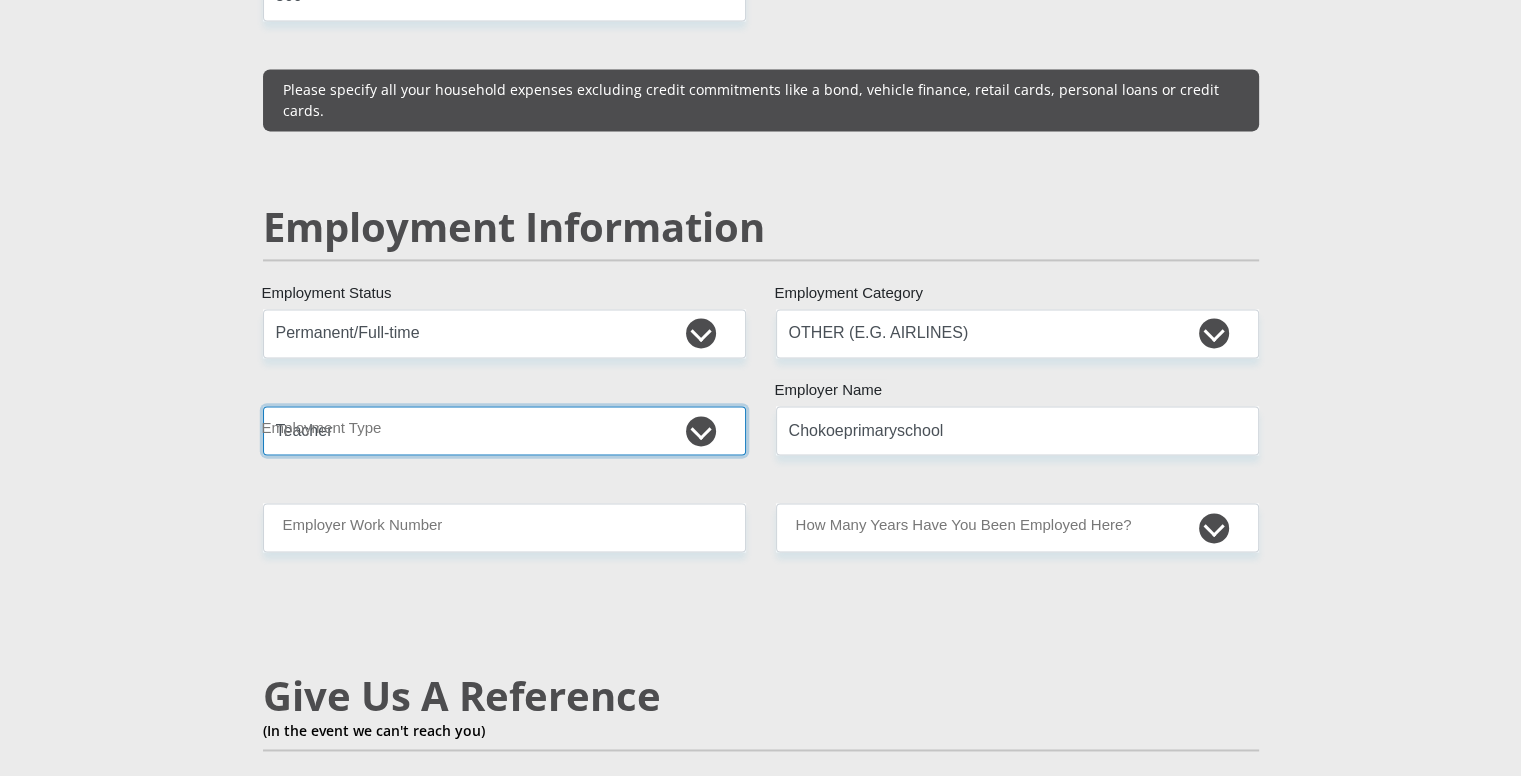 click on "College/Lecturer
Craft Seller
Creative
Driver
Executive
Farmer
Forces - Non Commissioned
Forces - Officer
Hawker
Housewife
Labourer
Licenced Professional
Manager
Miner
Non Licenced Professional
Office Staff/Clerk
Outside Worker
Pensioner
Permanent Teacher
Production/Manufacturing
Sales
Self-Employed
Semi-Professional Worker
Service Industry  Social Worker  Student" at bounding box center [504, 430] 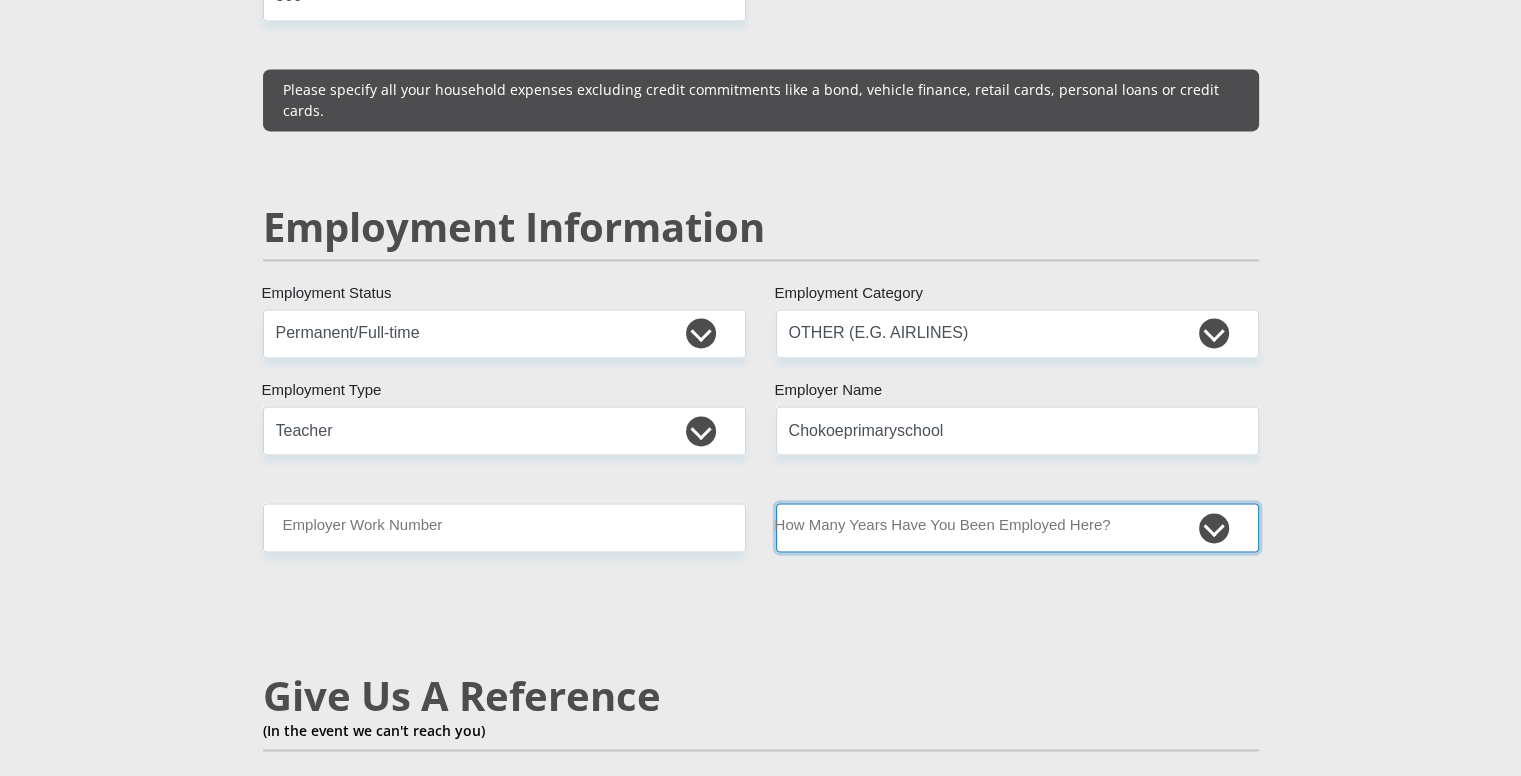 click on "less than 1 year
1-3 years
3-5 years
5+ years" at bounding box center [1017, 527] 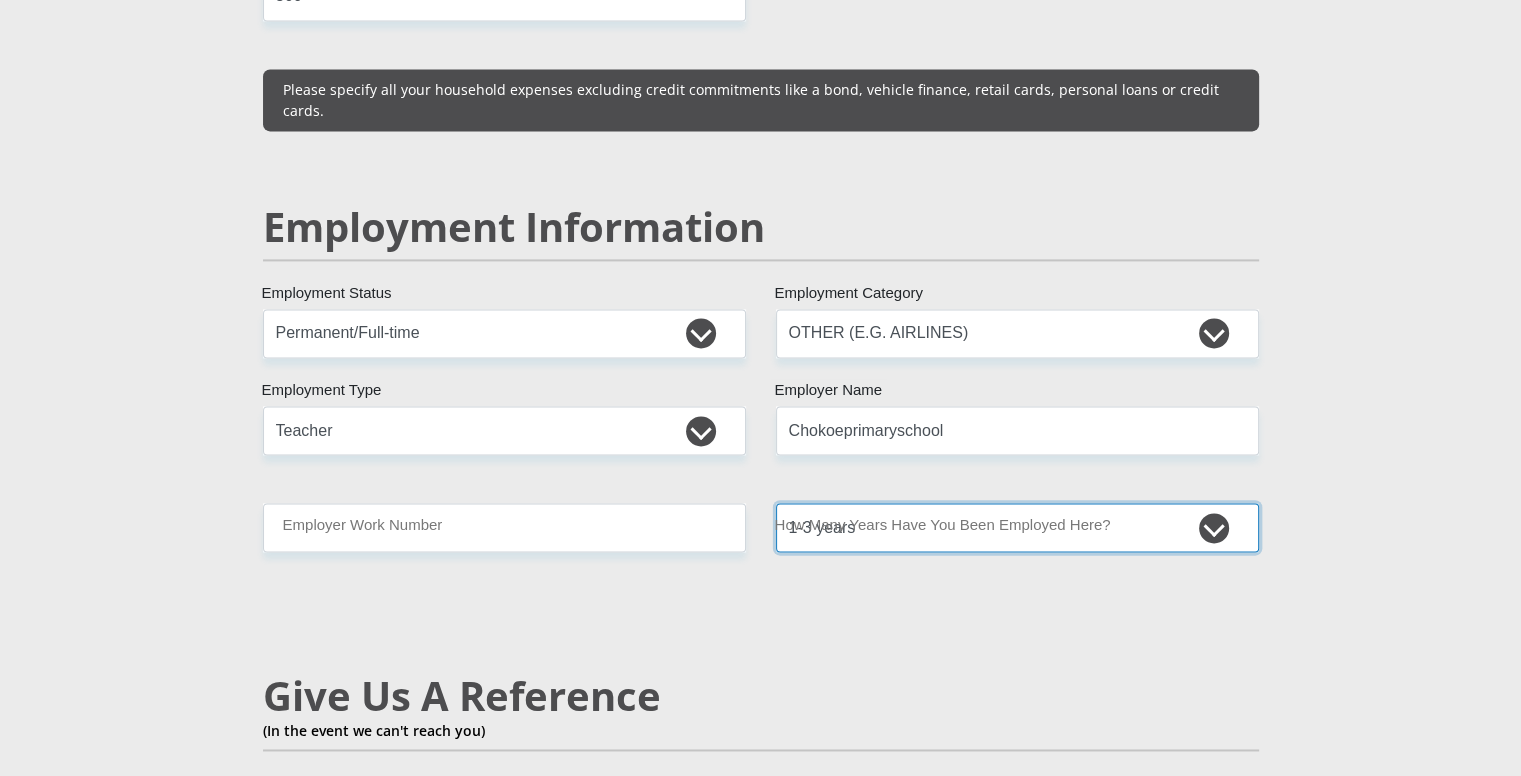 click on "less than 1 year
1-3 years
3-5 years
5+ years" at bounding box center (1017, 527) 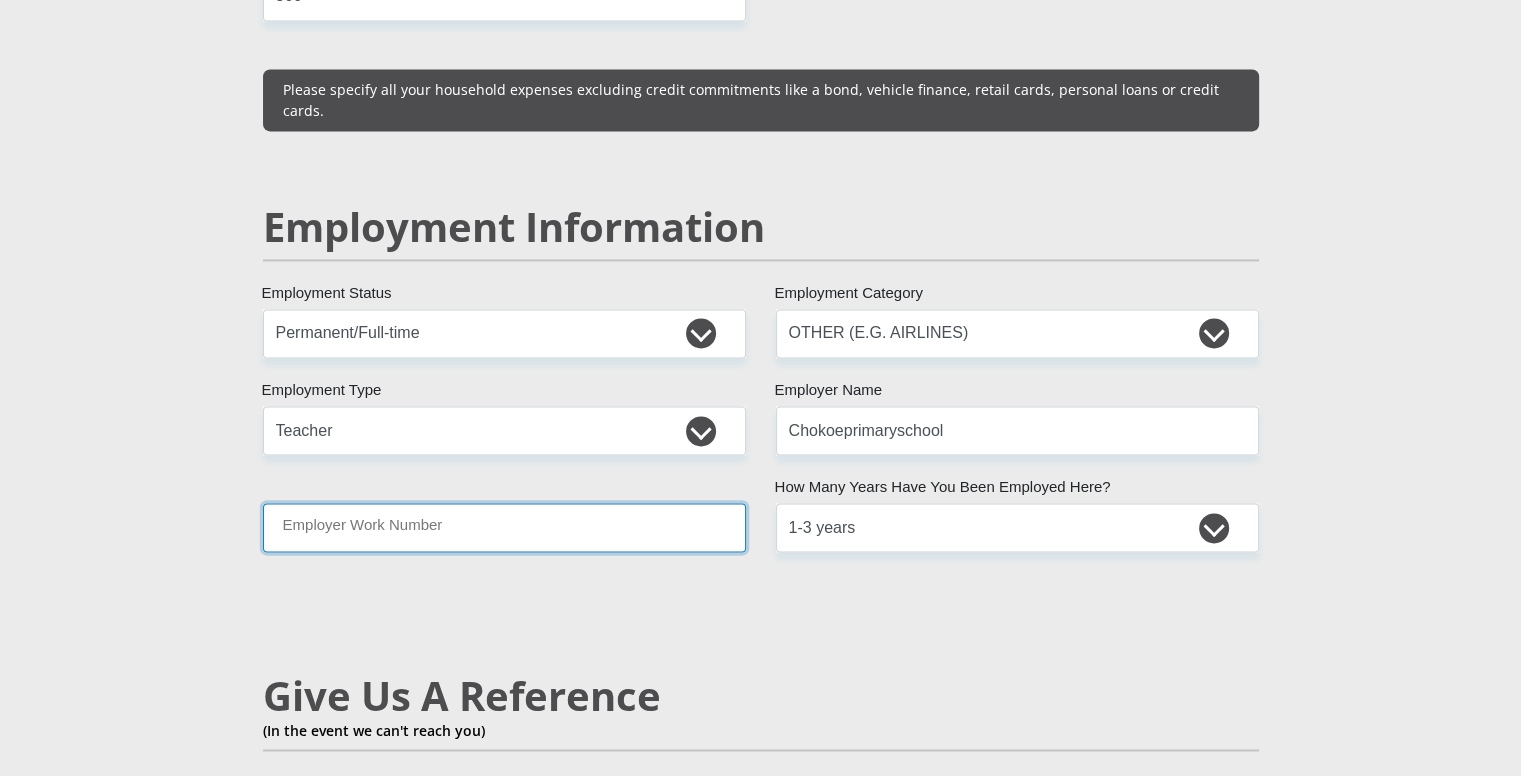 click on "Employer Work Number" at bounding box center (504, 527) 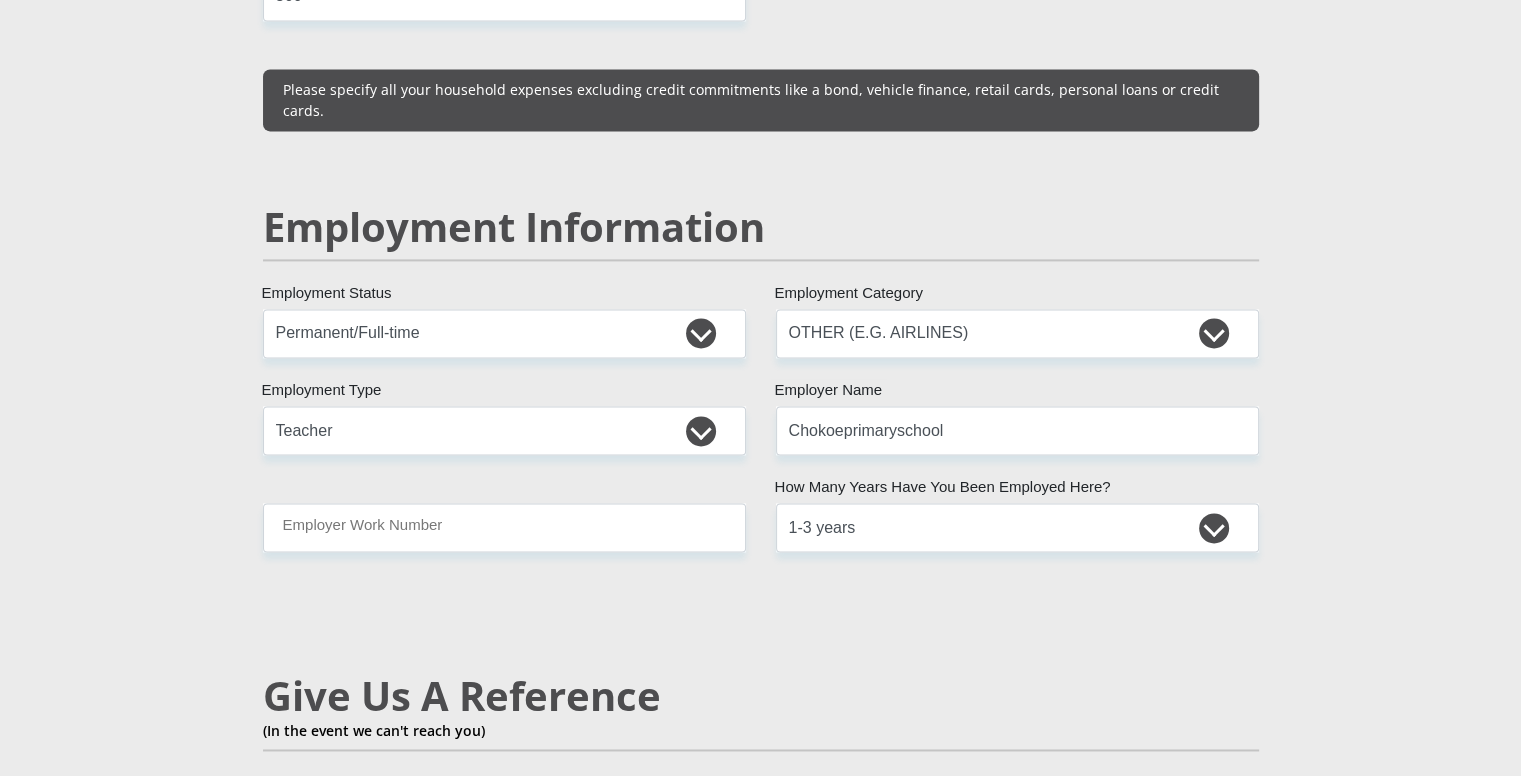 click on "Personal Details
Mr
Ms
Mrs
Dr
[PERSON_NAME]
Title
[PERSON_NAME]
First Name
Boshego
Surname
9806190827080
South African ID Number
Please input valid ID number
[GEOGRAPHIC_DATA]
[GEOGRAPHIC_DATA]
[GEOGRAPHIC_DATA]
[GEOGRAPHIC_DATA]
[GEOGRAPHIC_DATA]
[GEOGRAPHIC_DATA] [GEOGRAPHIC_DATA]
[GEOGRAPHIC_DATA]
[GEOGRAPHIC_DATA]
[GEOGRAPHIC_DATA]
[GEOGRAPHIC_DATA]  [GEOGRAPHIC_DATA]" at bounding box center [760, 321] 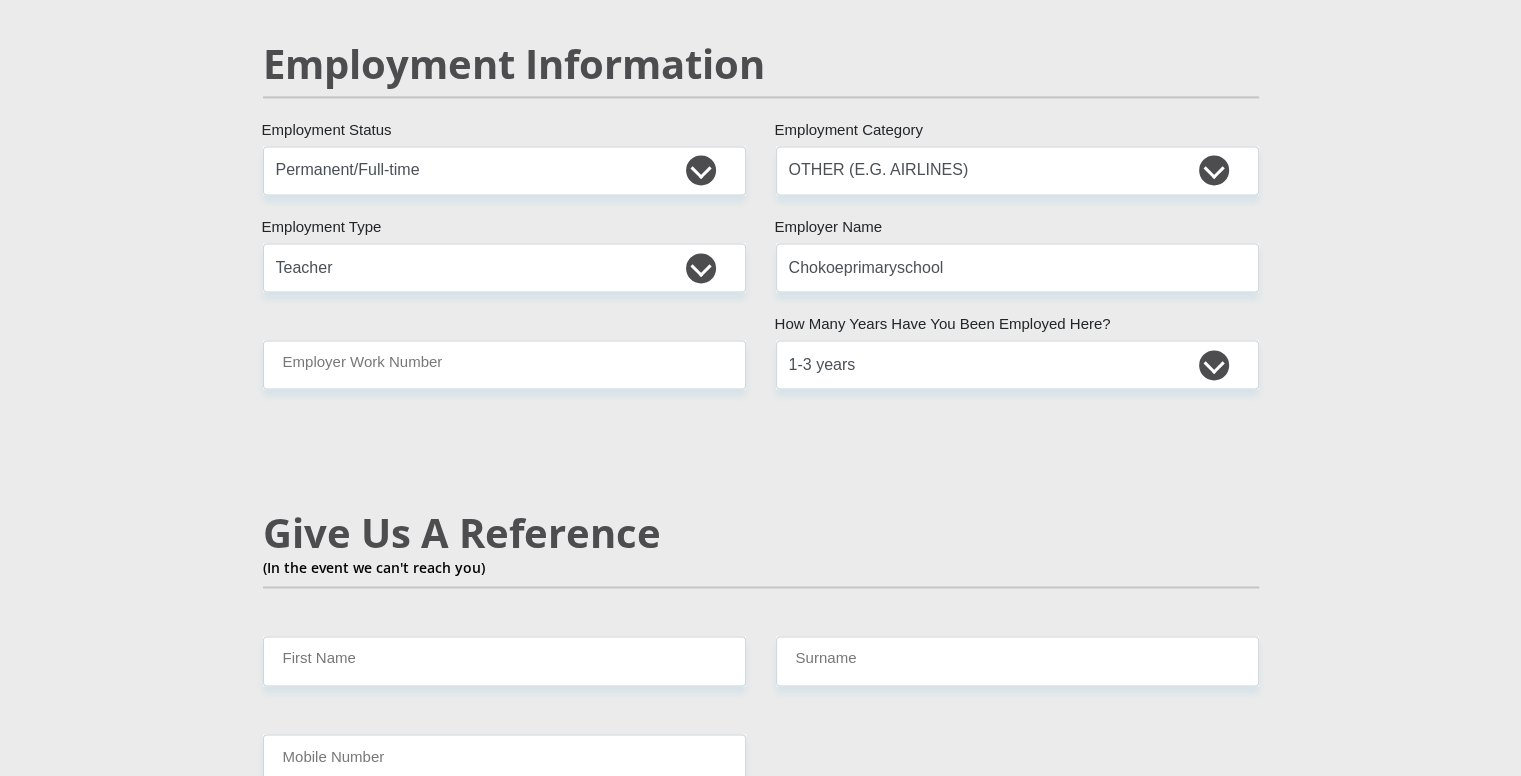 scroll, scrollTop: 3064, scrollLeft: 0, axis: vertical 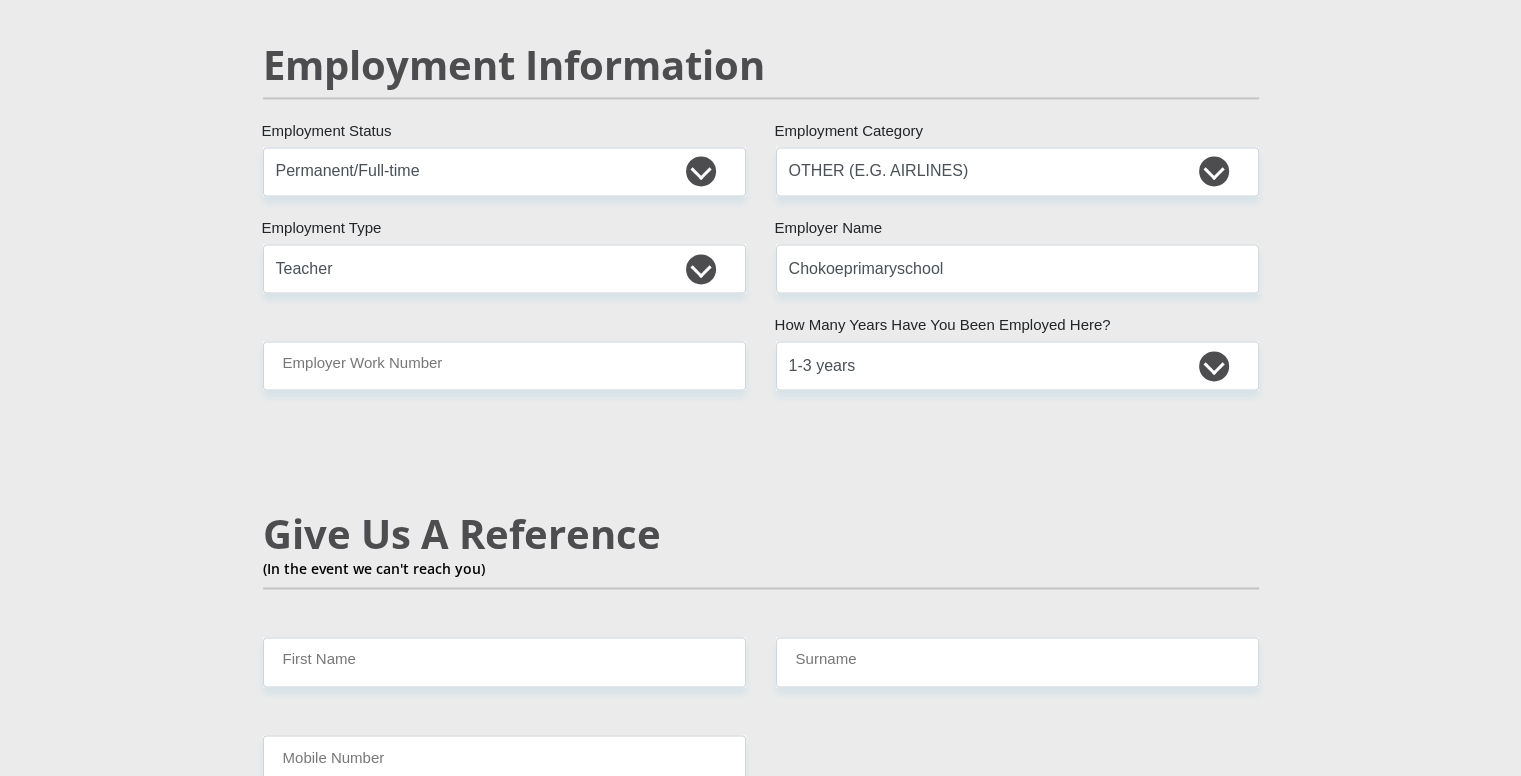 click on "Personal Details
Mr
Ms
Mrs
Dr
[PERSON_NAME]
Title
[PERSON_NAME]
First Name
Boshego
Surname
9806190827080
South African ID Number
Please input valid ID number
[GEOGRAPHIC_DATA]
[GEOGRAPHIC_DATA]
[GEOGRAPHIC_DATA]
[GEOGRAPHIC_DATA]
[GEOGRAPHIC_DATA]
[GEOGRAPHIC_DATA] [GEOGRAPHIC_DATA]
[GEOGRAPHIC_DATA]
[GEOGRAPHIC_DATA]
[GEOGRAPHIC_DATA]
[GEOGRAPHIC_DATA]  [GEOGRAPHIC_DATA]" at bounding box center [760, 159] 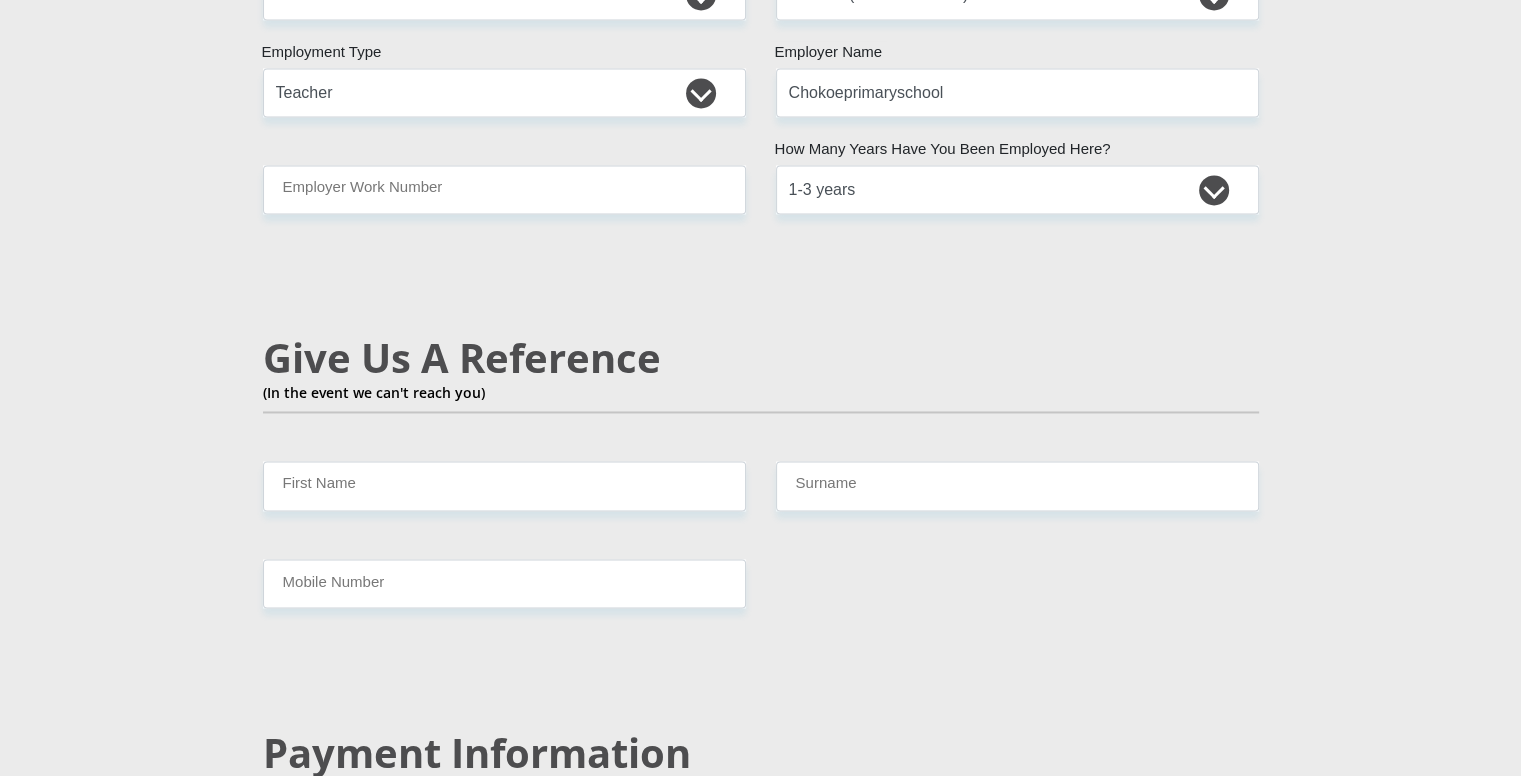 scroll, scrollTop: 3288, scrollLeft: 0, axis: vertical 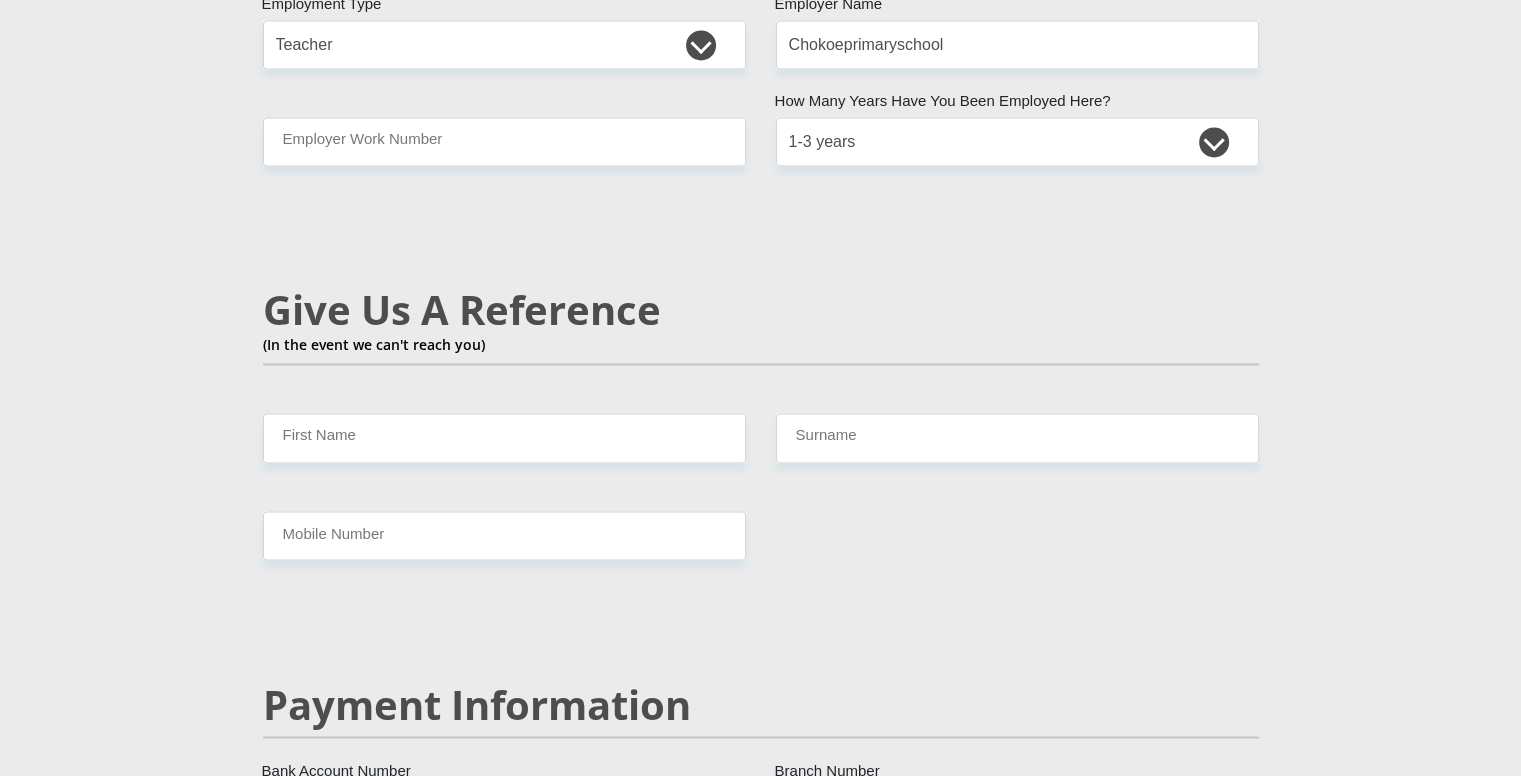 click on "Mr
Ms
Mrs
Dr
[PERSON_NAME]
Title
[PERSON_NAME]
First Name
Boshego
Surname
9806190827080
South African ID Number
Please input valid ID number
[GEOGRAPHIC_DATA]
[GEOGRAPHIC_DATA]
[GEOGRAPHIC_DATA]
[GEOGRAPHIC_DATA]
[GEOGRAPHIC_DATA]
[GEOGRAPHIC_DATA] [GEOGRAPHIC_DATA]
[GEOGRAPHIC_DATA]
[GEOGRAPHIC_DATA]
[GEOGRAPHIC_DATA]
[GEOGRAPHIC_DATA]
[GEOGRAPHIC_DATA]
[GEOGRAPHIC_DATA]
[GEOGRAPHIC_DATA]" at bounding box center [761, -80] 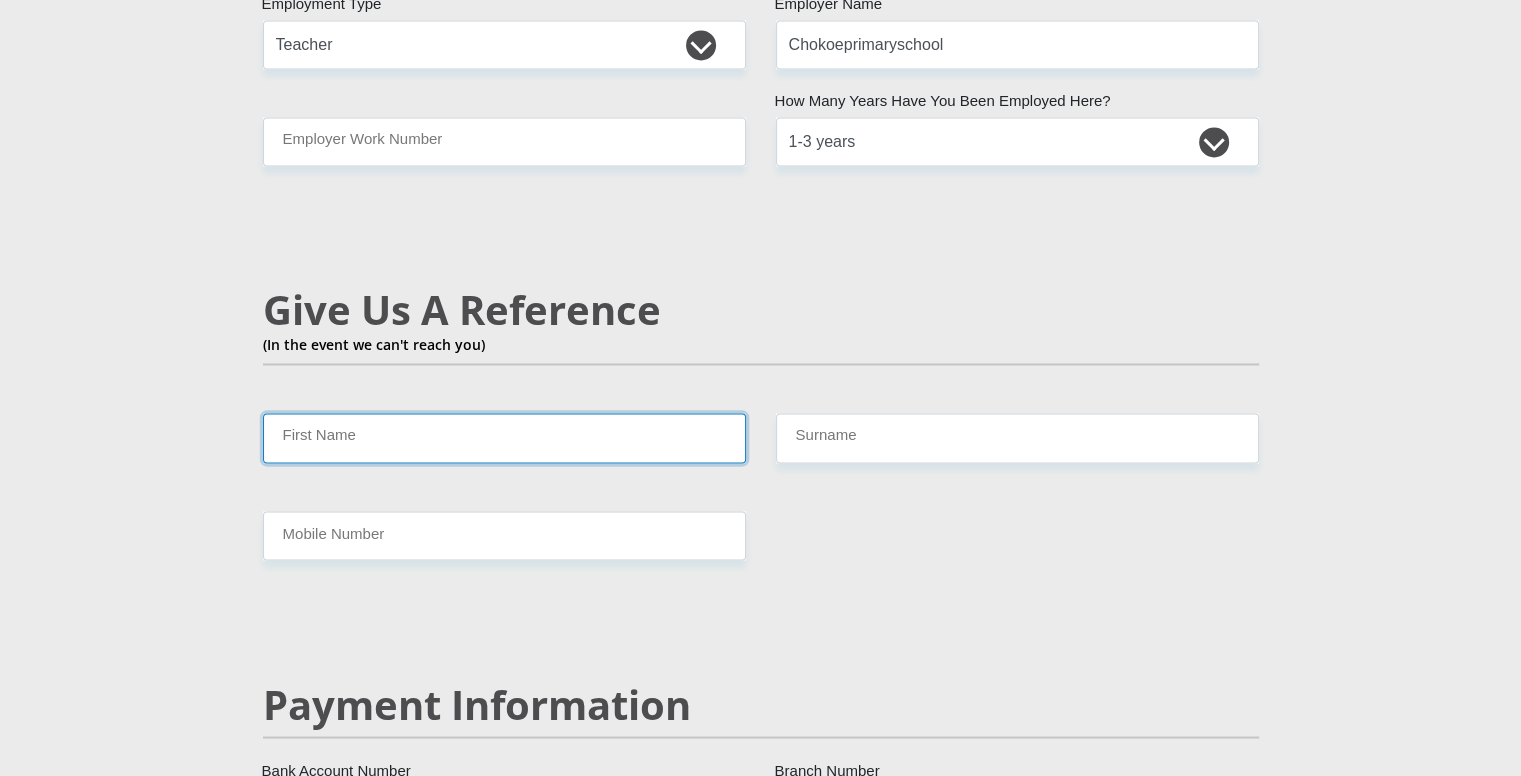 click on "First Name" at bounding box center (504, 437) 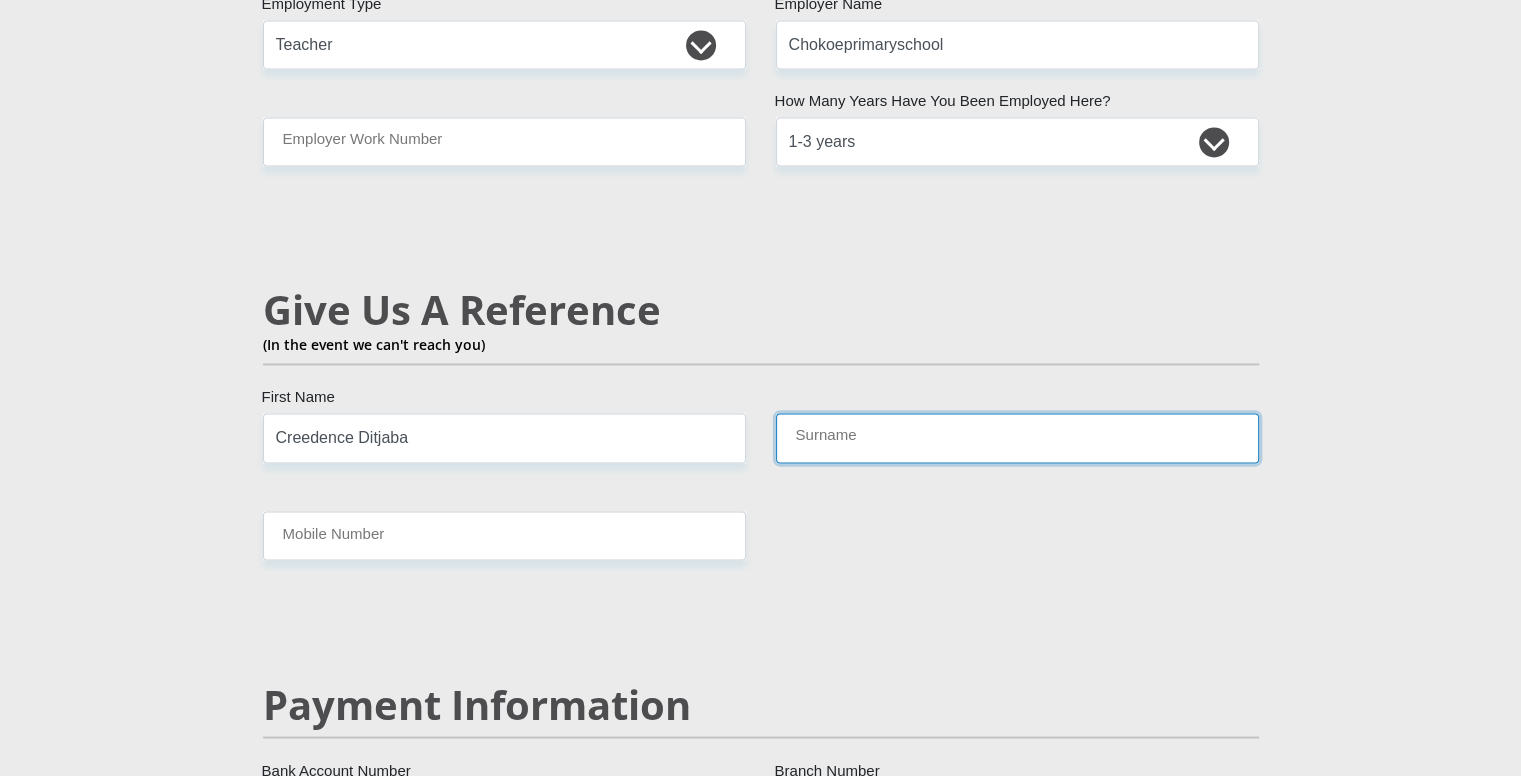 type on "Phakoago" 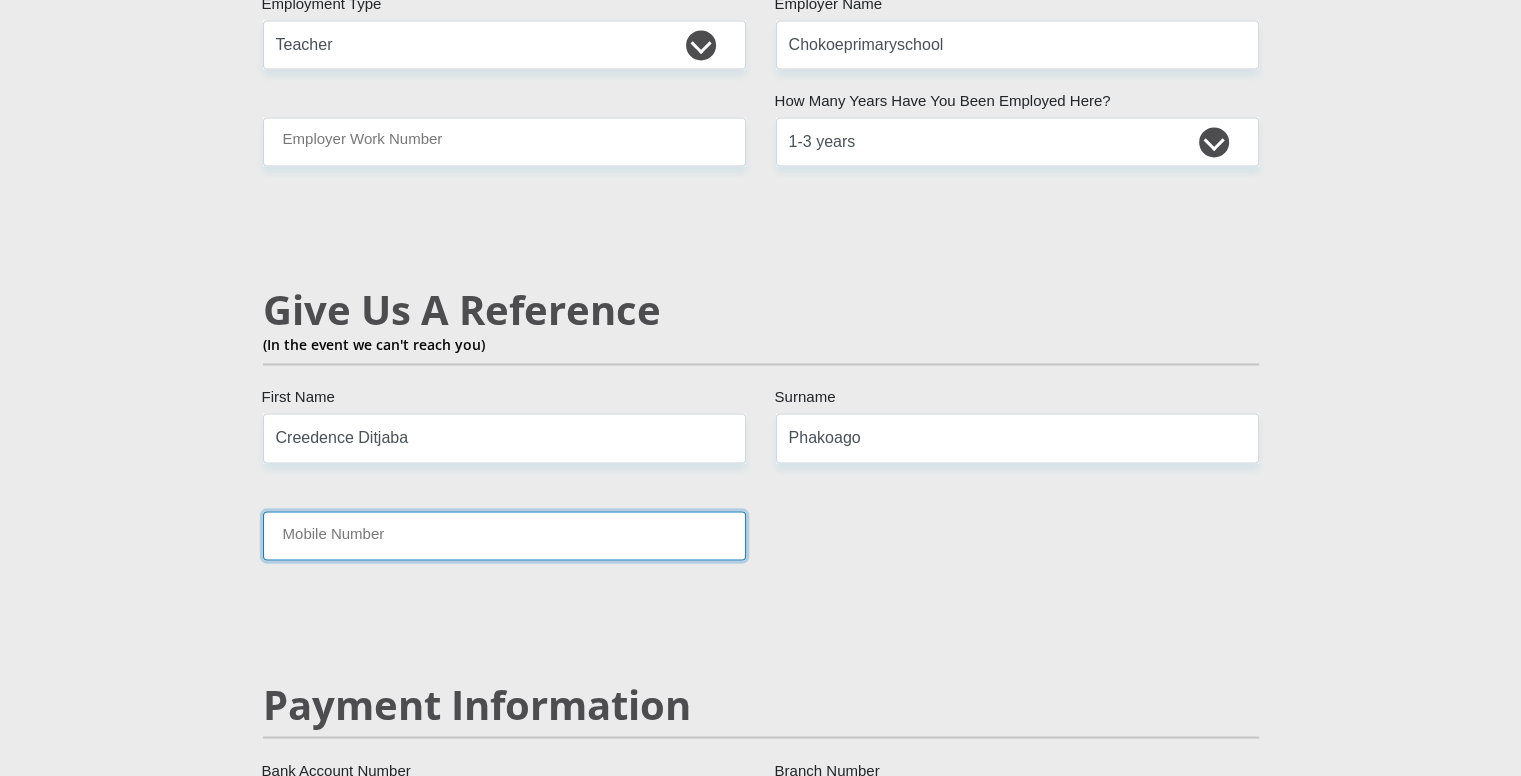 click on "Mobile Number" at bounding box center (504, 535) 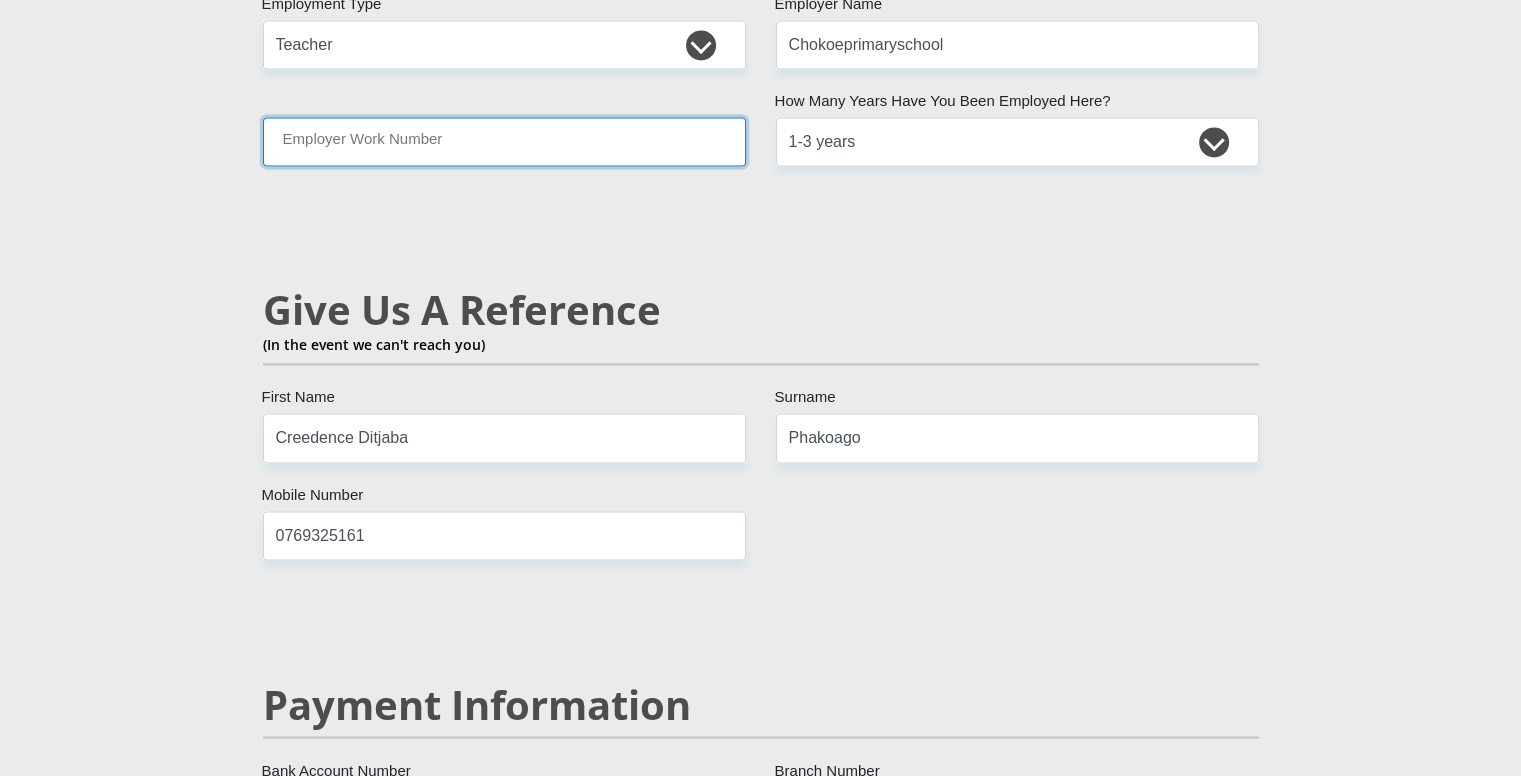 type on "0769325161" 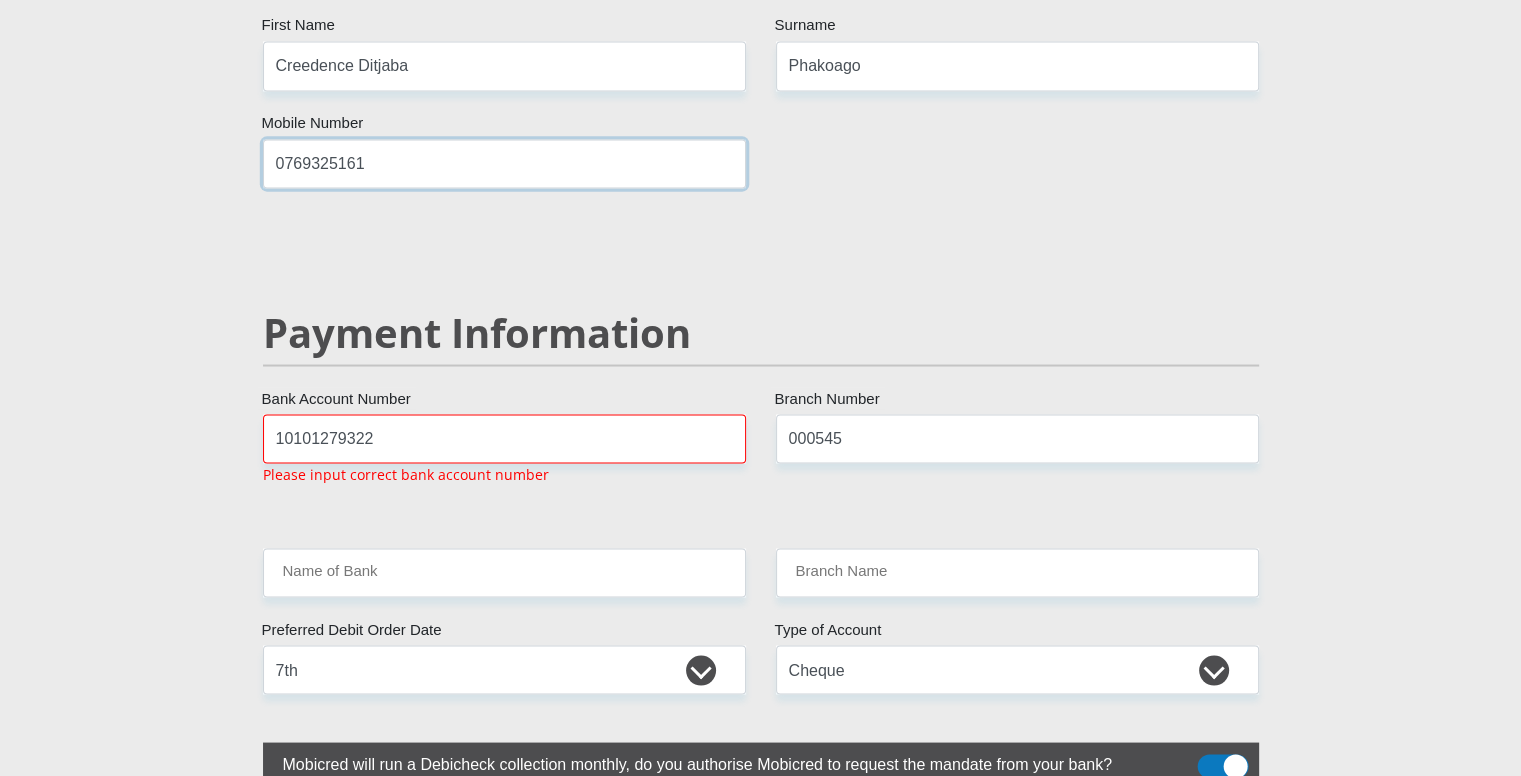 scroll, scrollTop: 3665, scrollLeft: 0, axis: vertical 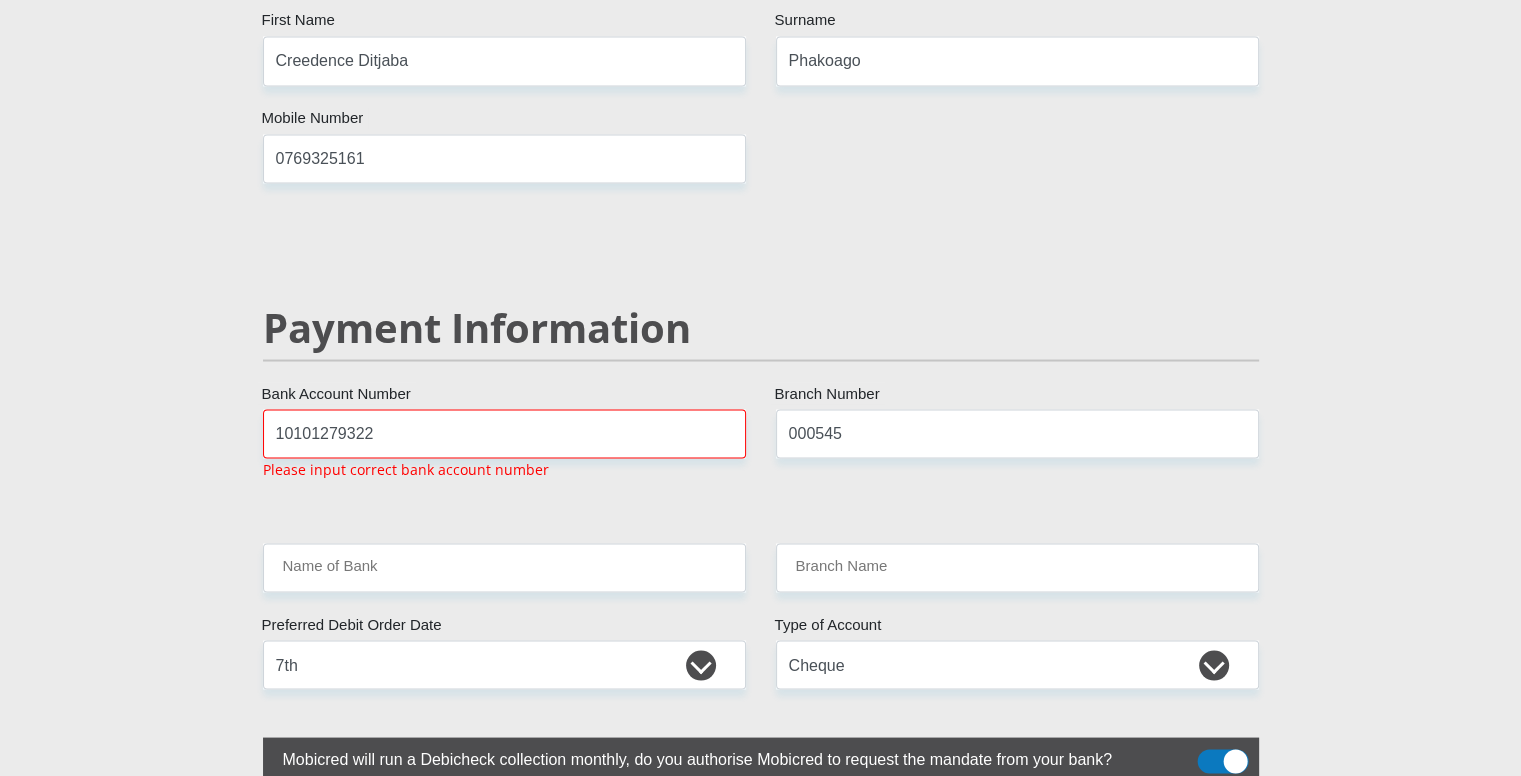 click on "Please input correct bank account number" at bounding box center (406, 468) 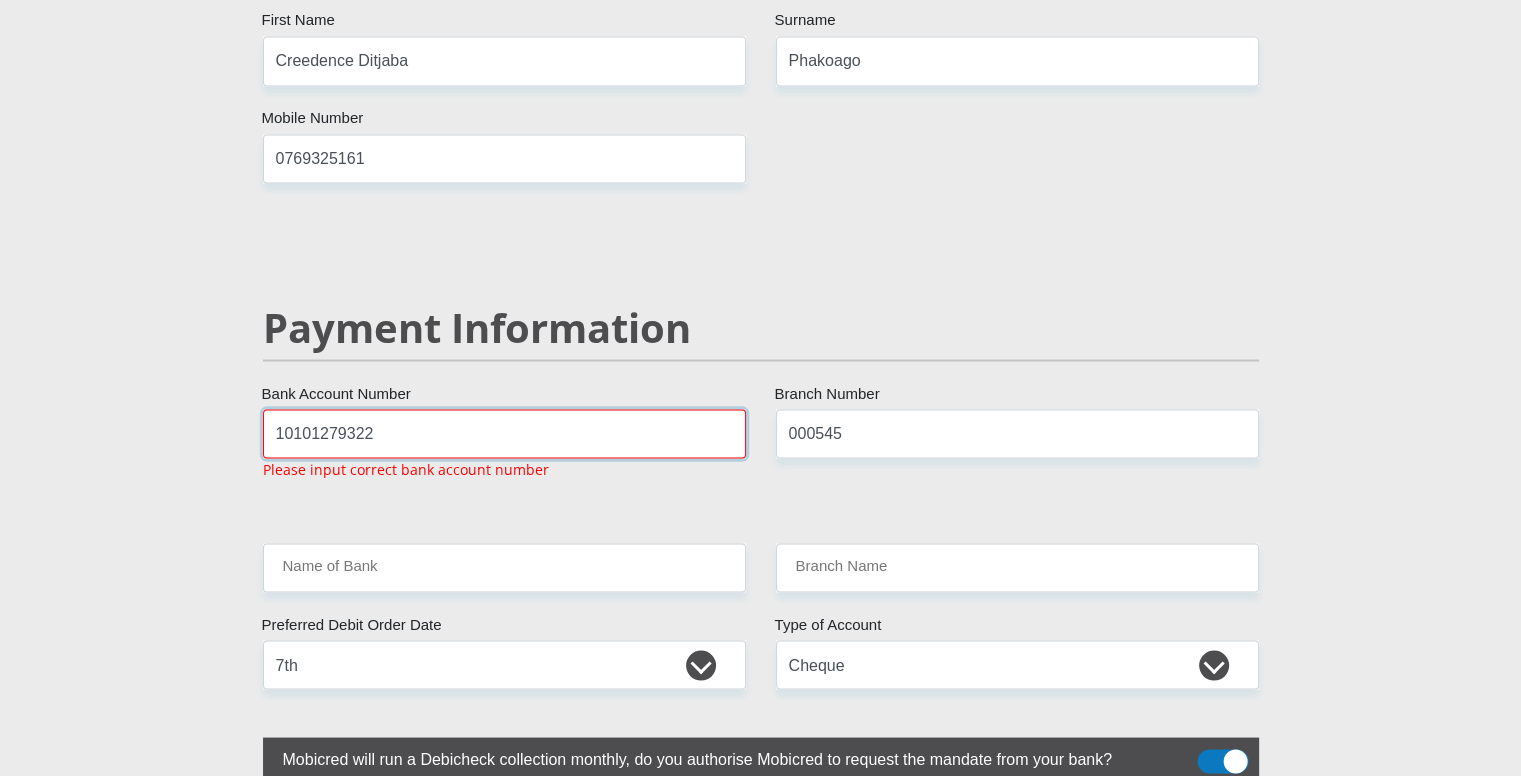 click on "10101279322" at bounding box center [504, 433] 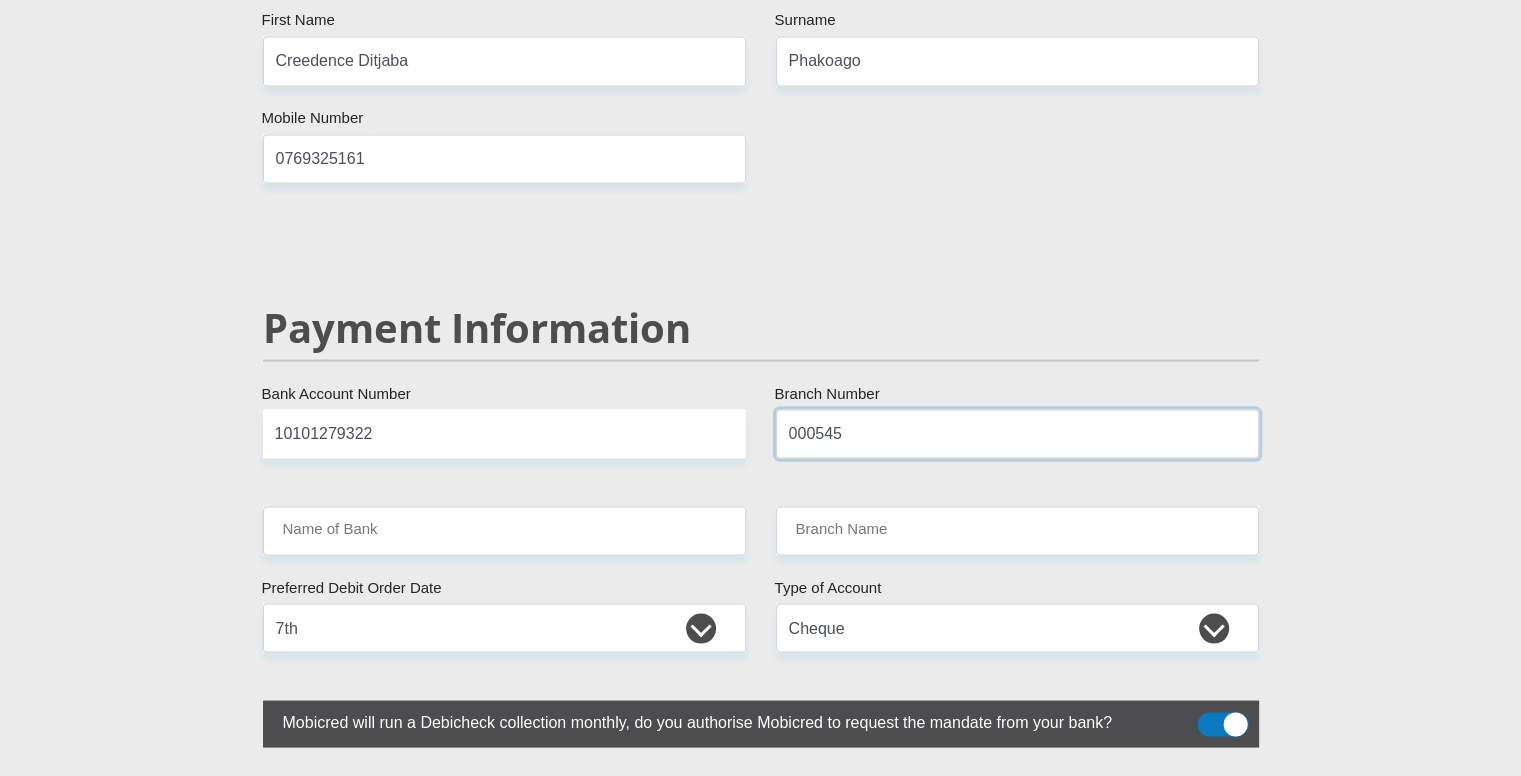 click on "000545" at bounding box center [1017, 433] 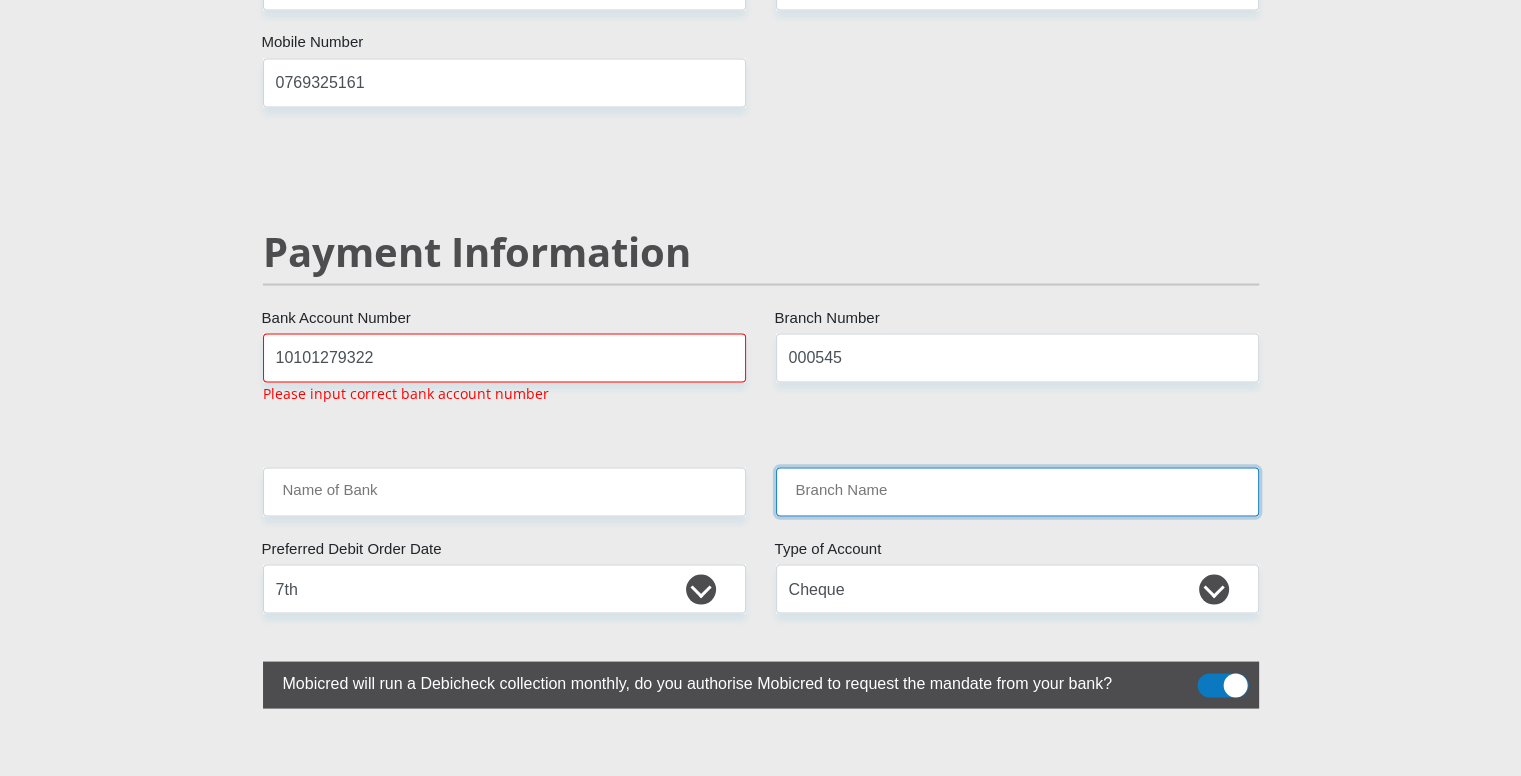 click on "Mr
Ms
Mrs
Dr
[PERSON_NAME]
Title
[PERSON_NAME]
First Name
Boshego
Surname
9806190827080
South African ID Number
Please input valid ID number
[GEOGRAPHIC_DATA]
[GEOGRAPHIC_DATA]
[GEOGRAPHIC_DATA]
[GEOGRAPHIC_DATA]
[GEOGRAPHIC_DATA]
[GEOGRAPHIC_DATA] [GEOGRAPHIC_DATA]
[GEOGRAPHIC_DATA]
[GEOGRAPHIC_DATA]
[GEOGRAPHIC_DATA]
[GEOGRAPHIC_DATA]
[GEOGRAPHIC_DATA]
[GEOGRAPHIC_DATA]
[GEOGRAPHIC_DATA]" at bounding box center [761, -533] 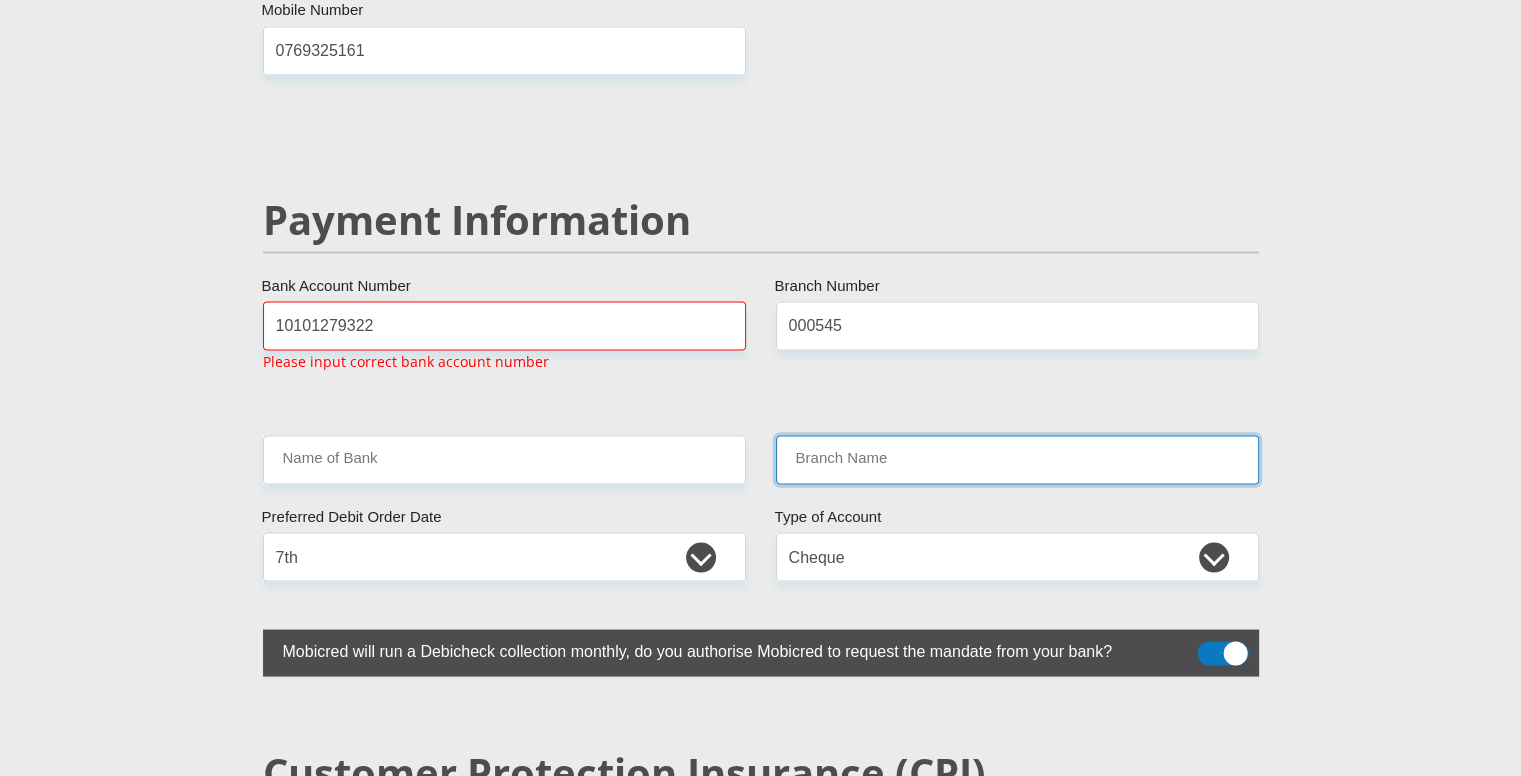 scroll, scrollTop: 3774, scrollLeft: 0, axis: vertical 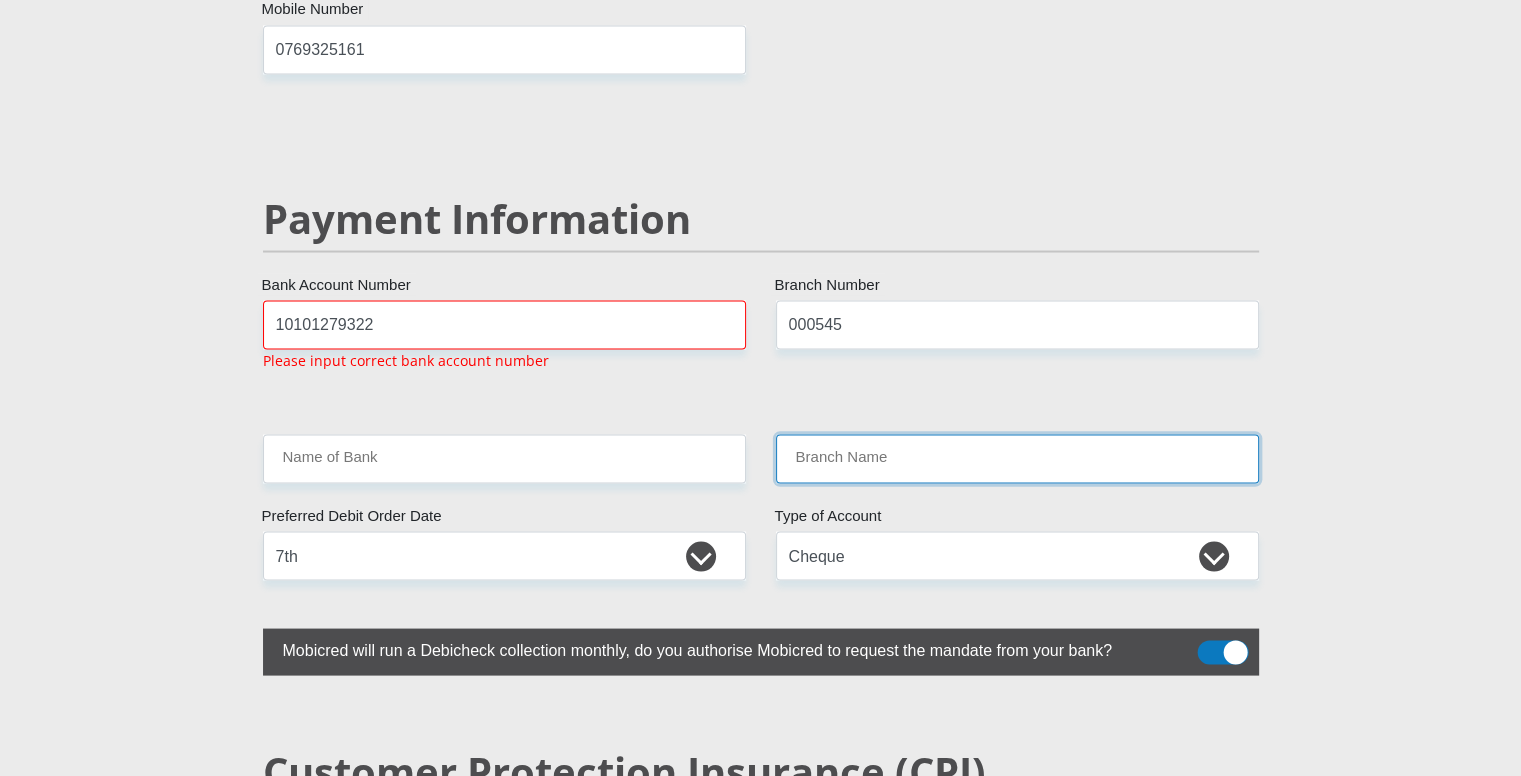 click on "Branch Name" at bounding box center [1017, 458] 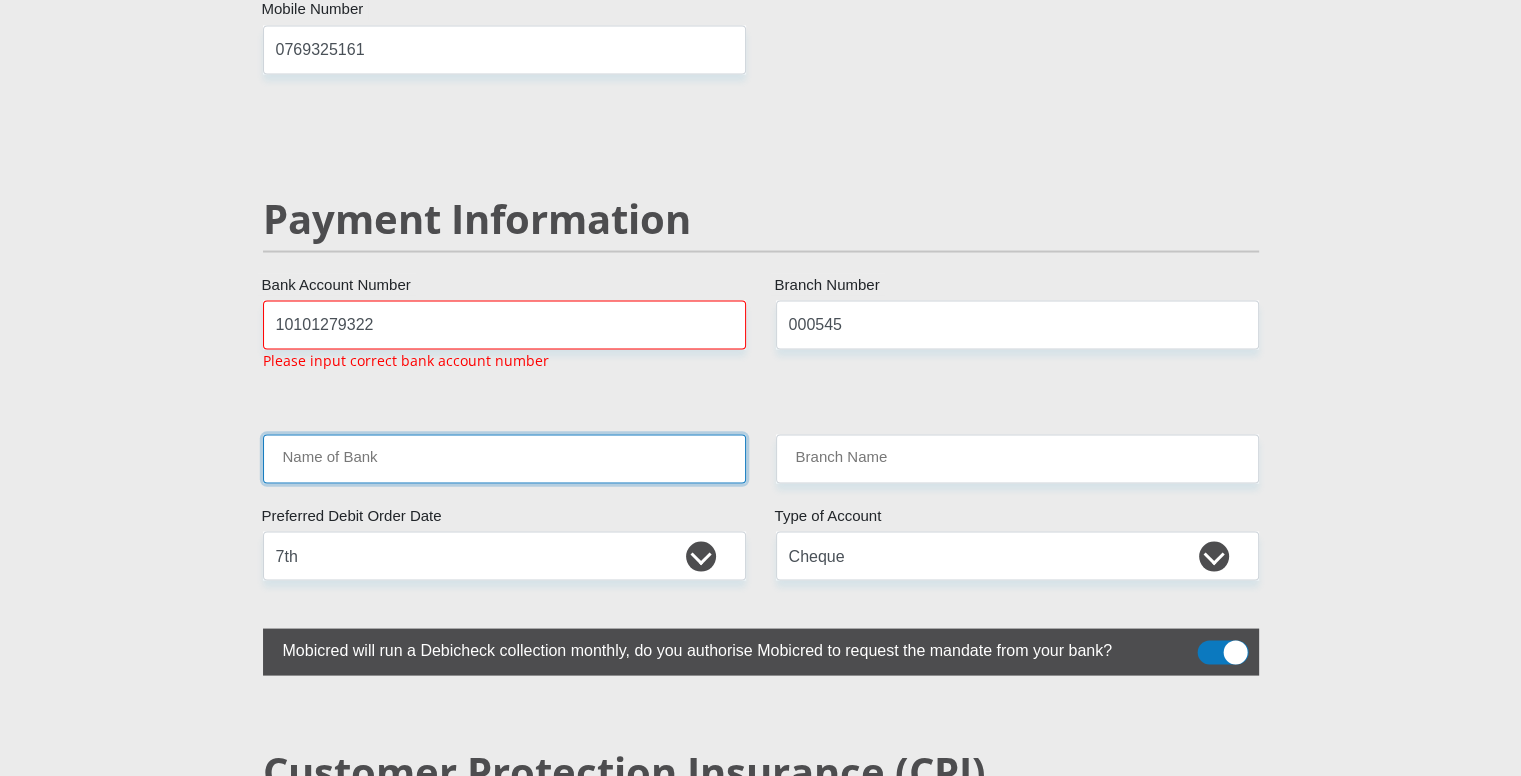 click on "Name of Bank" at bounding box center (504, 458) 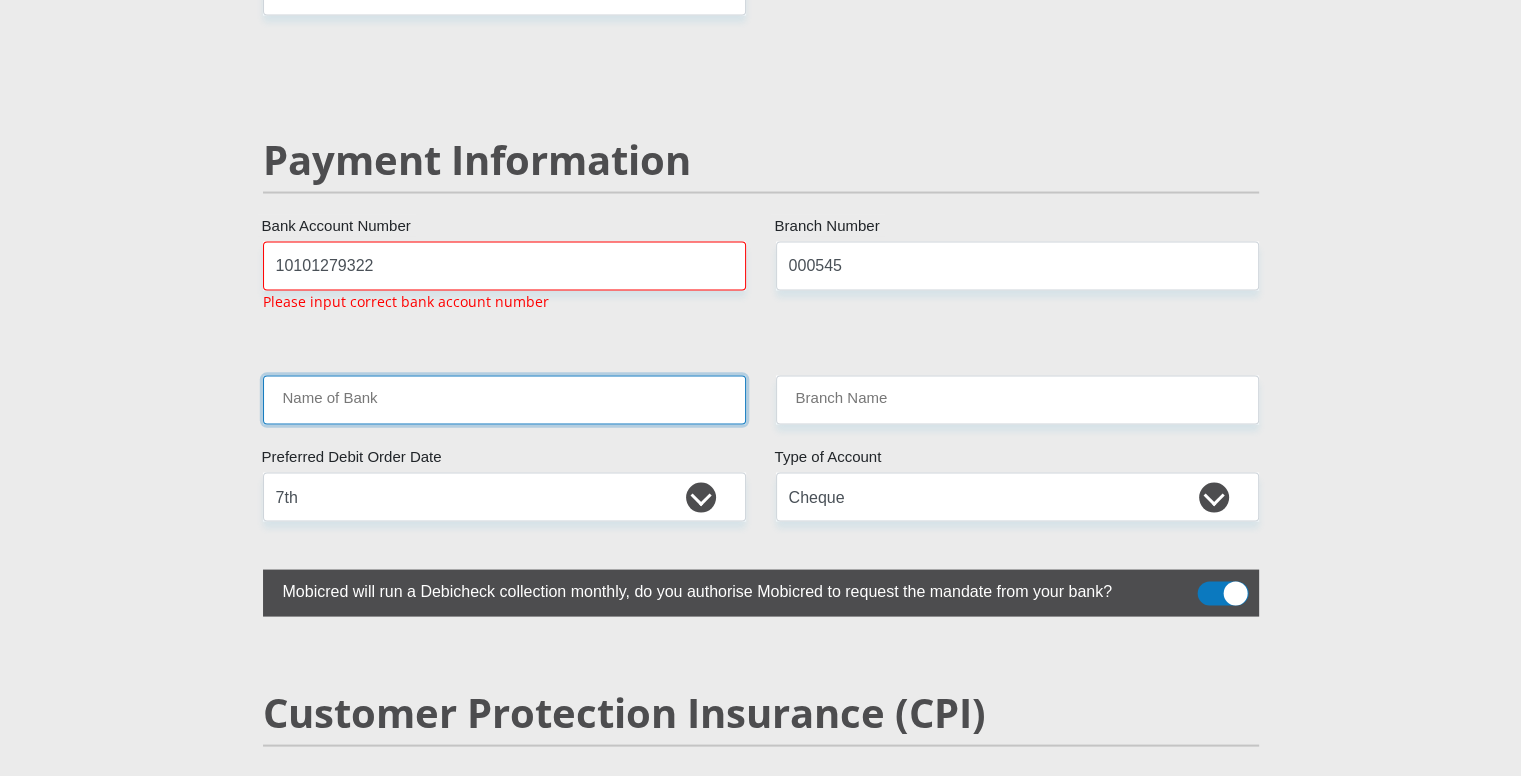 scroll, scrollTop: 3840, scrollLeft: 0, axis: vertical 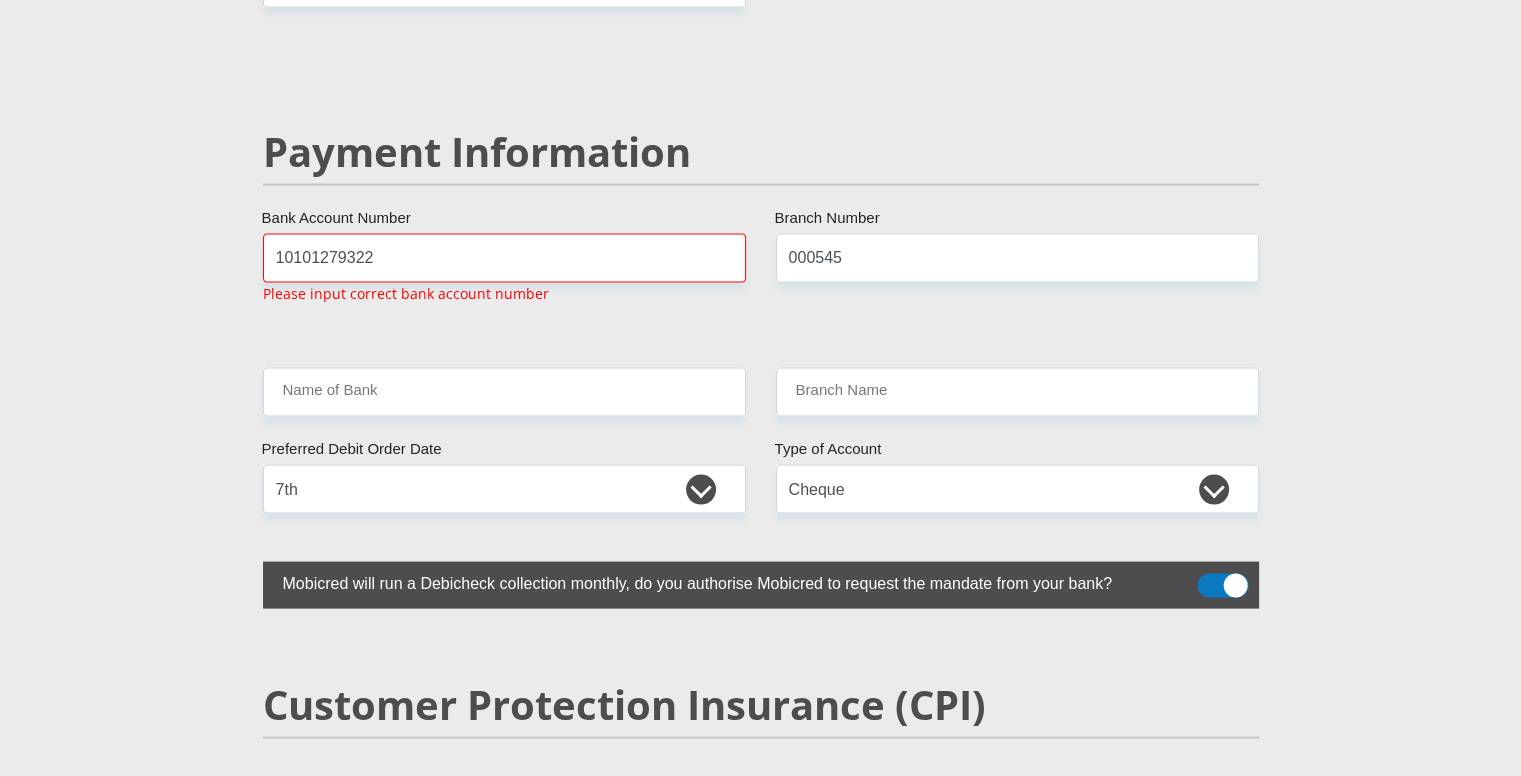 click on "Mobicred will run a Debicheck collection monthly,
do you authorise Mobicred to request the mandate from your bank?" at bounding box center (711, 581) 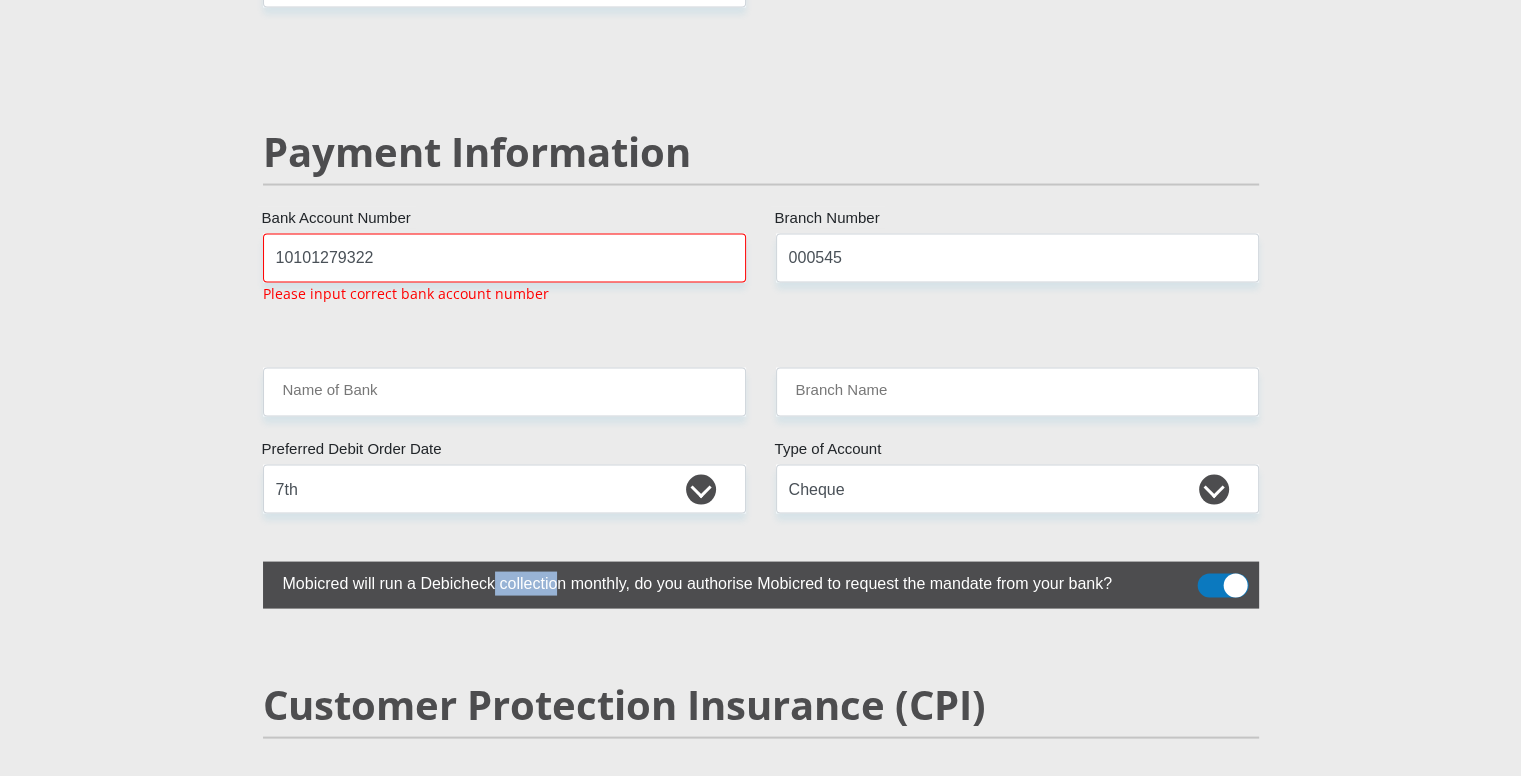 click on "Mobicred will run a Debicheck collection monthly,
do you authorise Mobicred to request the mandate from your bank?" at bounding box center [711, 581] 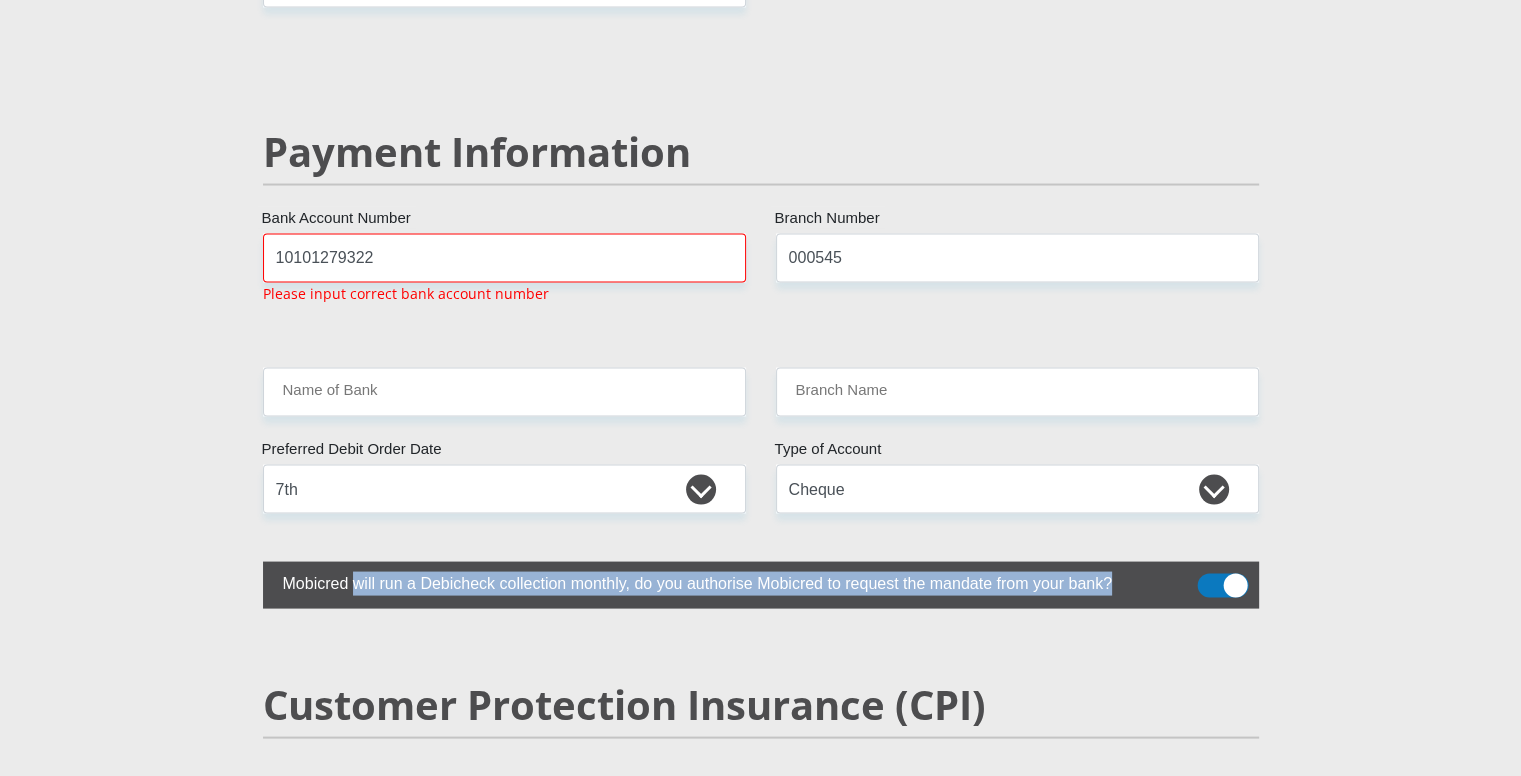 click on "Mobicred will run a Debicheck collection monthly,
do you authorise Mobicred to request the mandate from your bank?" at bounding box center [711, 581] 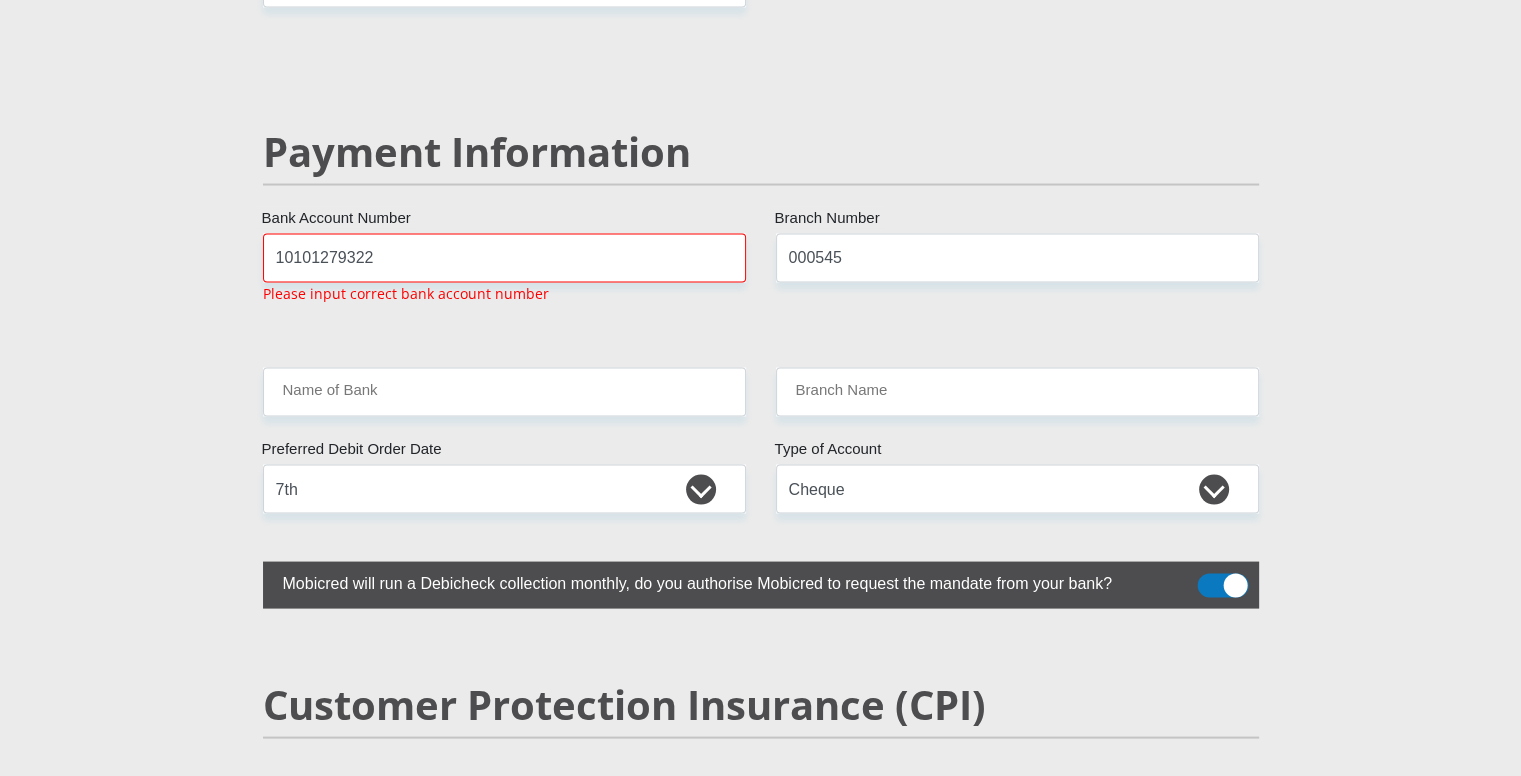 click on "Mobicred will run a Debicheck collection monthly,
do you authorise Mobicred to request the mandate from your bank?" at bounding box center (711, 581) 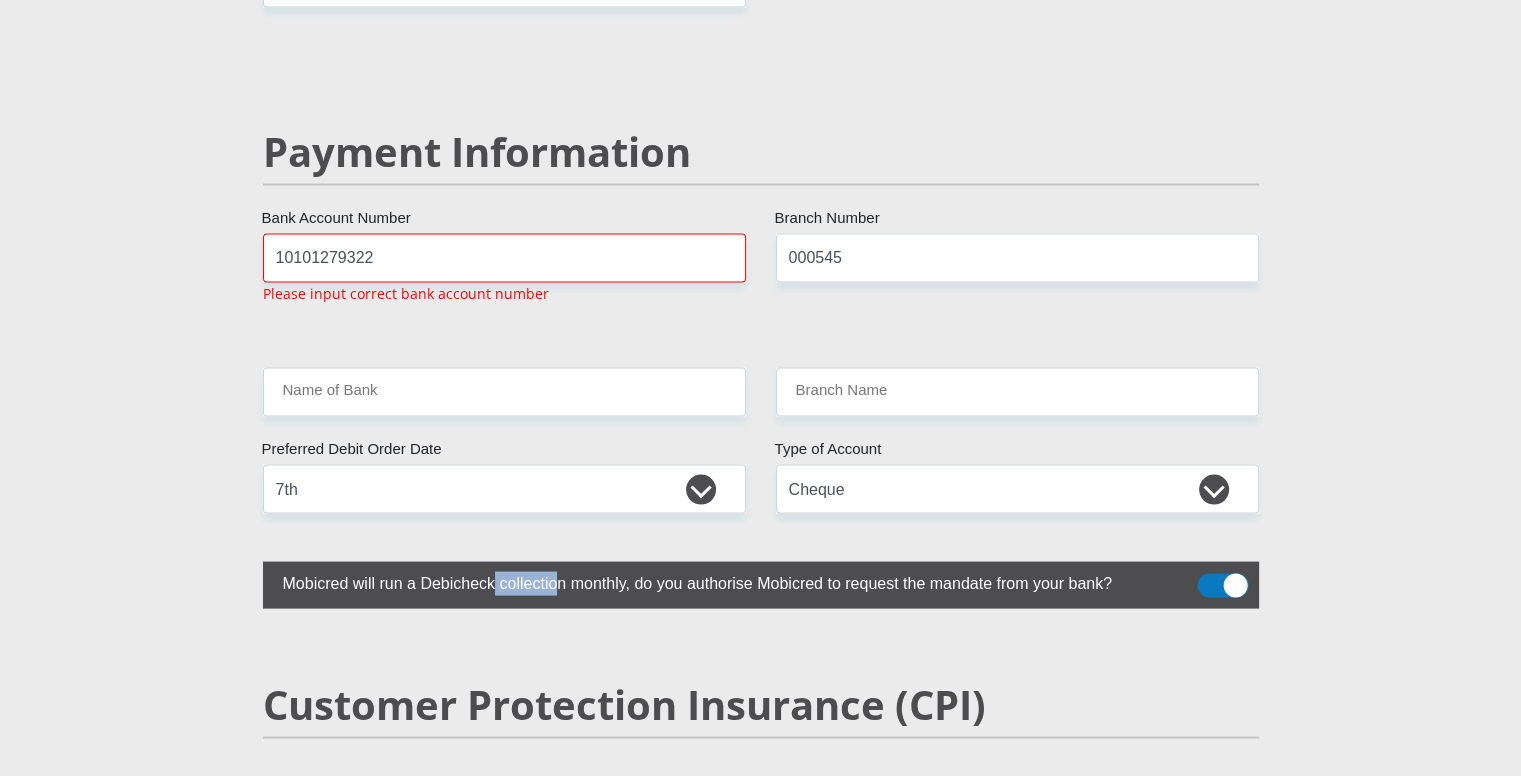 click on "Mobicred will run a Debicheck collection monthly,
do you authorise Mobicred to request the mandate from your bank?" at bounding box center [711, 581] 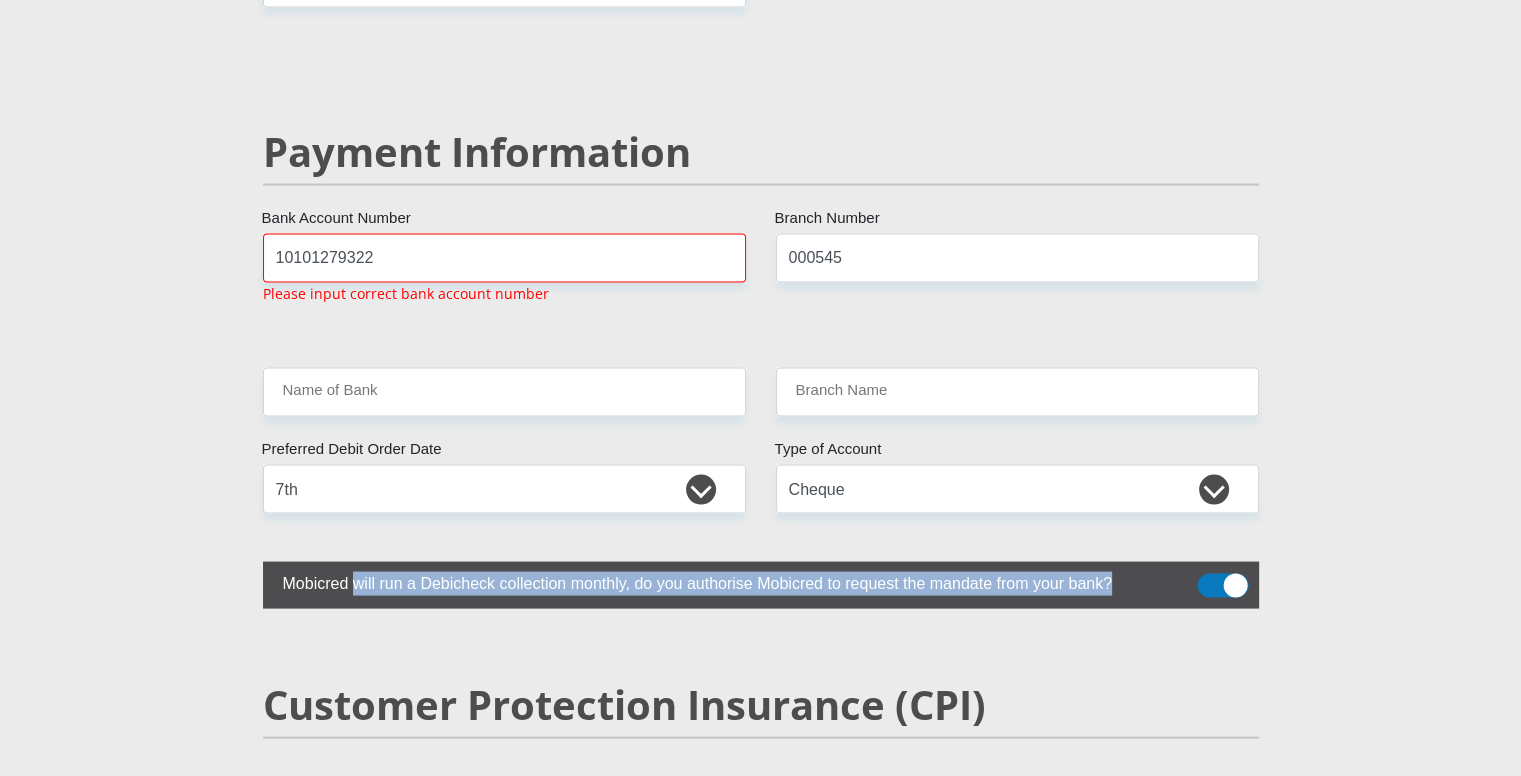click on "Mobicred will run a Debicheck collection monthly,
do you authorise Mobicred to request the mandate from your bank?" at bounding box center [711, 581] 